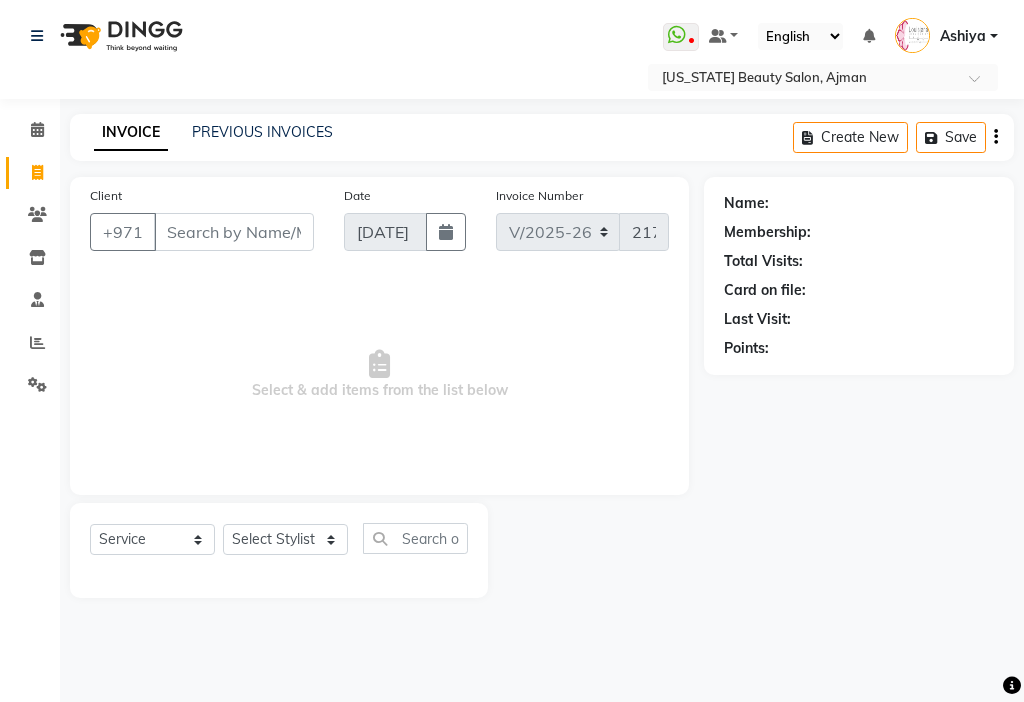 select on "637" 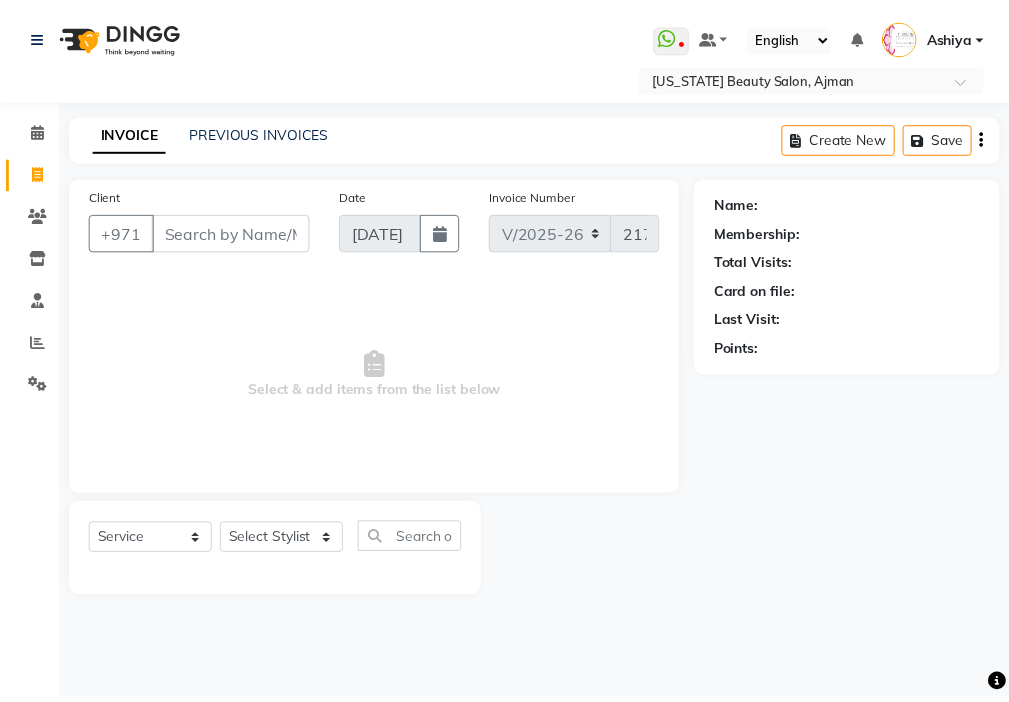 scroll, scrollTop: 0, scrollLeft: 0, axis: both 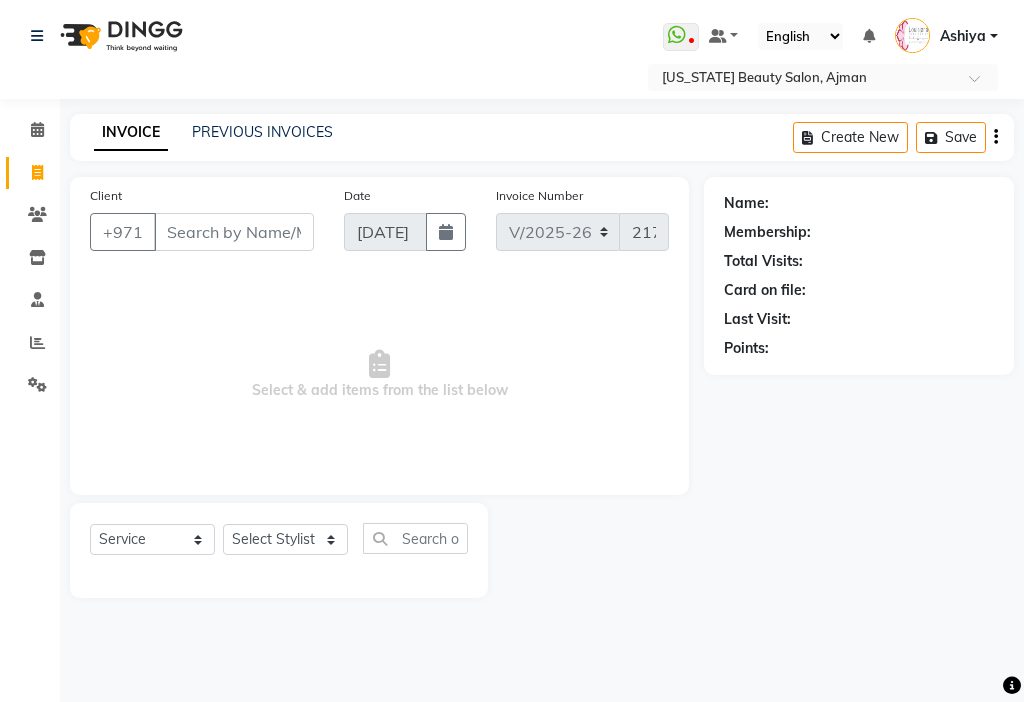 drag, startPoint x: 167, startPoint y: 304, endPoint x: 164, endPoint y: 339, distance: 35.128338 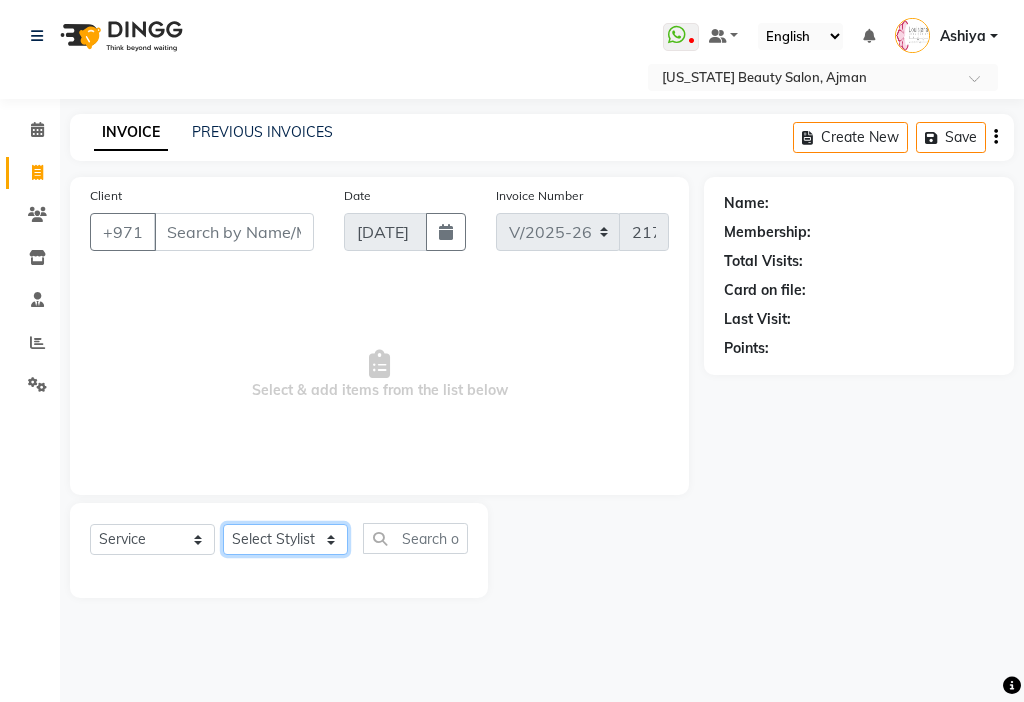 click on "Select Stylist [PERSON_NAME] [PERSON_NAME] [PERSON_NAME] [PERSON_NAME] Kbina Madam mamta [PERSON_NAME] [PERSON_NAME] [PERSON_NAME]" 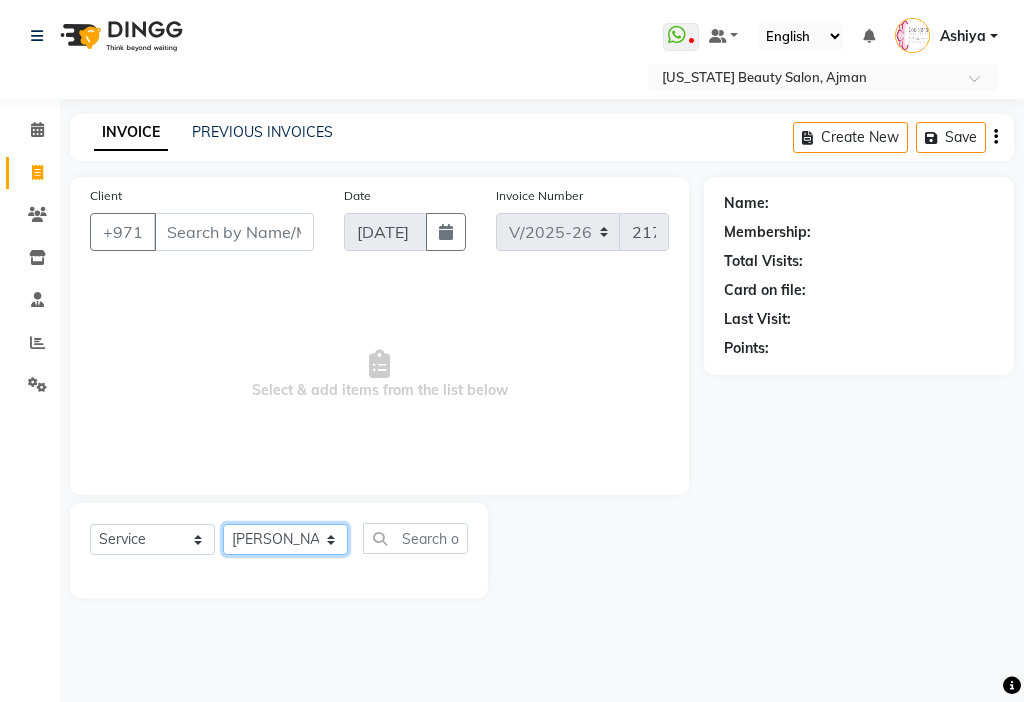 click on "Select Stylist [PERSON_NAME] [PERSON_NAME] [PERSON_NAME] [PERSON_NAME] Kbina Madam mamta [PERSON_NAME] [PERSON_NAME] [PERSON_NAME]" 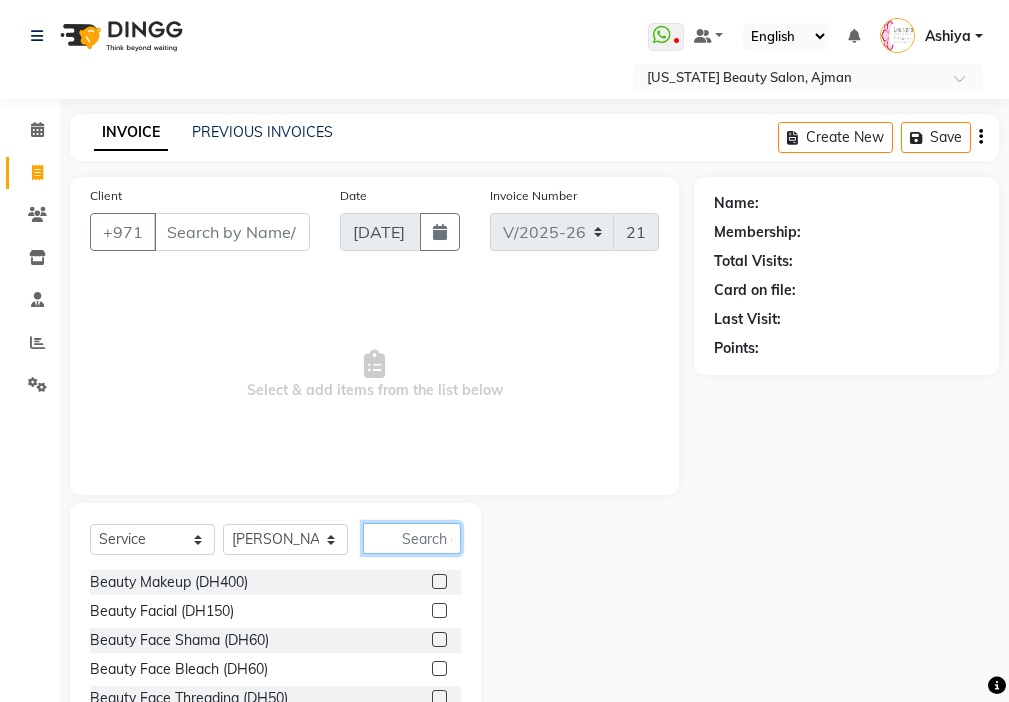 click 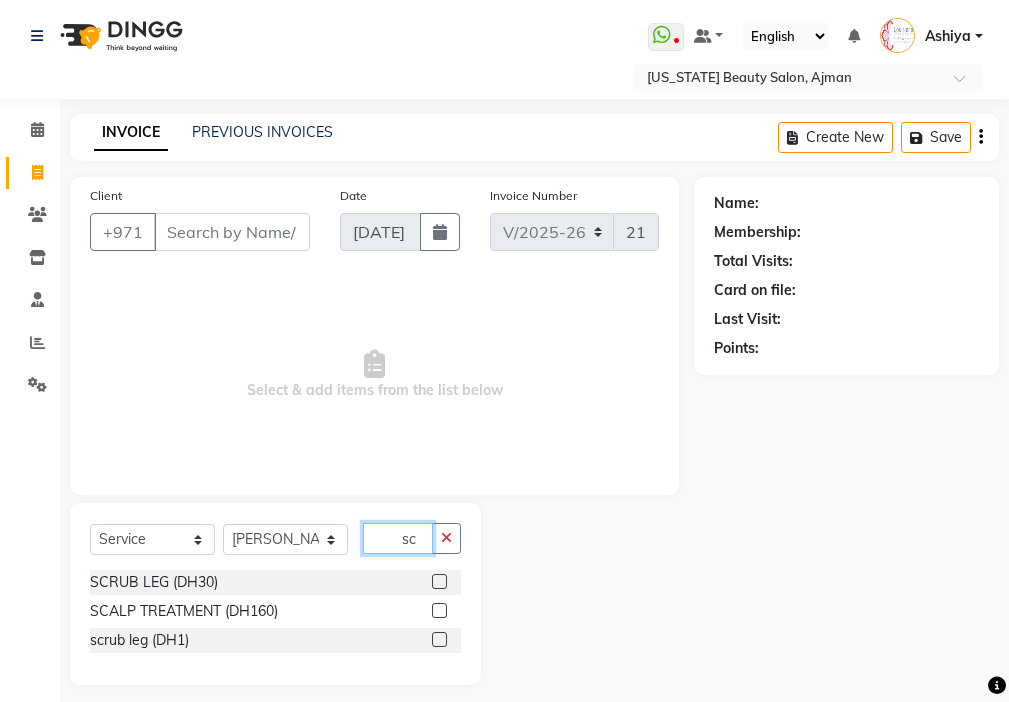 type on "sc" 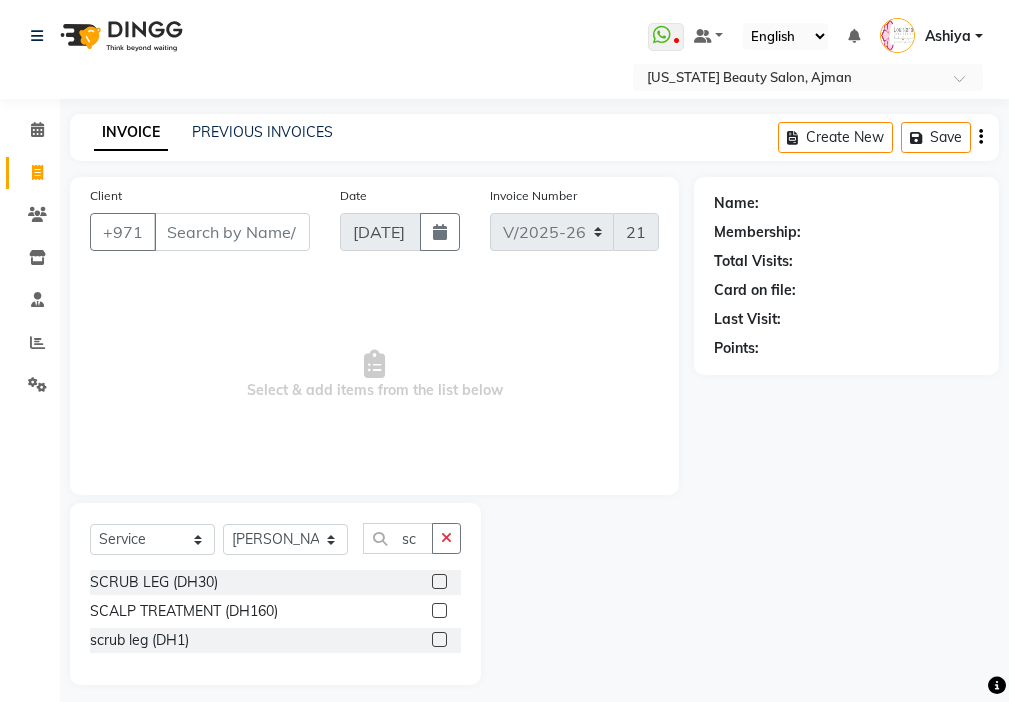 click 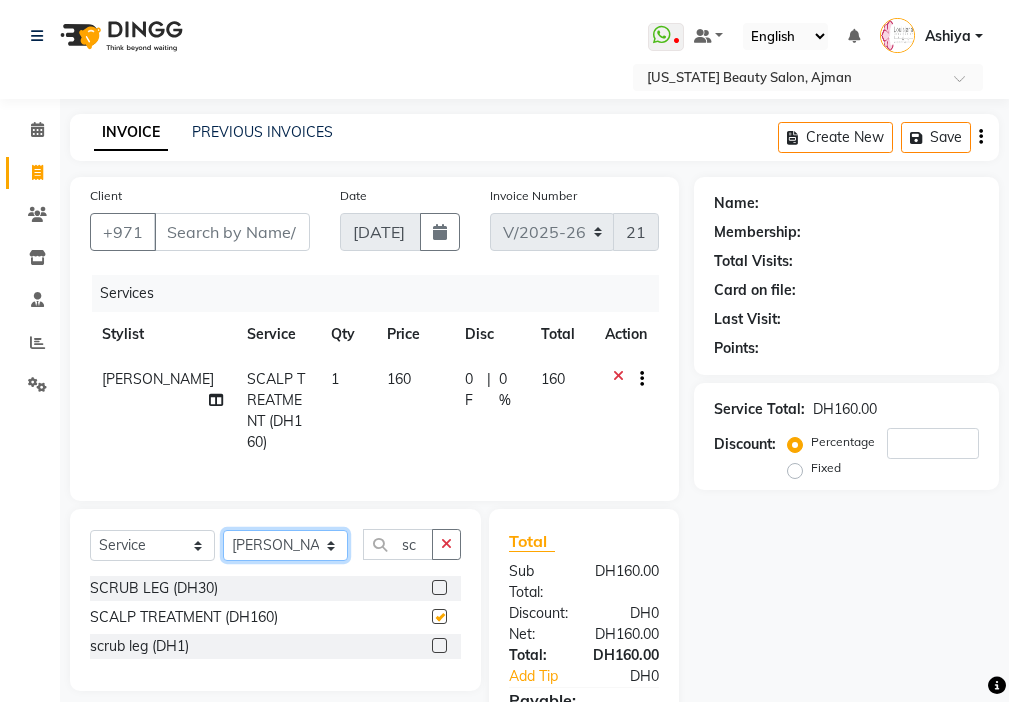 click on "Select Stylist [PERSON_NAME] [PERSON_NAME] [PERSON_NAME] [PERSON_NAME] Kbina Madam mamta [PERSON_NAME] [PERSON_NAME] [PERSON_NAME]" 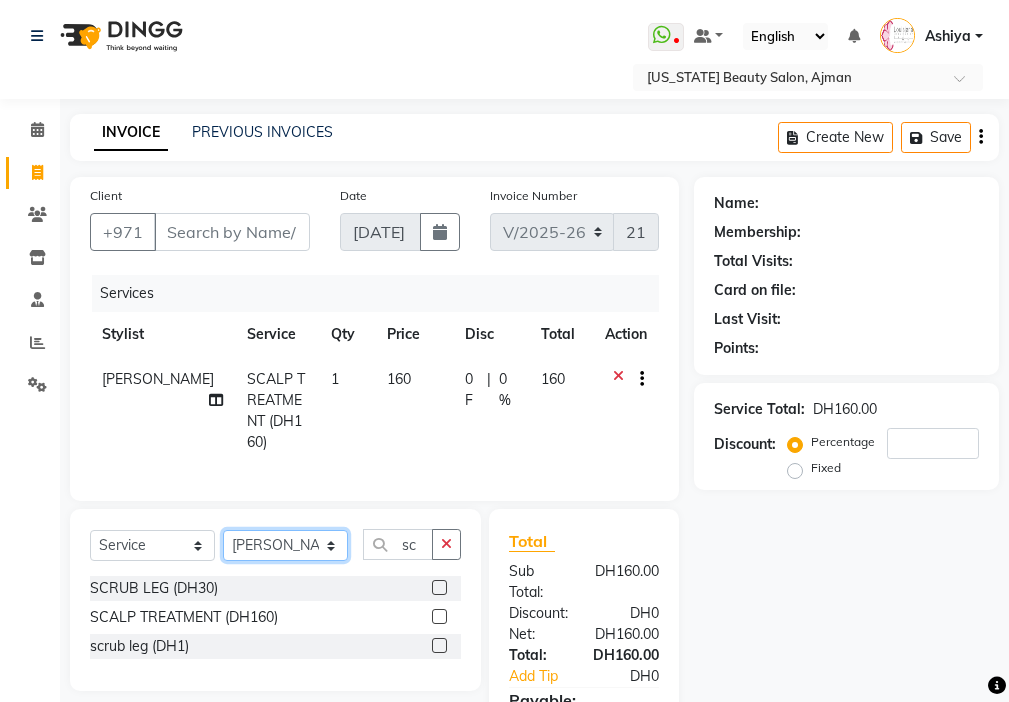 checkbox on "false" 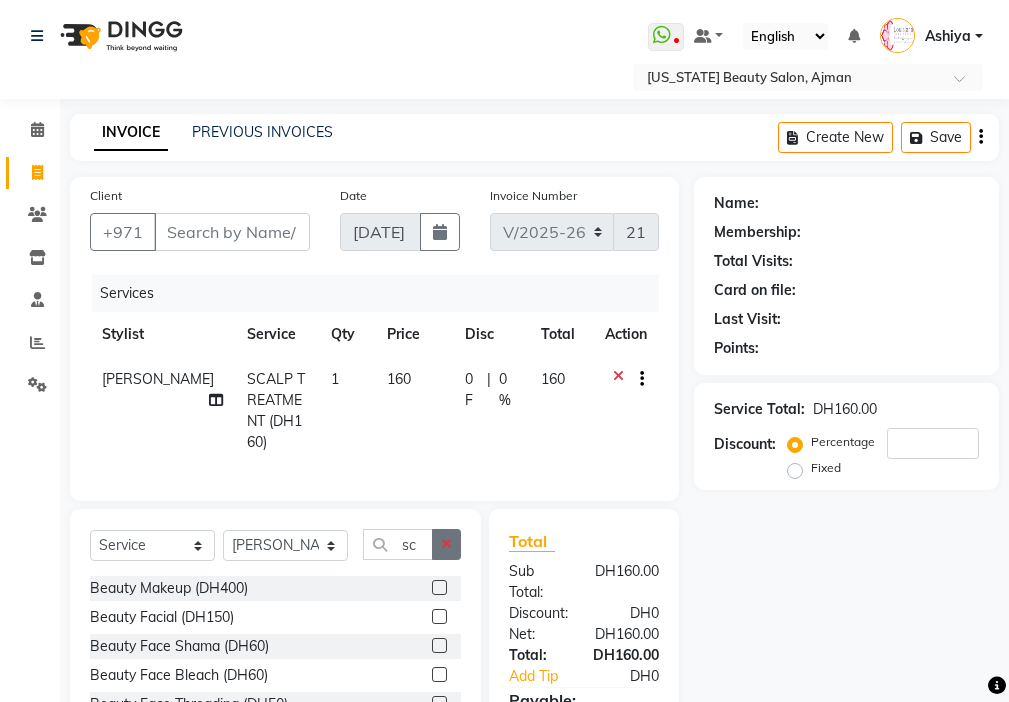 click 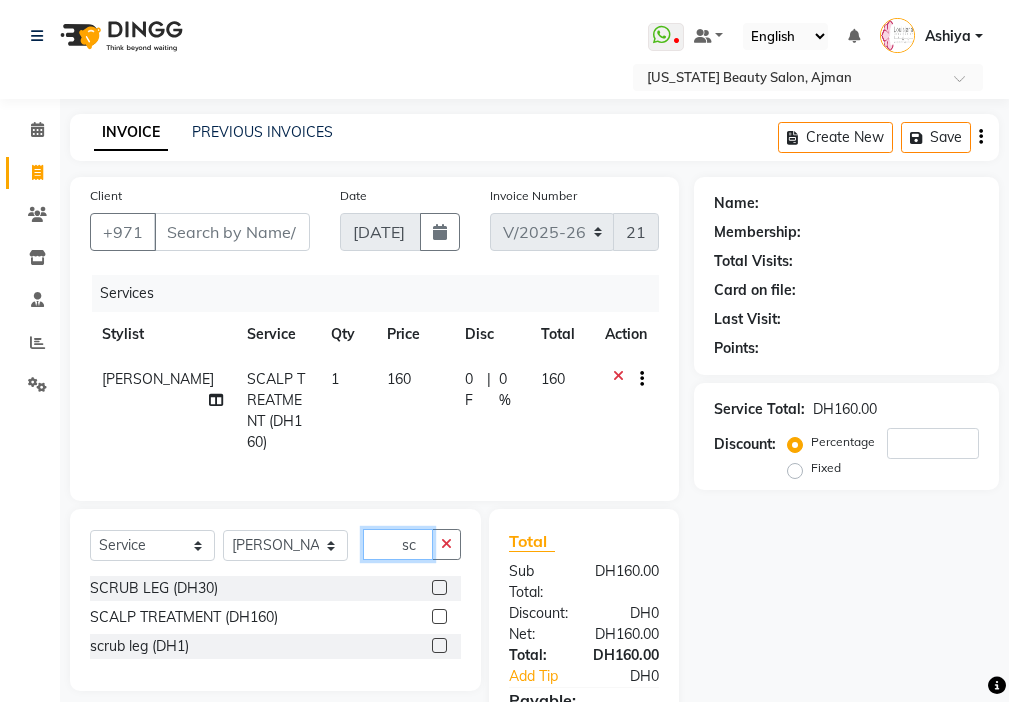 type on "sc" 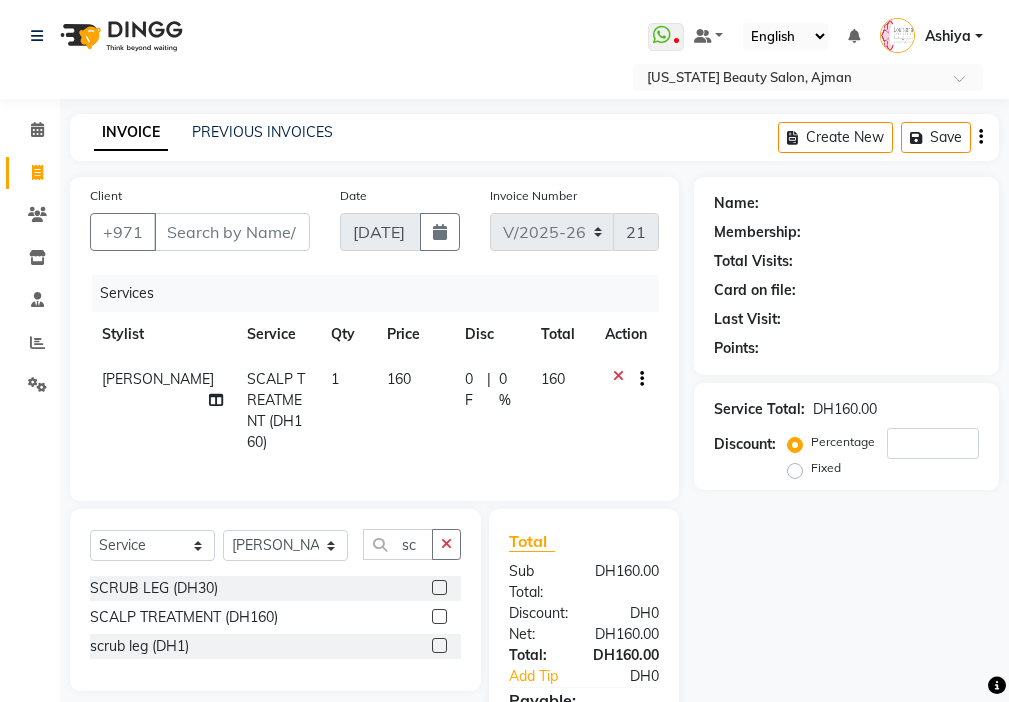 click 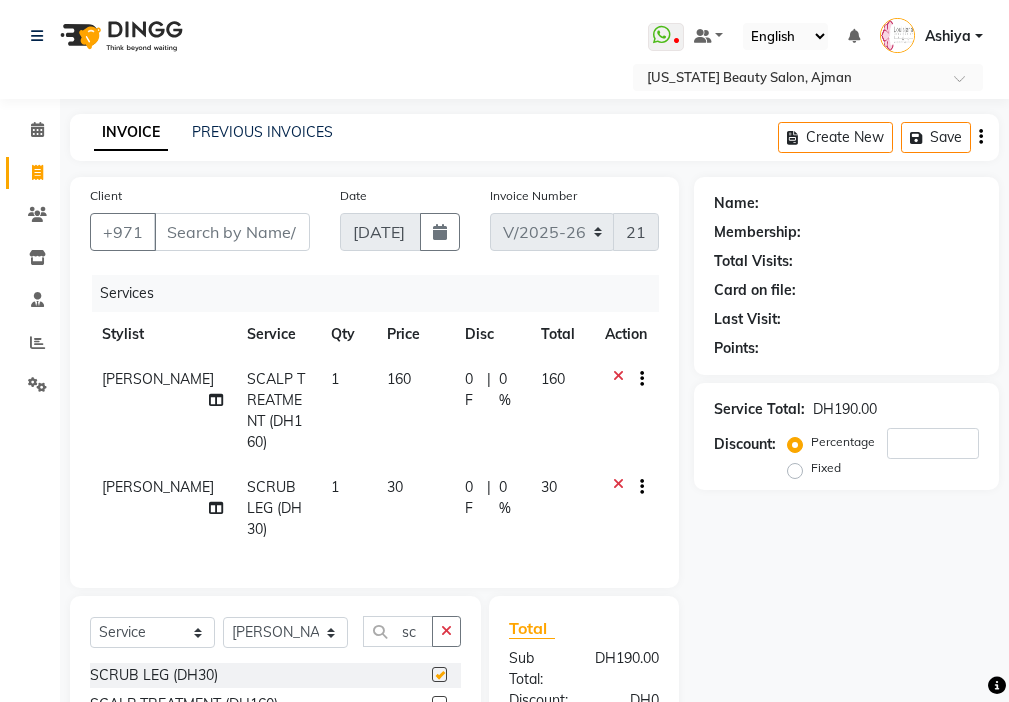 checkbox on "false" 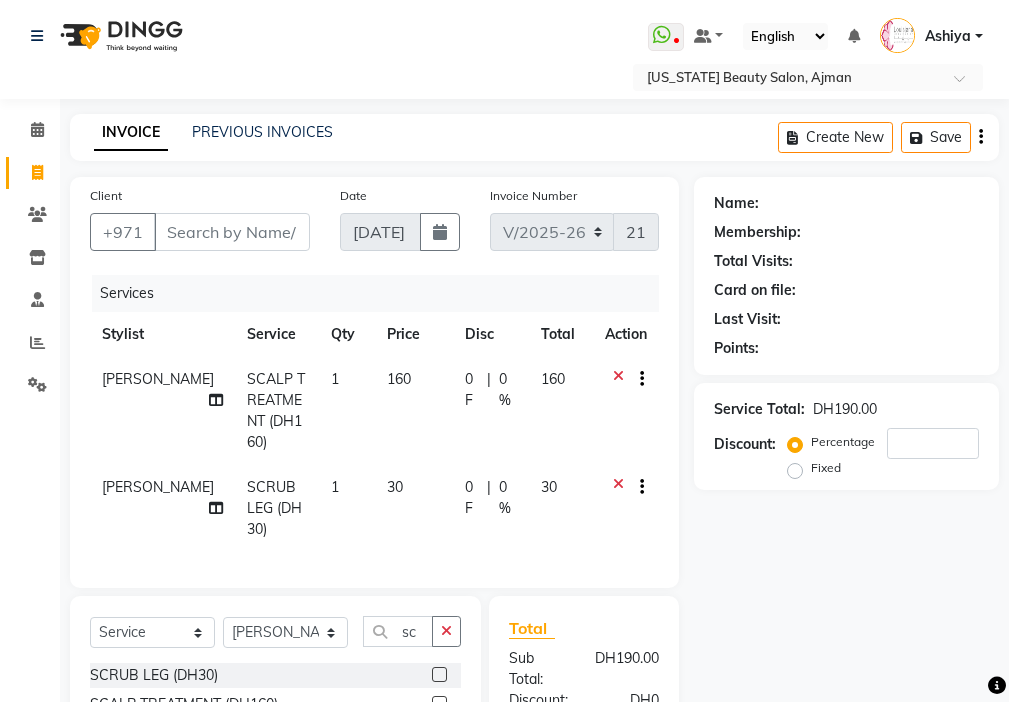 click 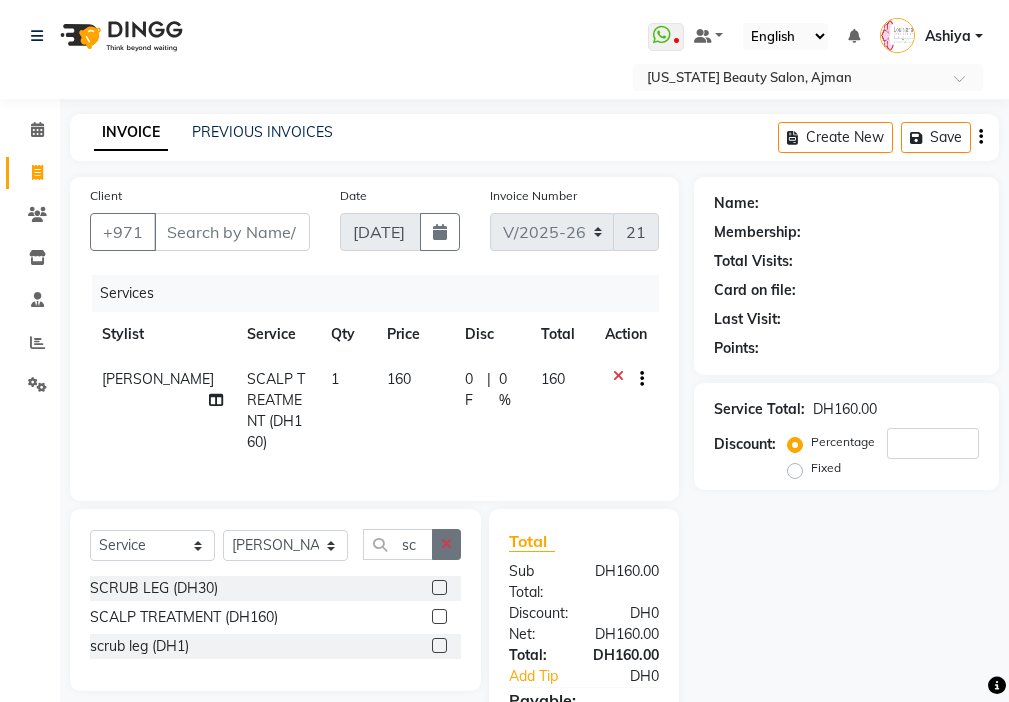 click 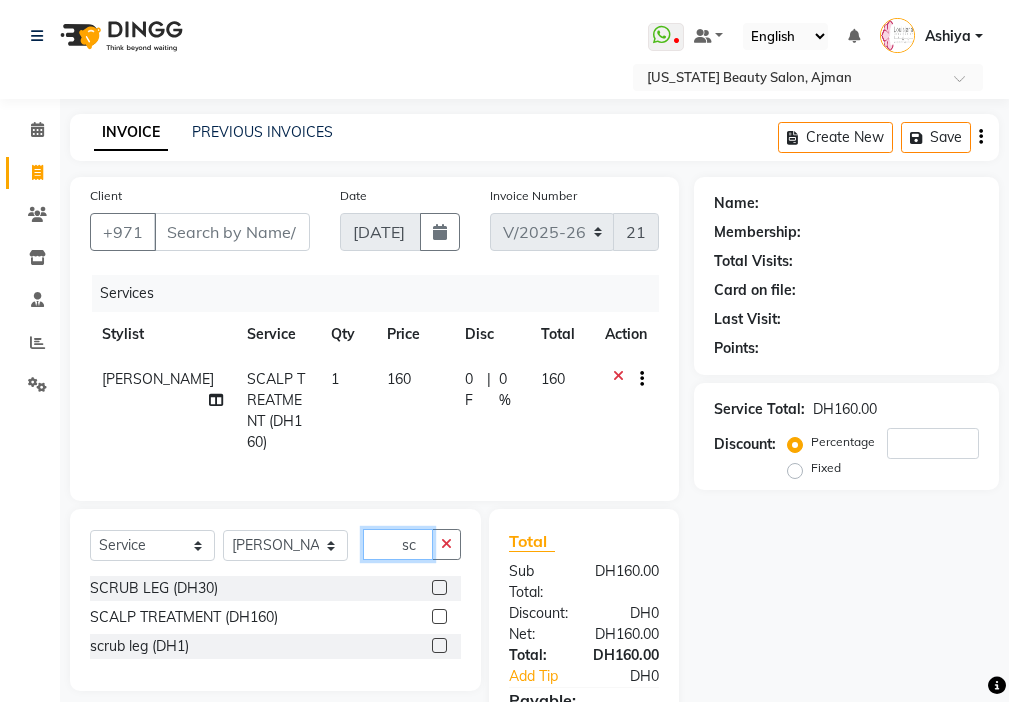 type on "sc" 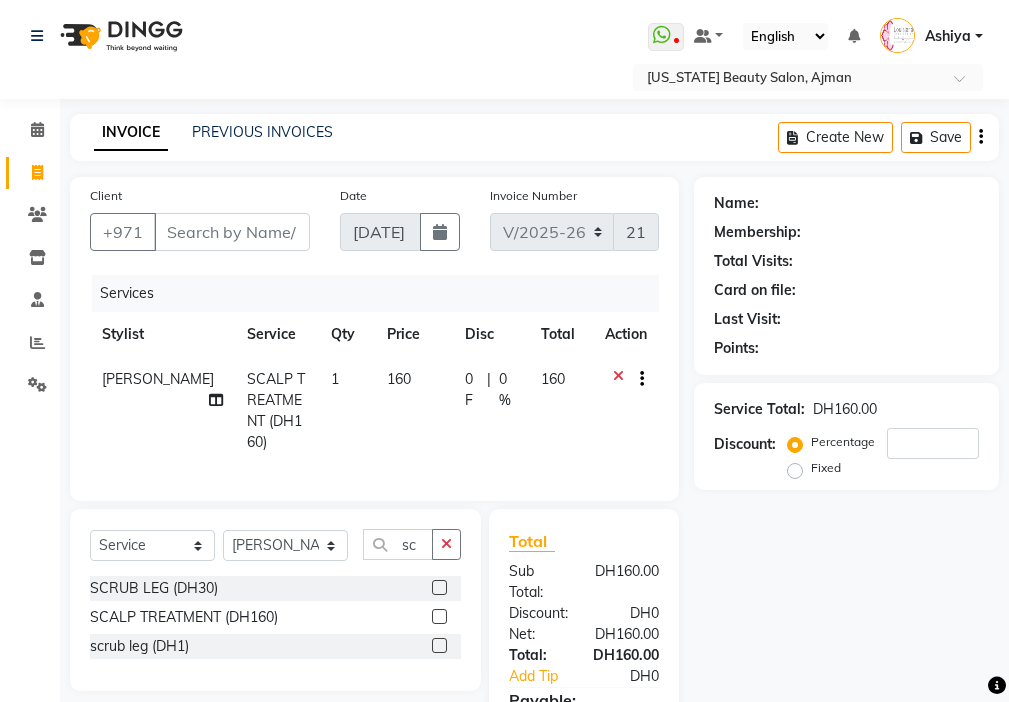 click 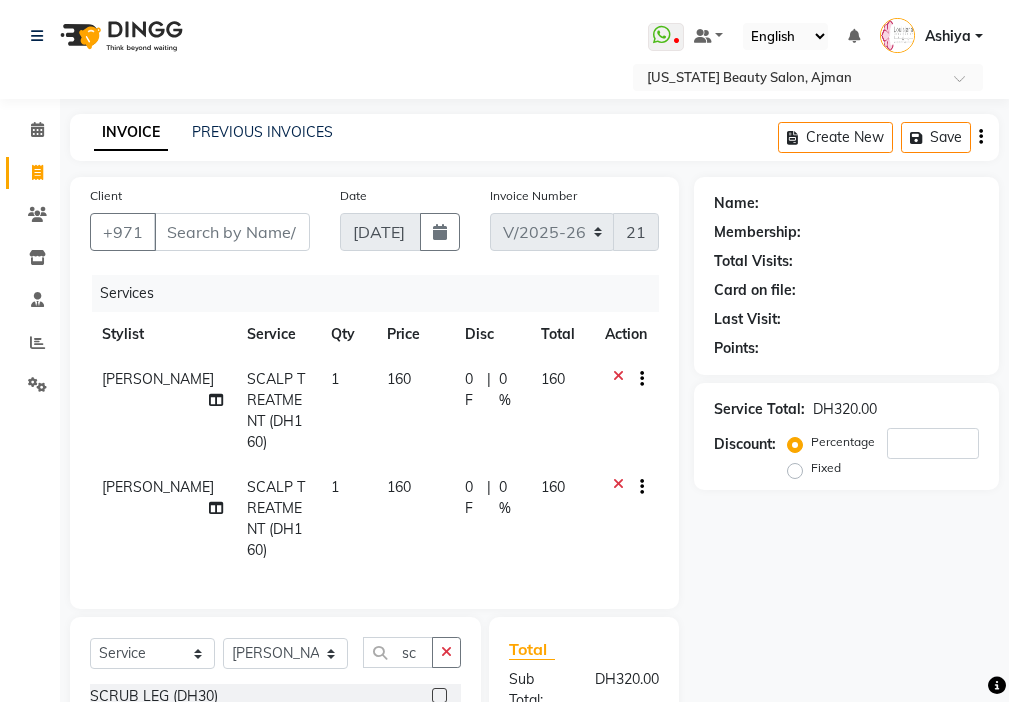 checkbox on "false" 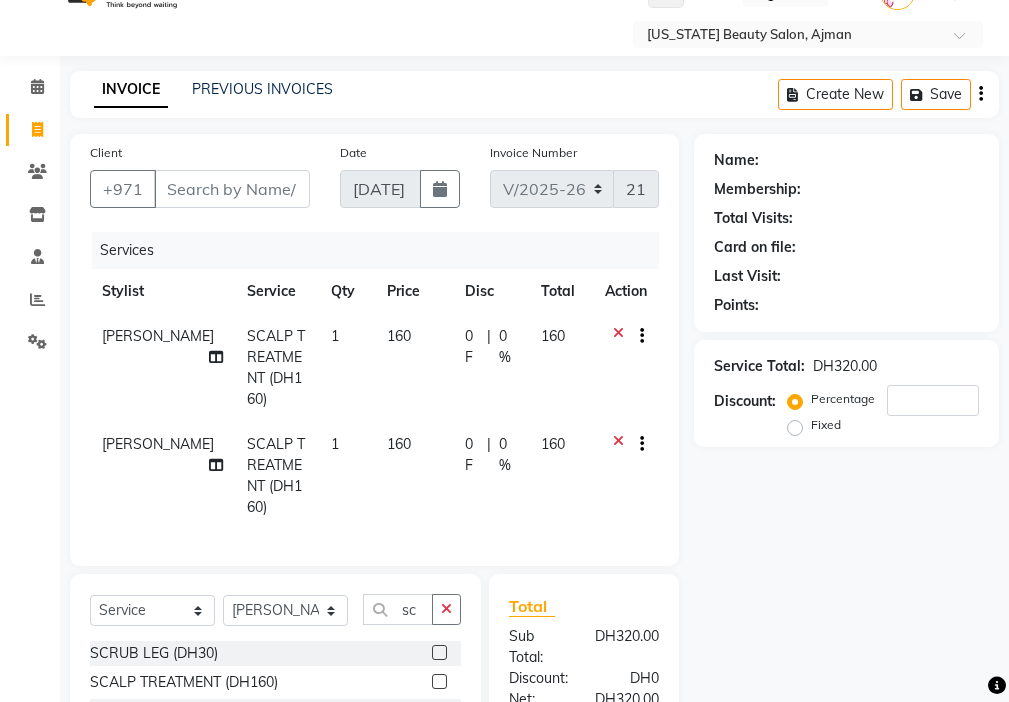scroll, scrollTop: 49, scrollLeft: 0, axis: vertical 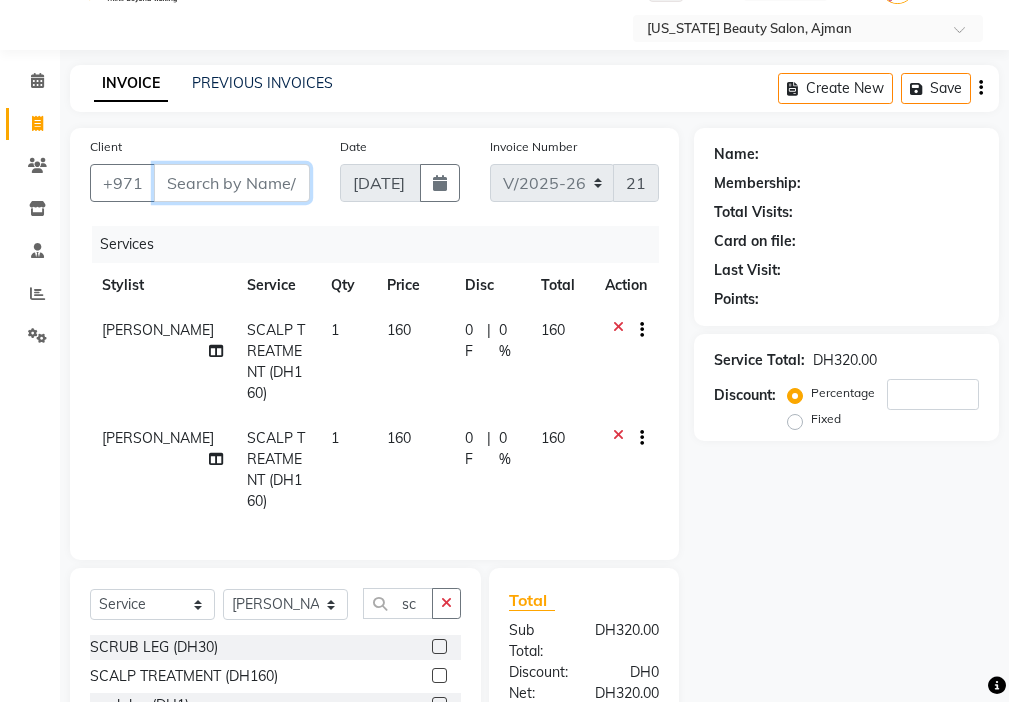 click on "Client" at bounding box center (232, 183) 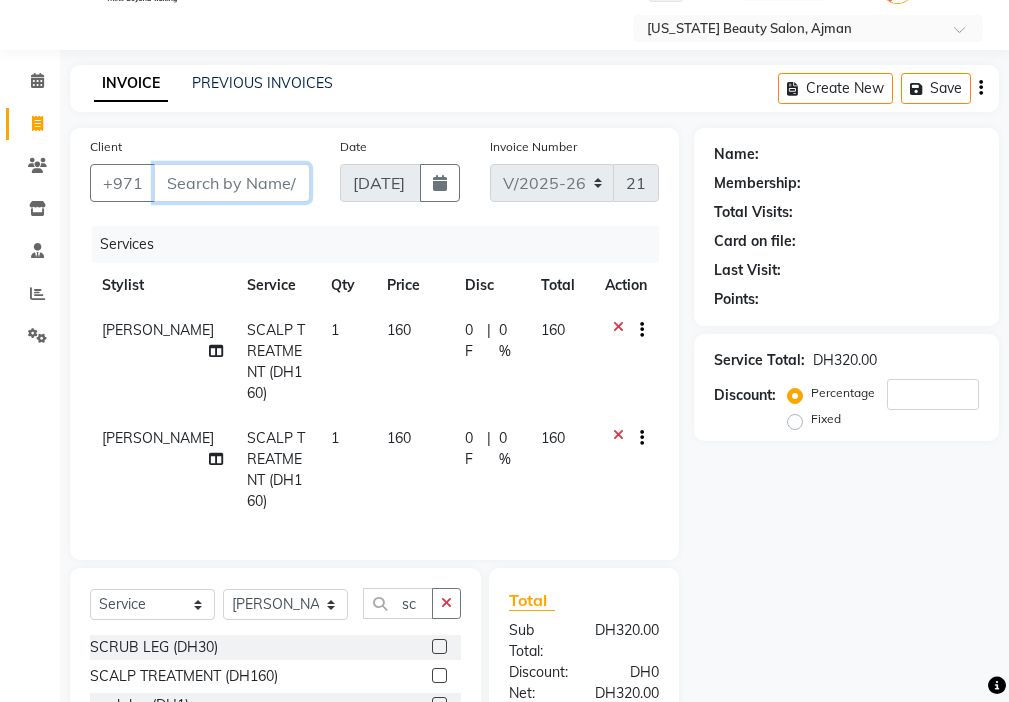 type on "5" 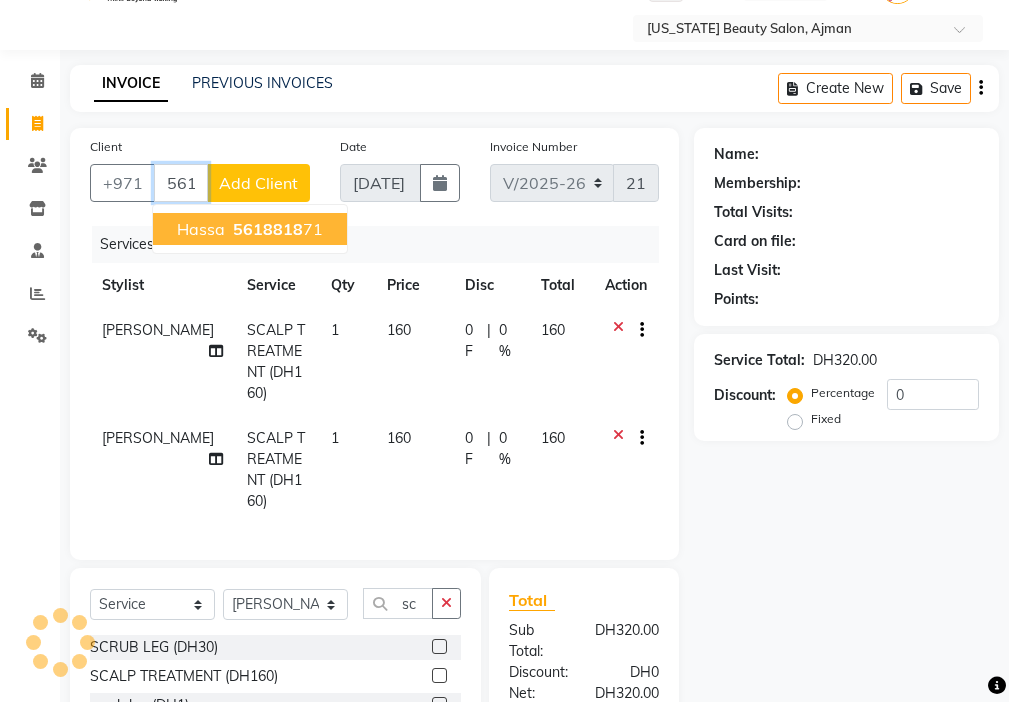 click on "5618818" at bounding box center (268, 229) 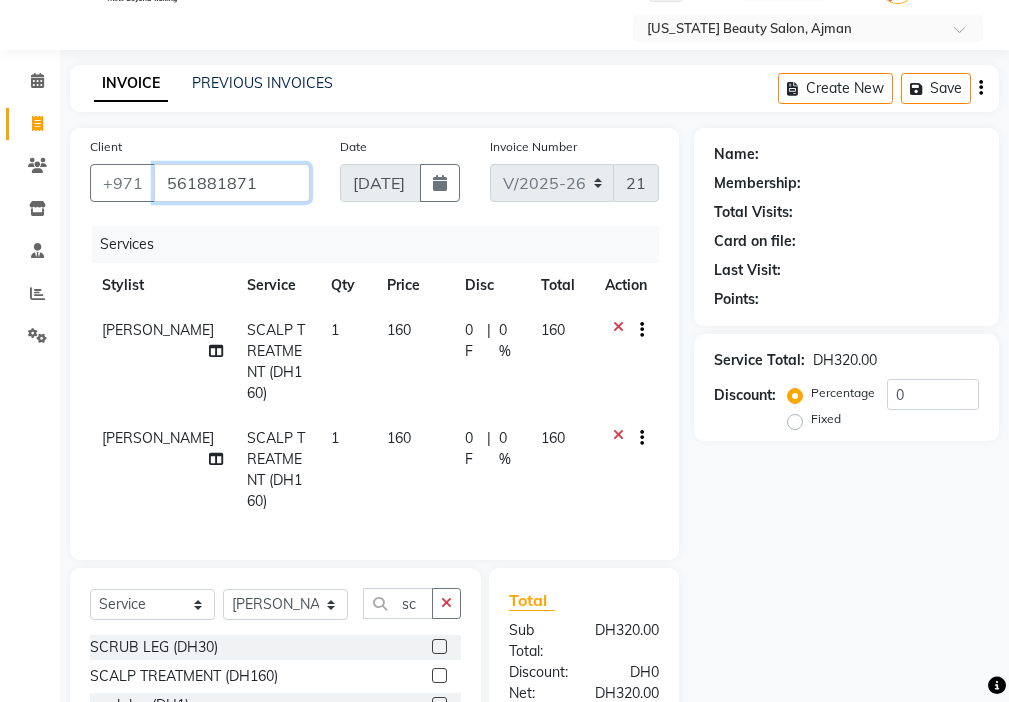 type on "561881871" 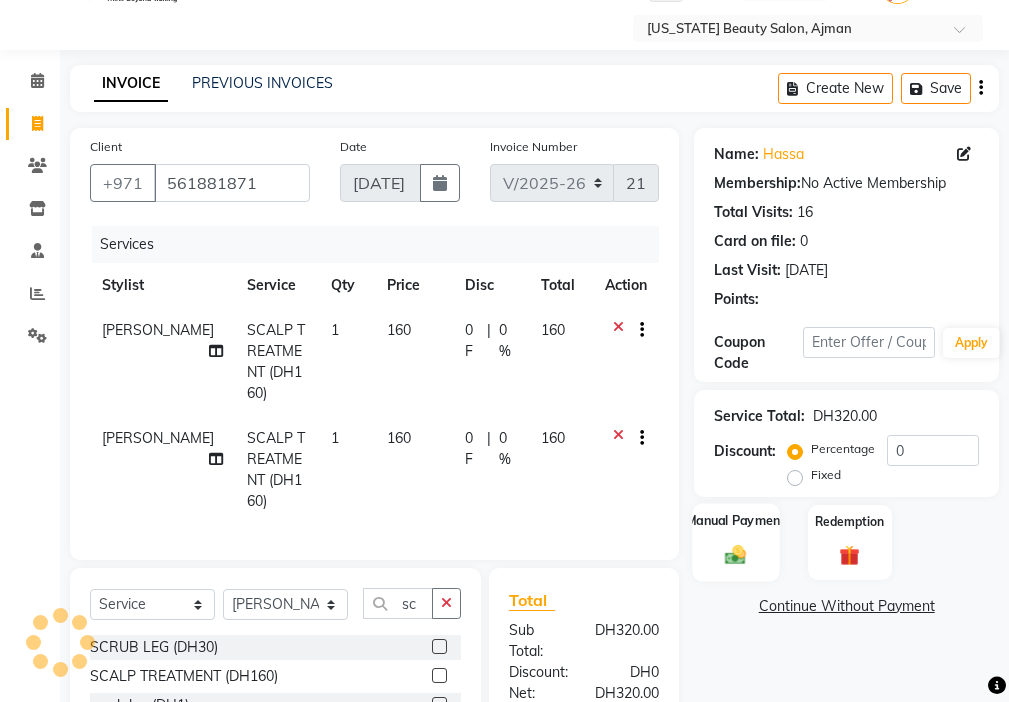 click 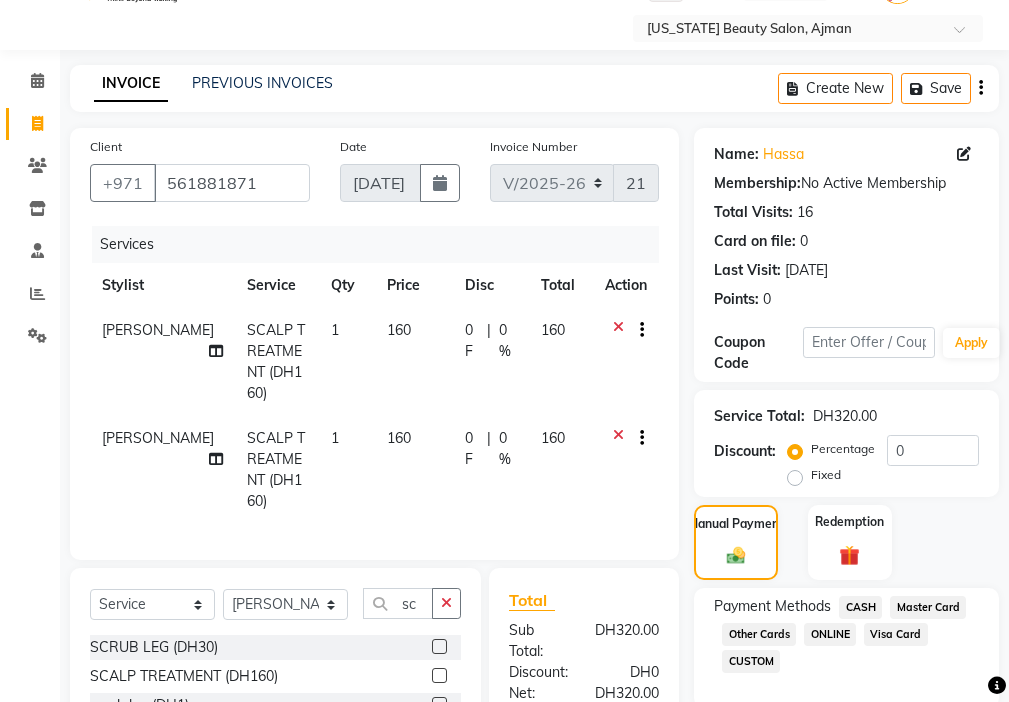 click on "Visa Card" 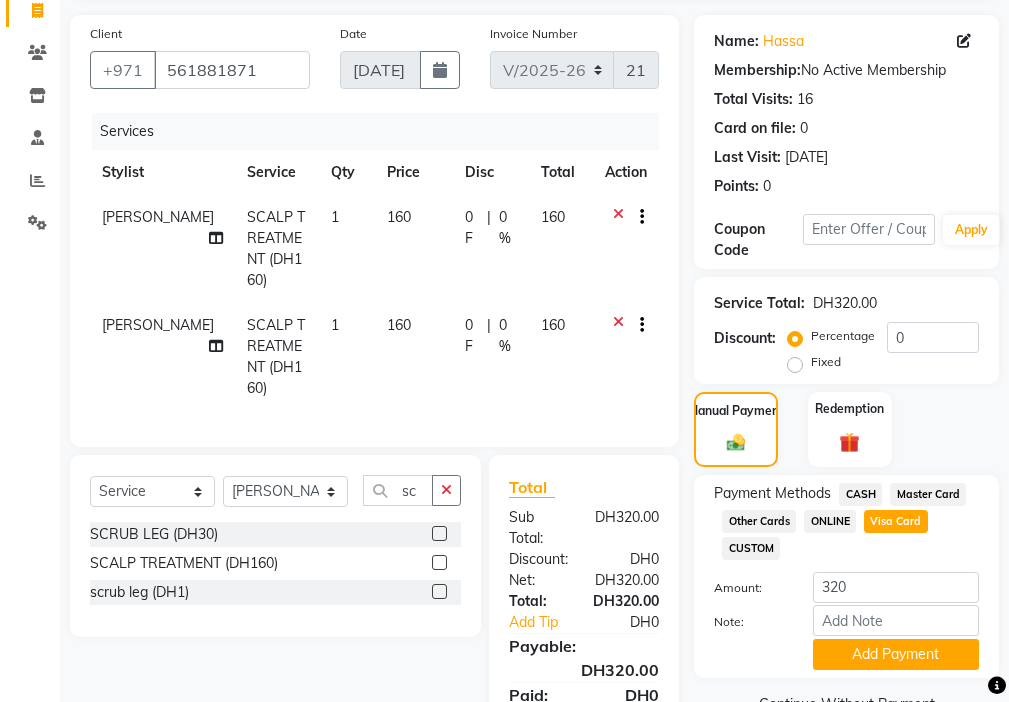scroll, scrollTop: 236, scrollLeft: 0, axis: vertical 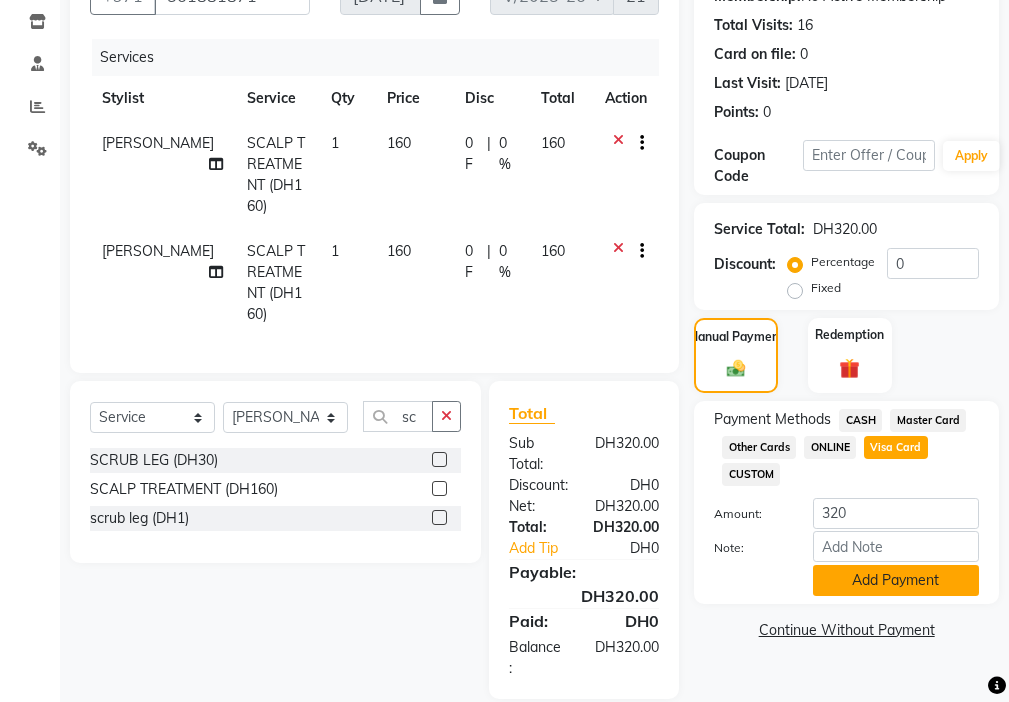 click on "Add Payment" 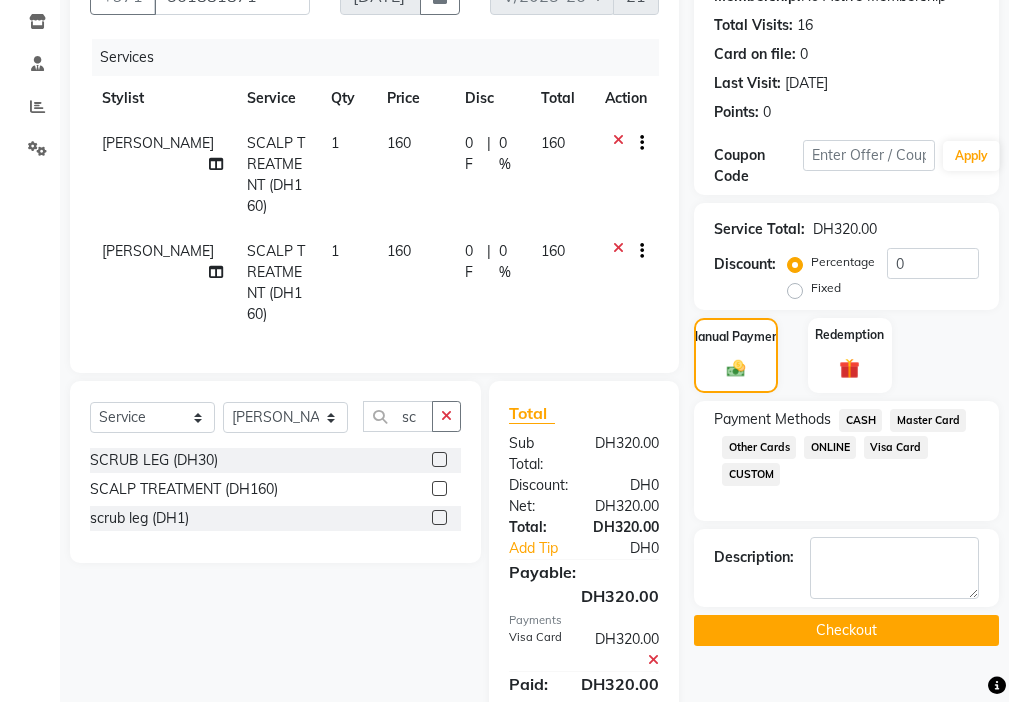 click on "Checkout" 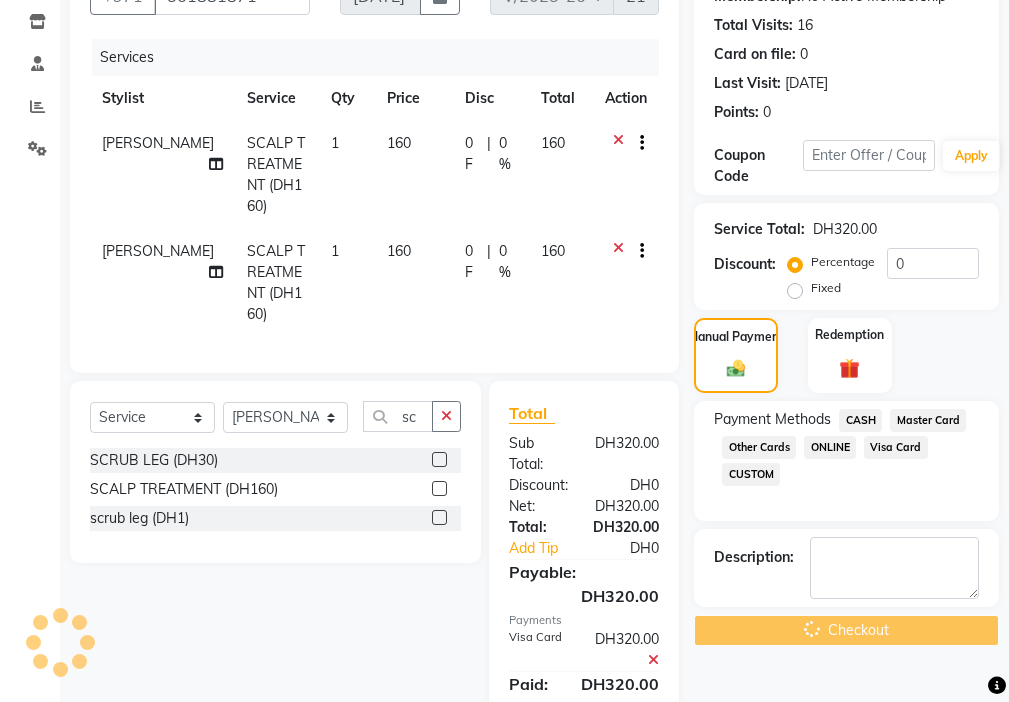 scroll, scrollTop: 0, scrollLeft: 0, axis: both 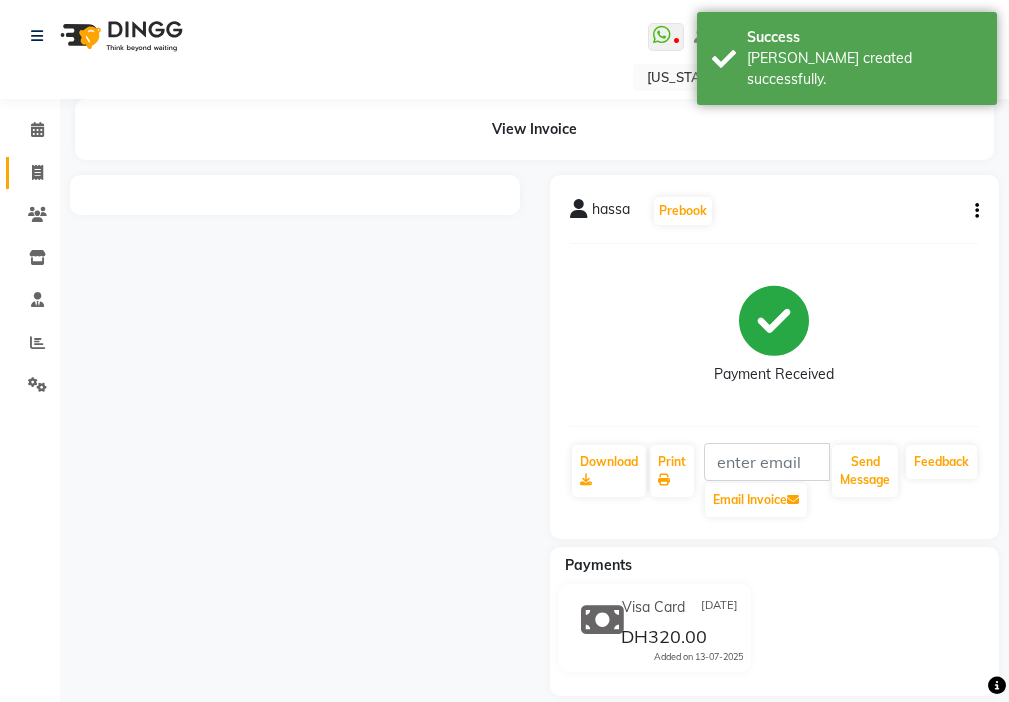 click 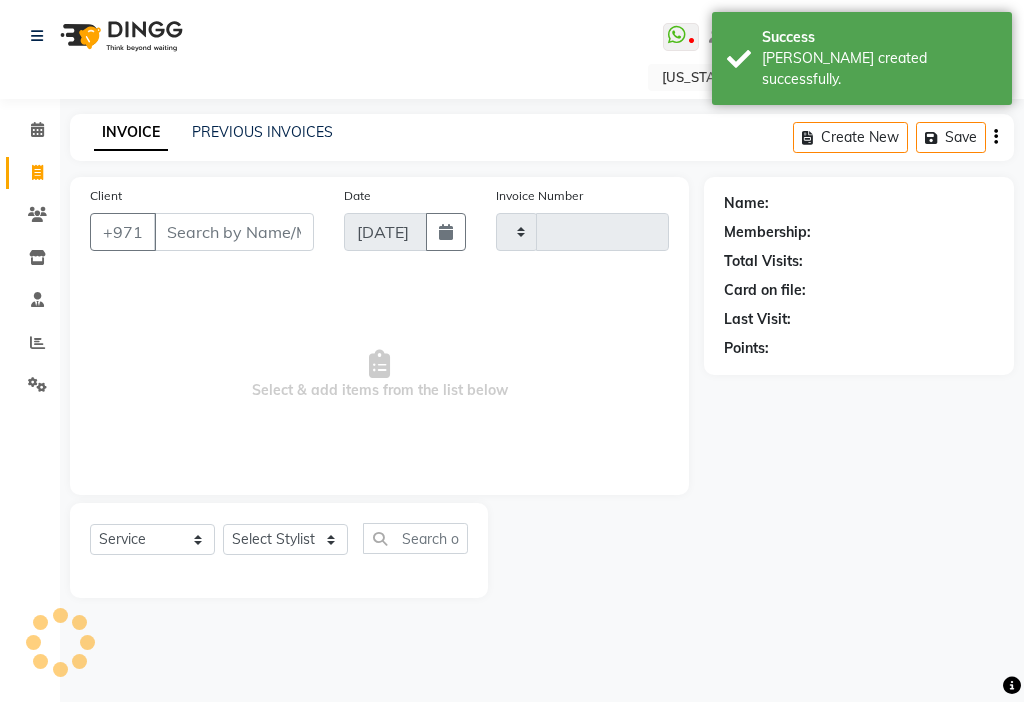 type on "2177" 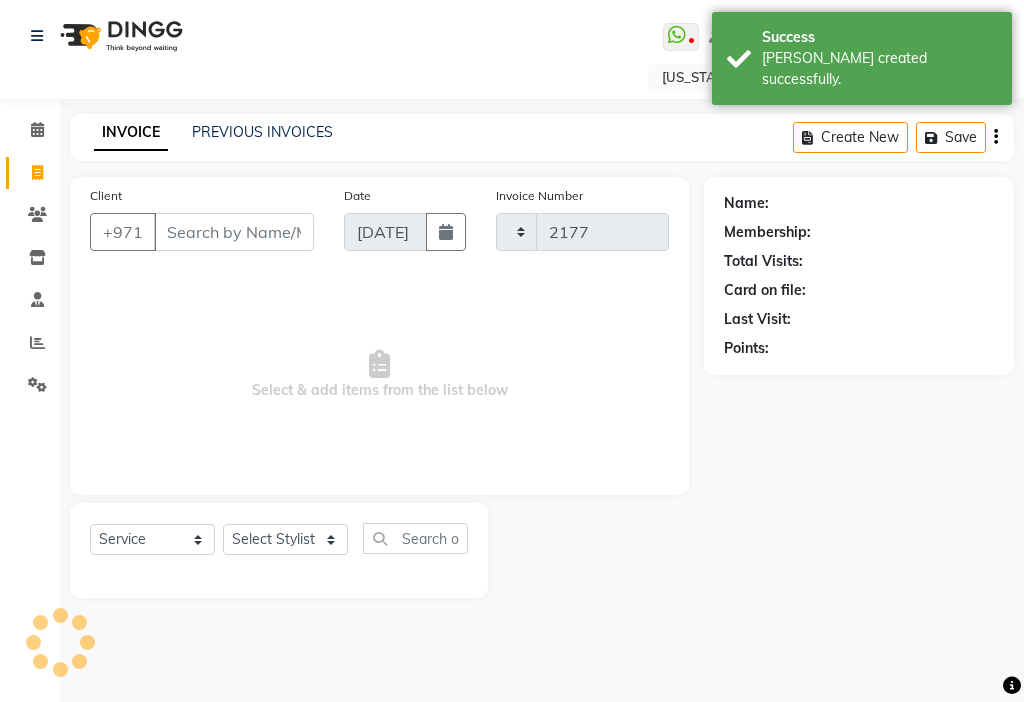 select on "637" 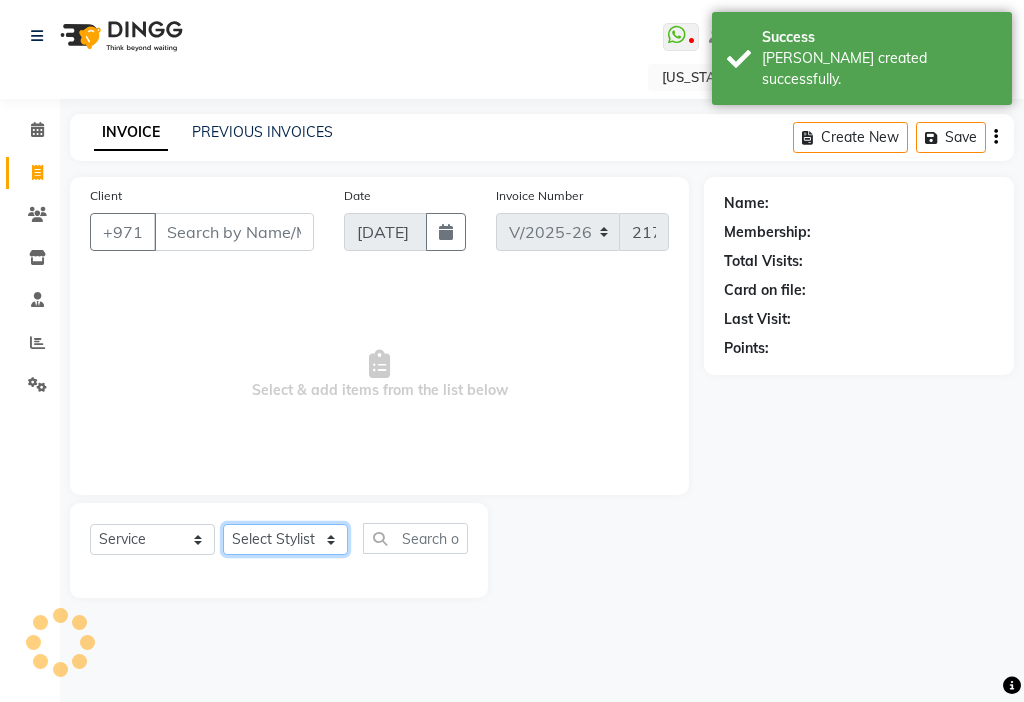 click on "Select Stylist" 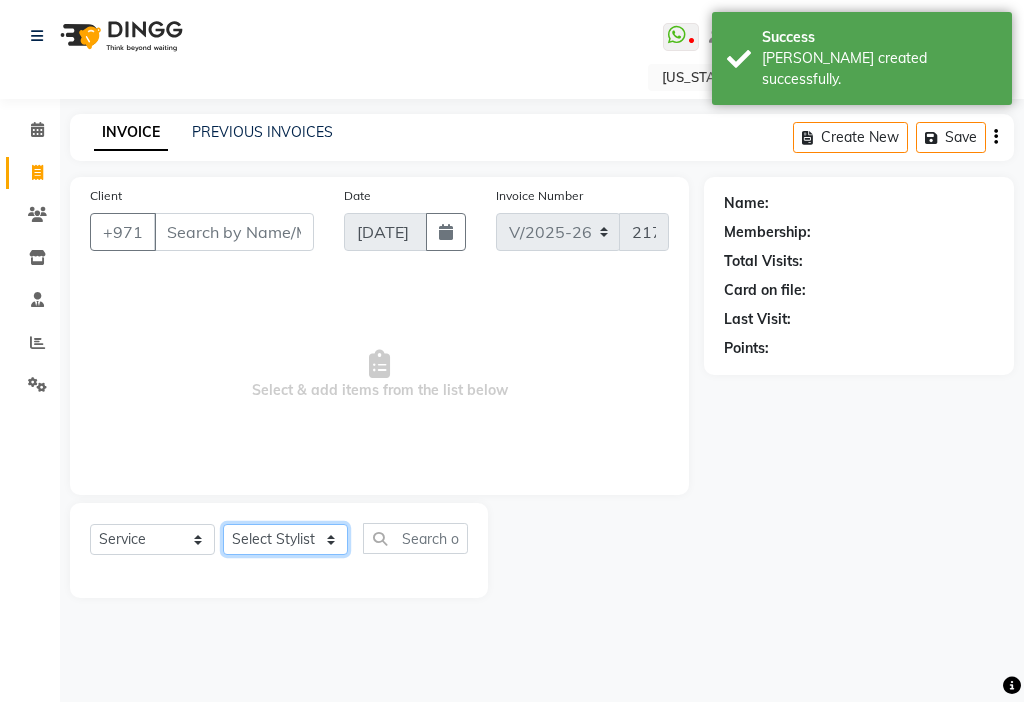 select on "24105" 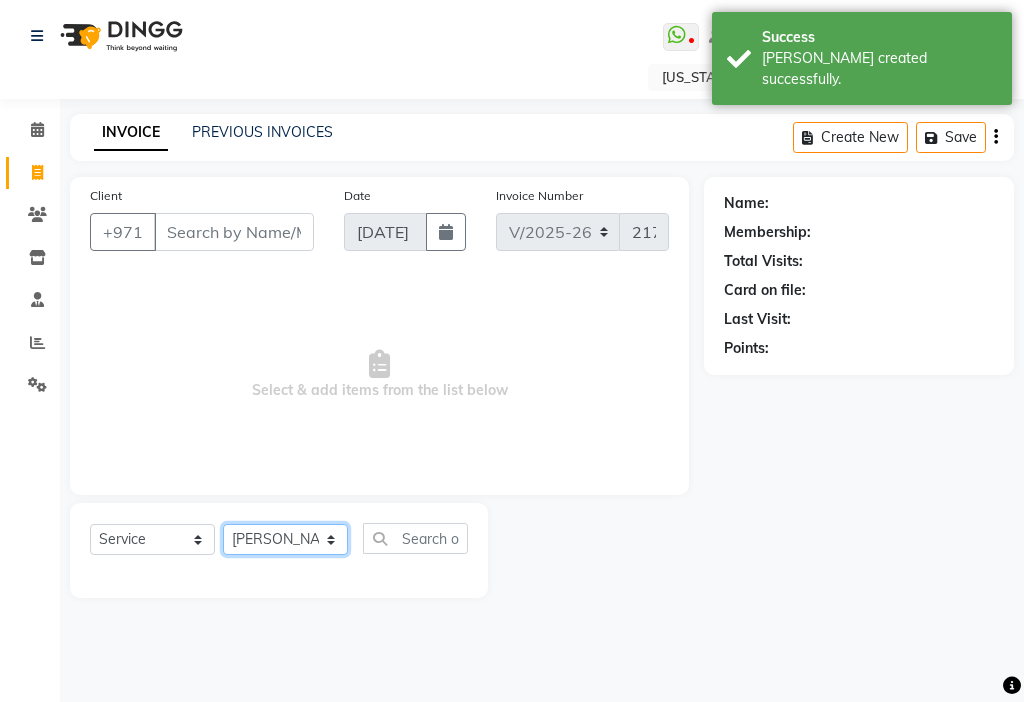 click on "Select Stylist [PERSON_NAME] [PERSON_NAME] [PERSON_NAME] [PERSON_NAME] Kbina Madam mamta [PERSON_NAME] [PERSON_NAME] [PERSON_NAME]" 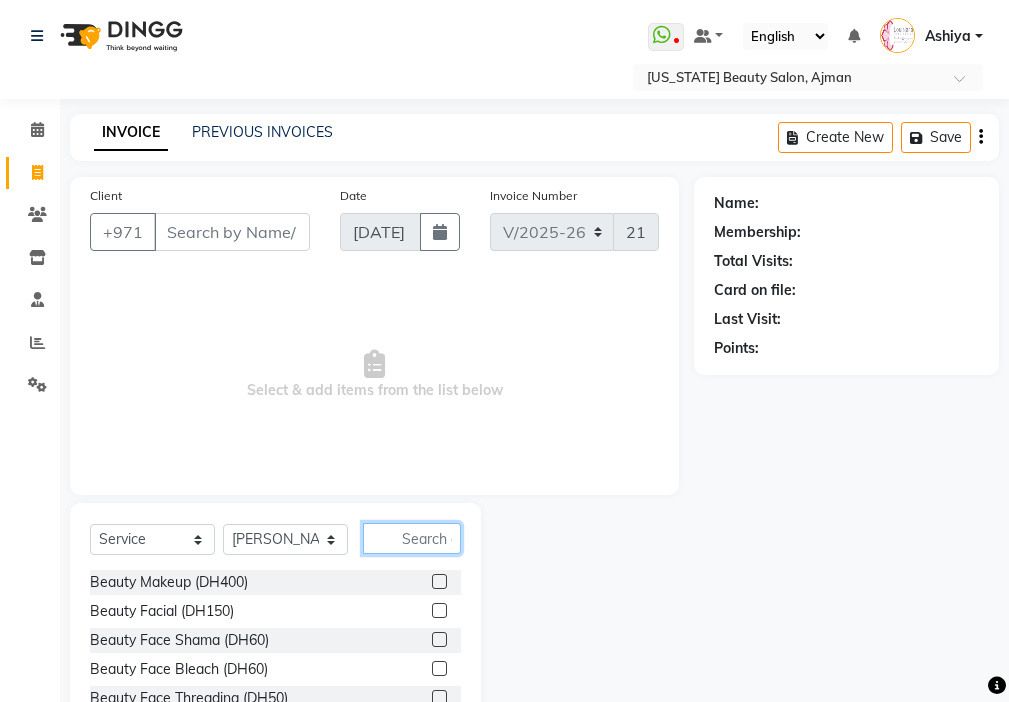 click 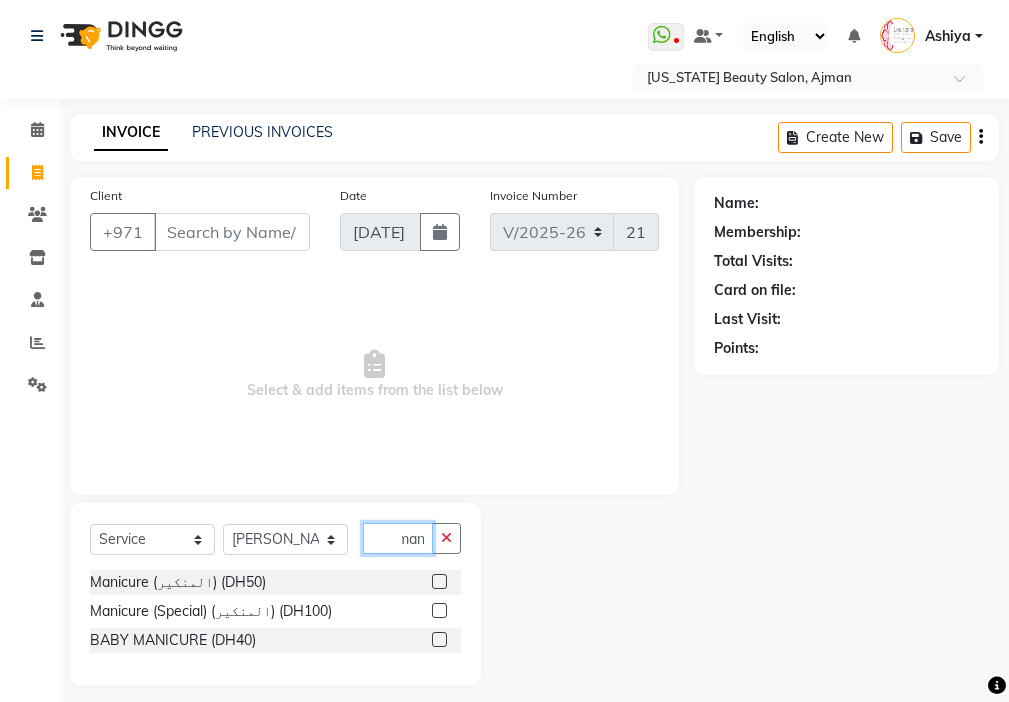 scroll, scrollTop: 0, scrollLeft: 9, axis: horizontal 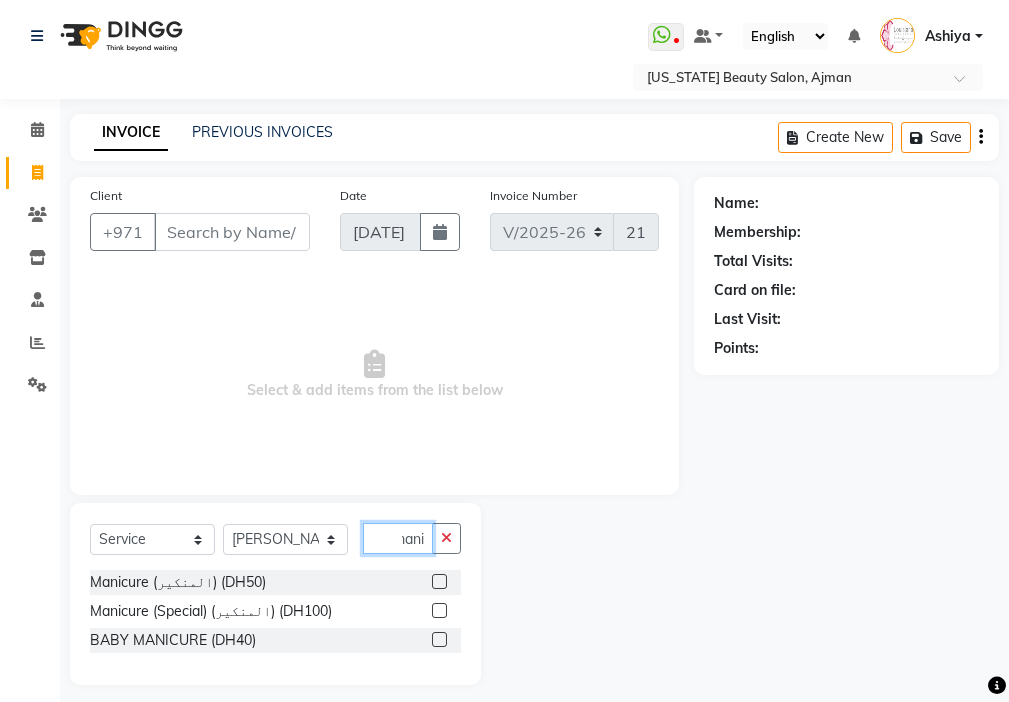 type on "mani" 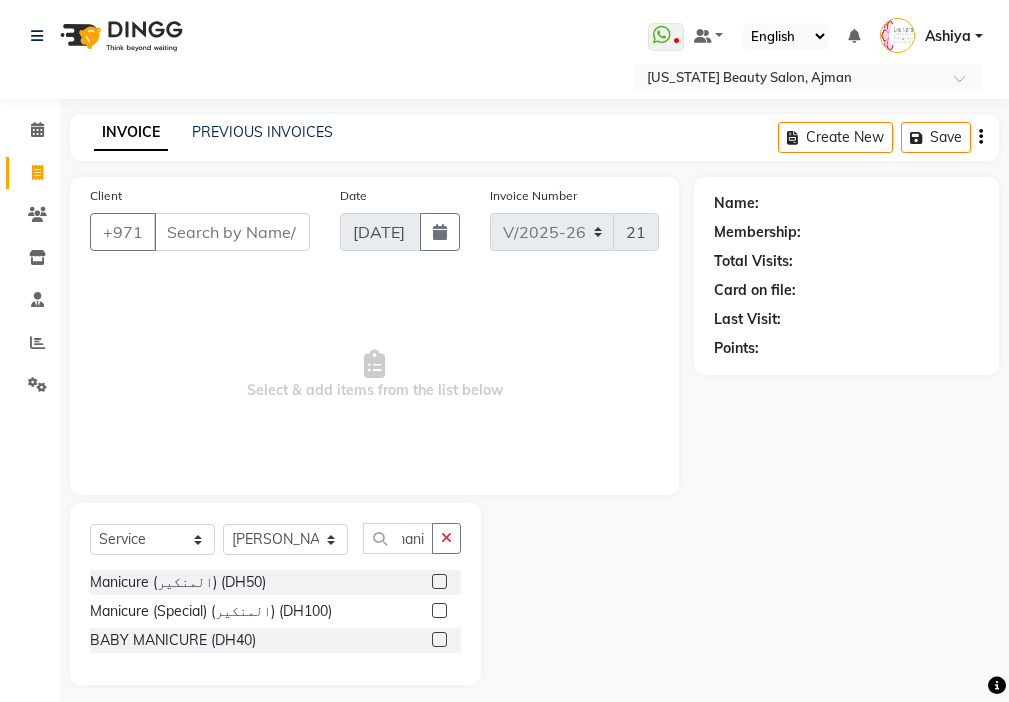 click 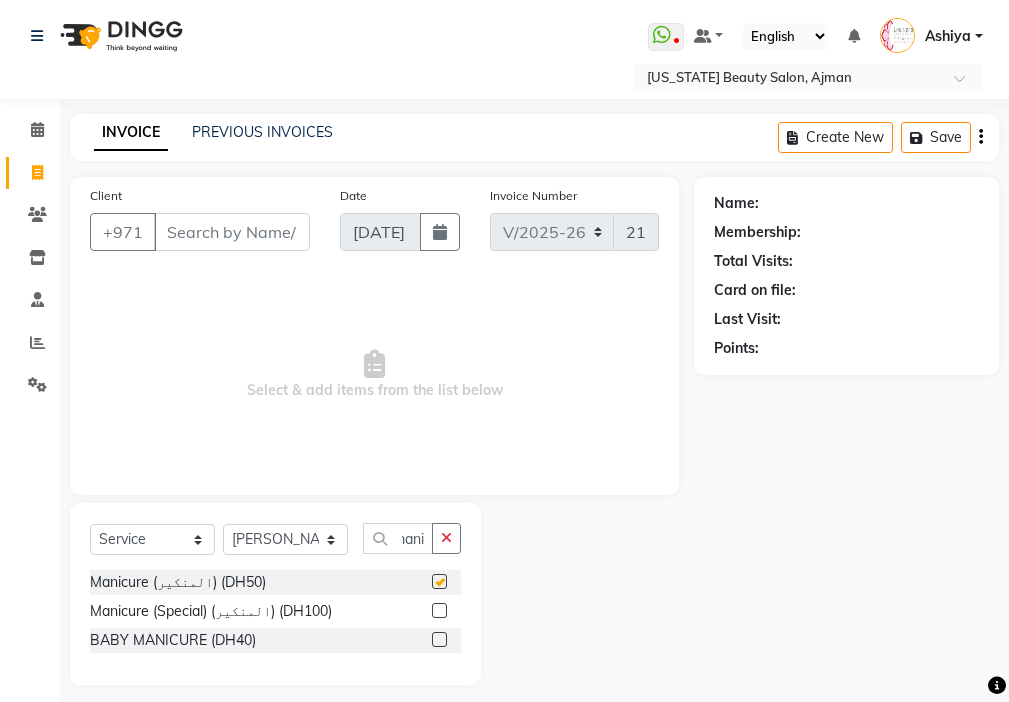 scroll, scrollTop: 0, scrollLeft: 0, axis: both 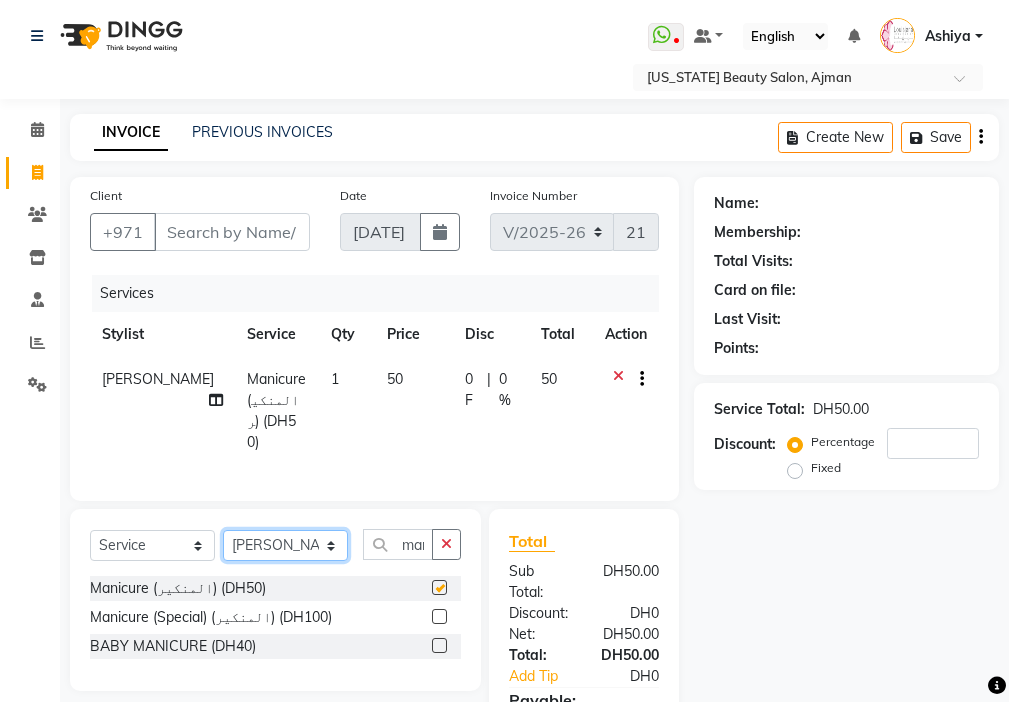 click on "Select Stylist [PERSON_NAME] [PERSON_NAME] [PERSON_NAME] [PERSON_NAME] Kbina Madam mamta [PERSON_NAME] [PERSON_NAME] [PERSON_NAME]" 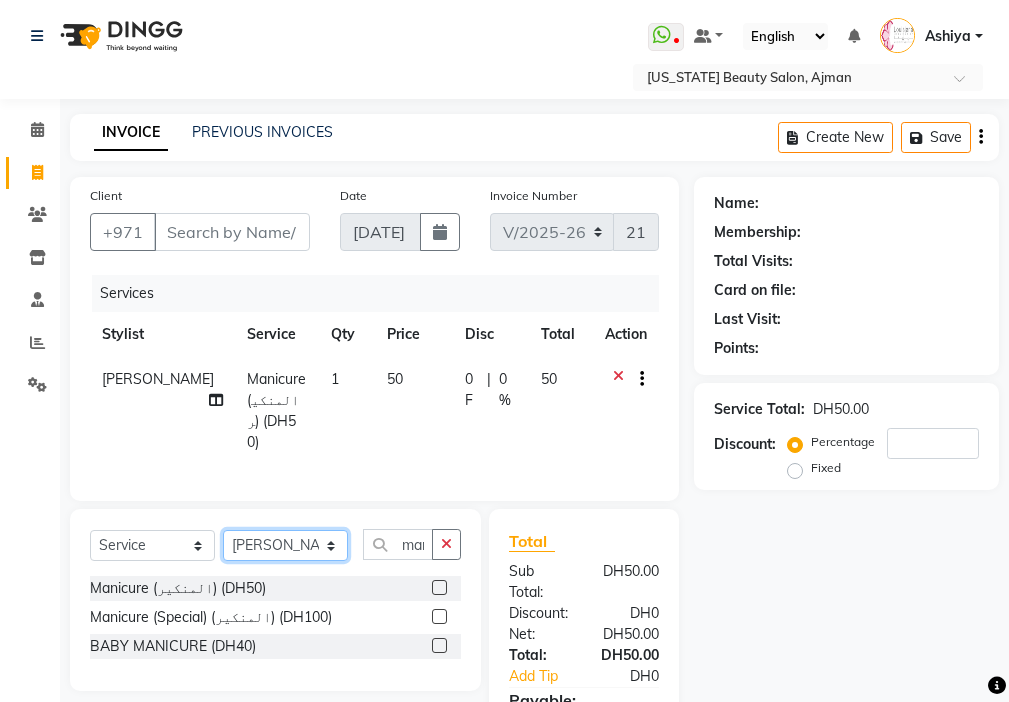 checkbox on "false" 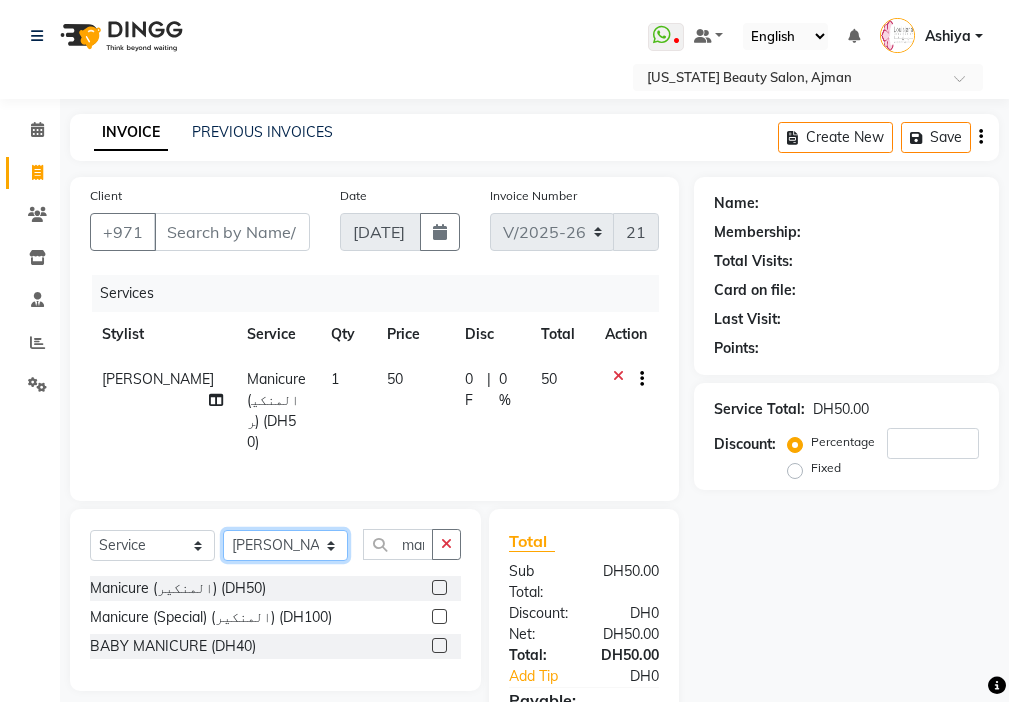 select on "28858" 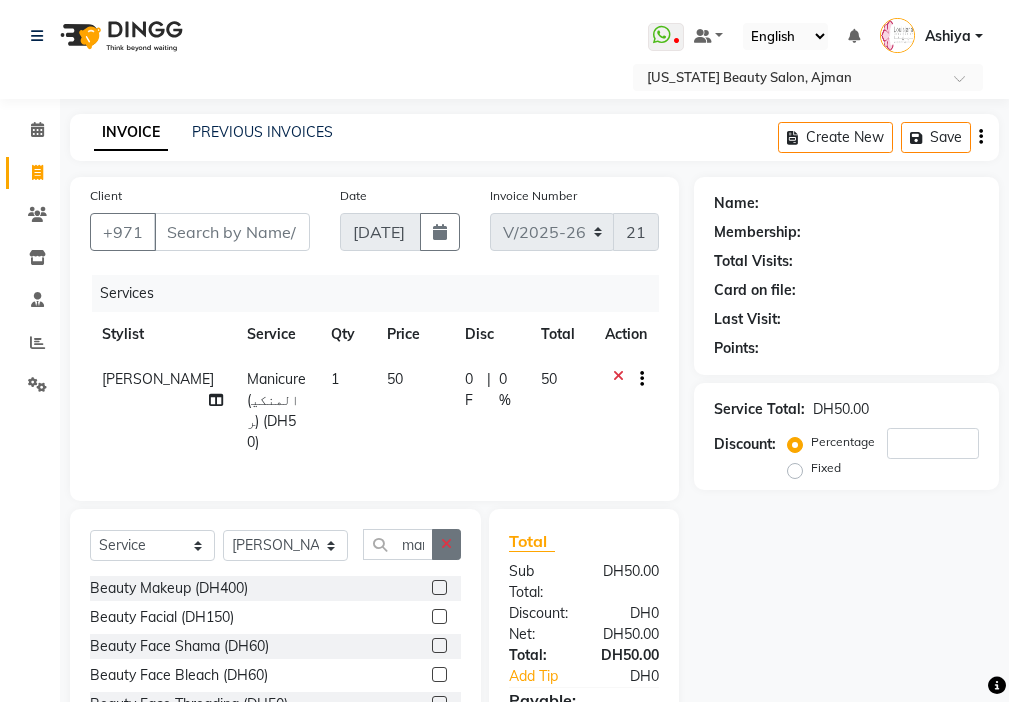 click 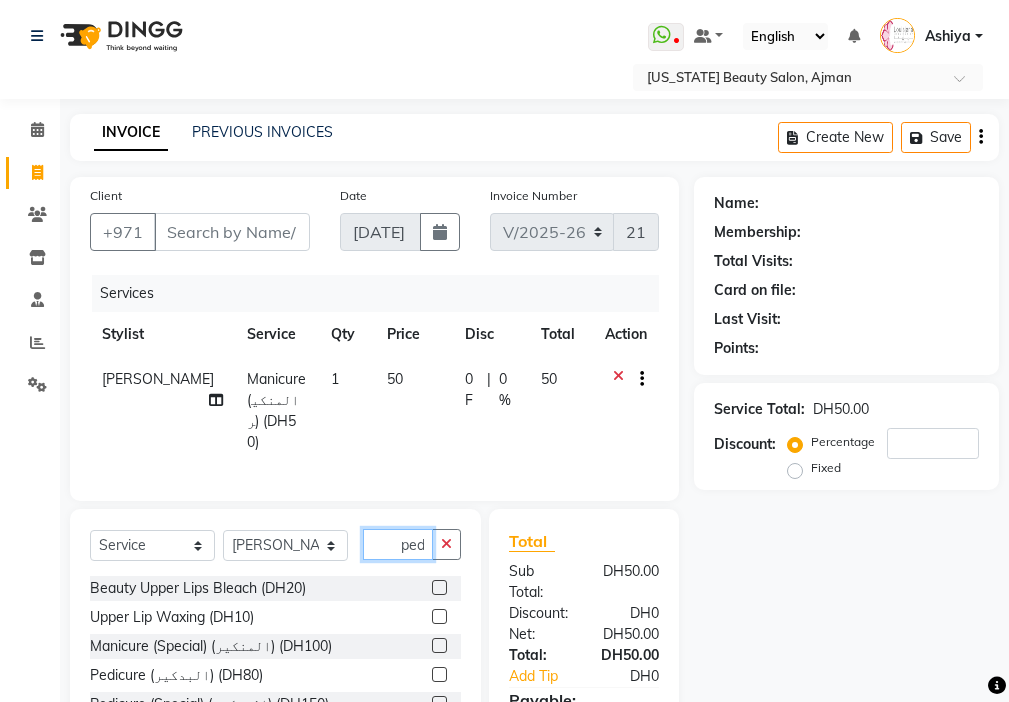 scroll, scrollTop: 0, scrollLeft: 4, axis: horizontal 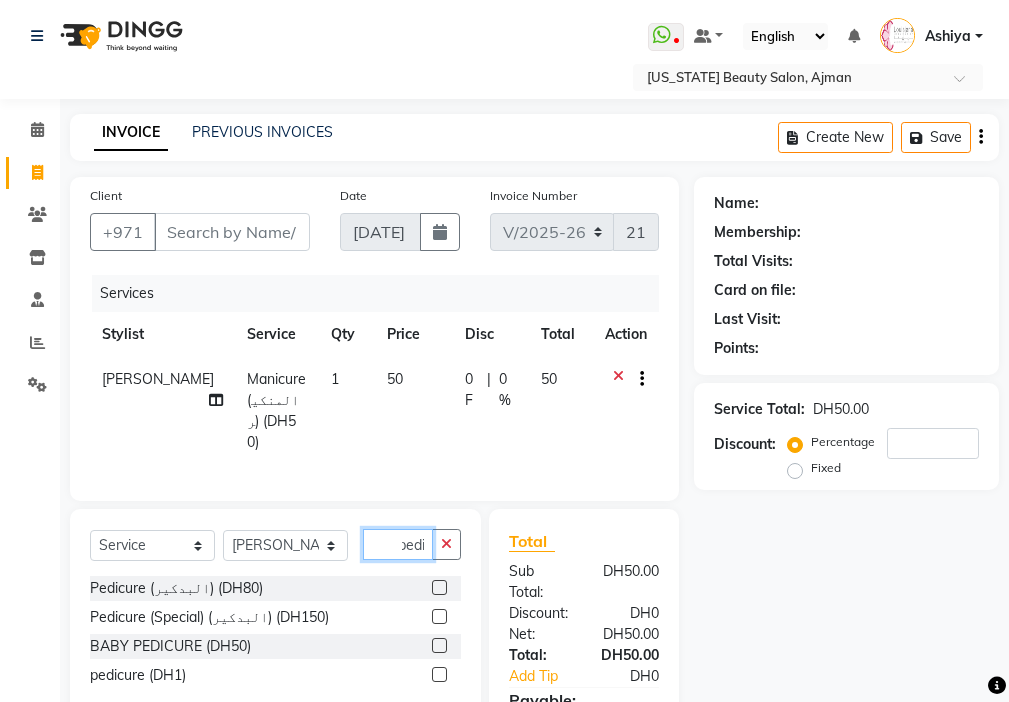 type on "pedi" 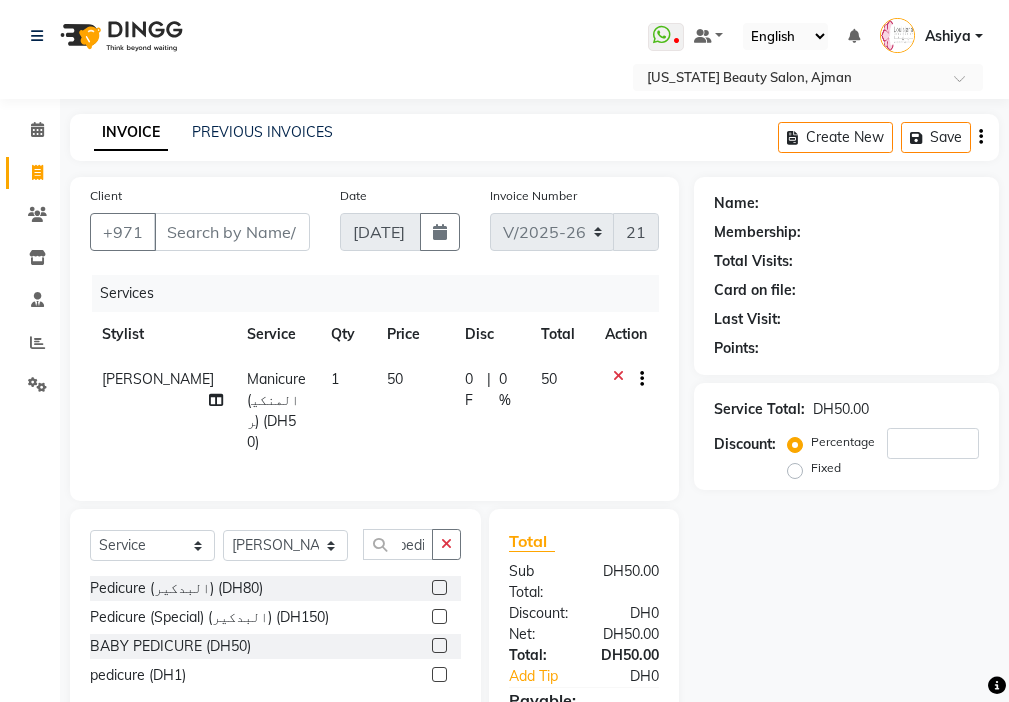 click 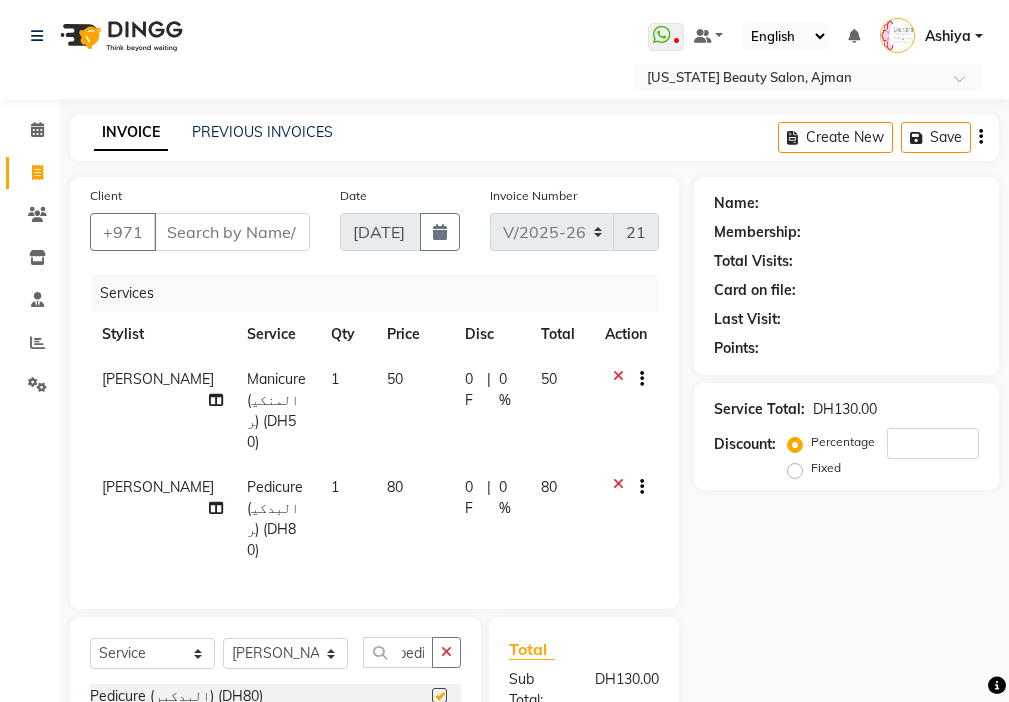 scroll, scrollTop: 0, scrollLeft: 0, axis: both 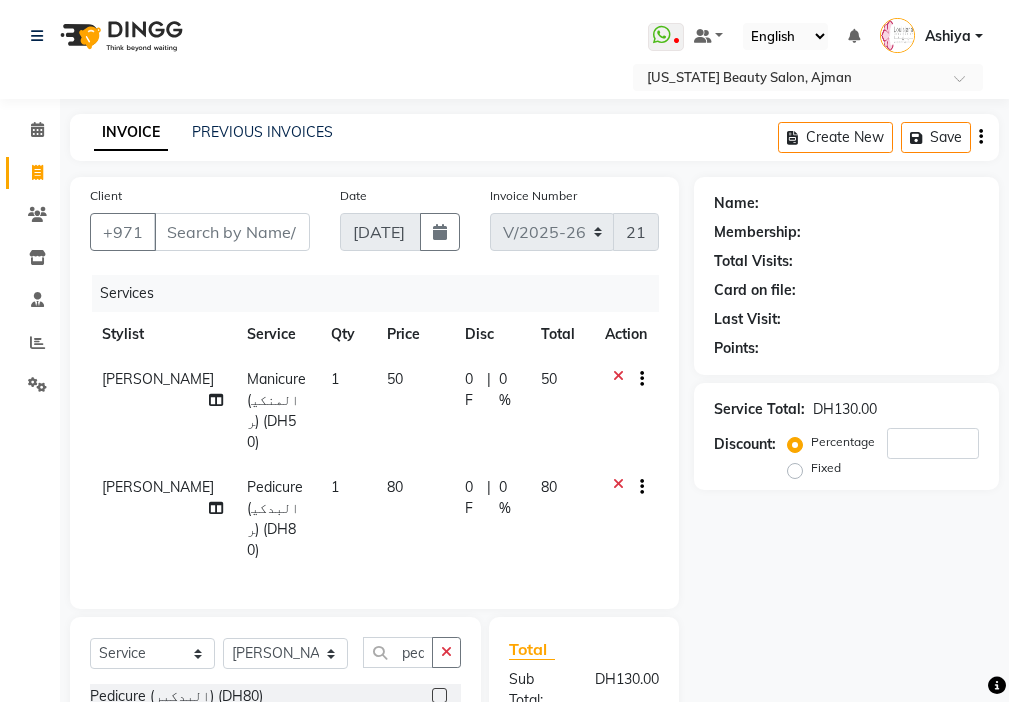 checkbox on "false" 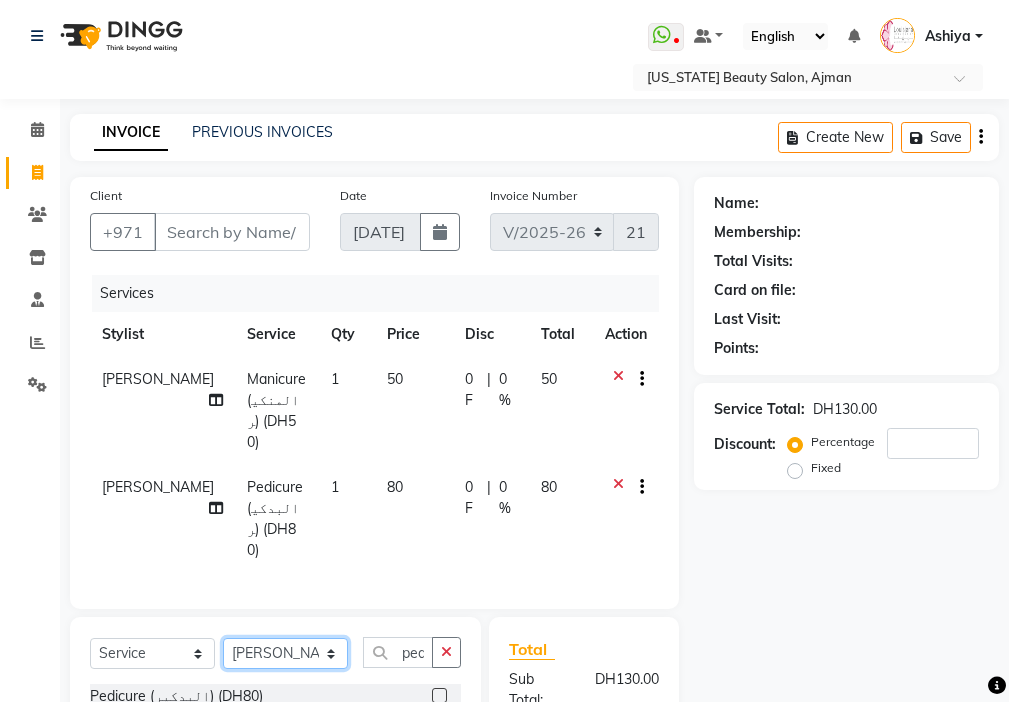 click on "Select Stylist [PERSON_NAME] [PERSON_NAME] [PERSON_NAME] [PERSON_NAME] Kbina Madam mamta [PERSON_NAME] [PERSON_NAME] [PERSON_NAME]" 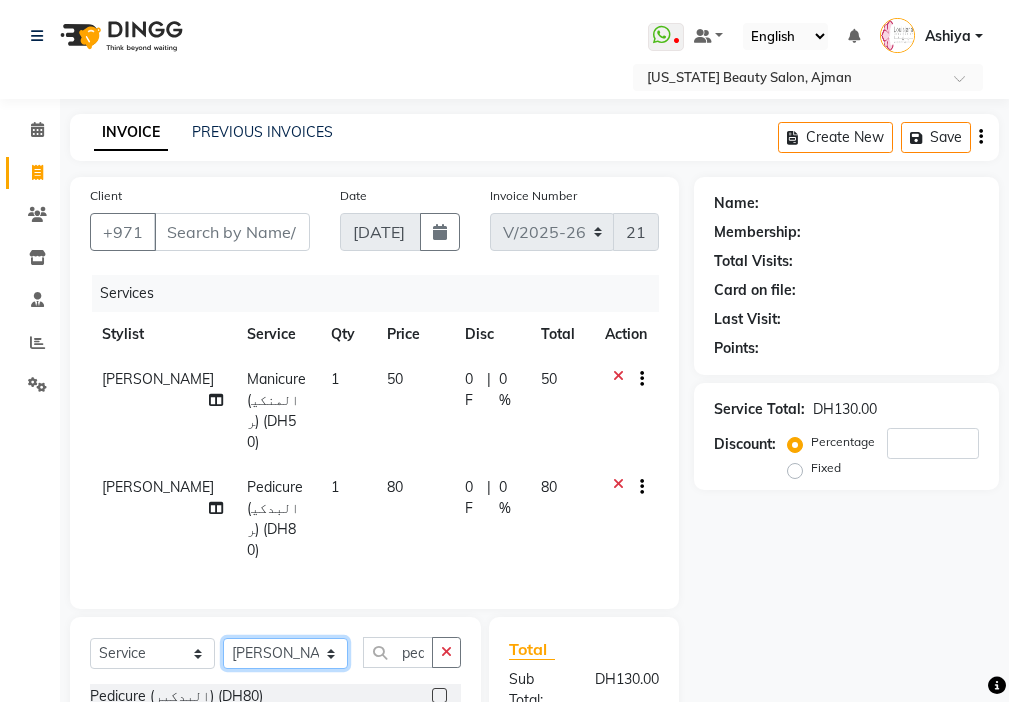 select on "68424" 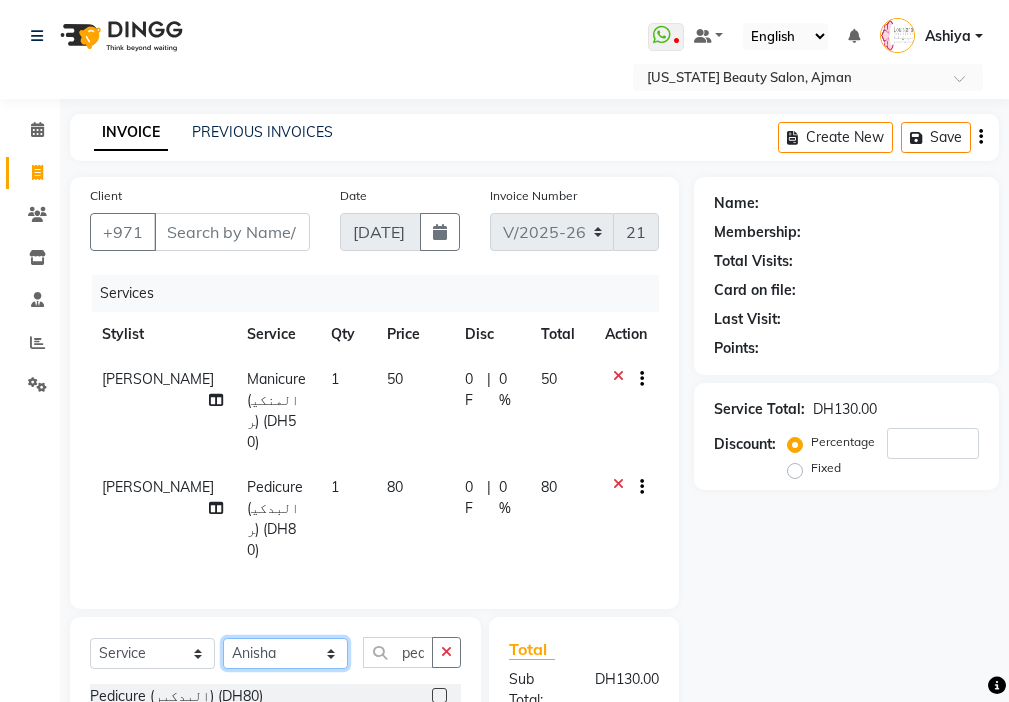 click on "Select Stylist [PERSON_NAME] [PERSON_NAME] [PERSON_NAME] [PERSON_NAME] Kbina Madam mamta [PERSON_NAME] [PERSON_NAME] [PERSON_NAME]" 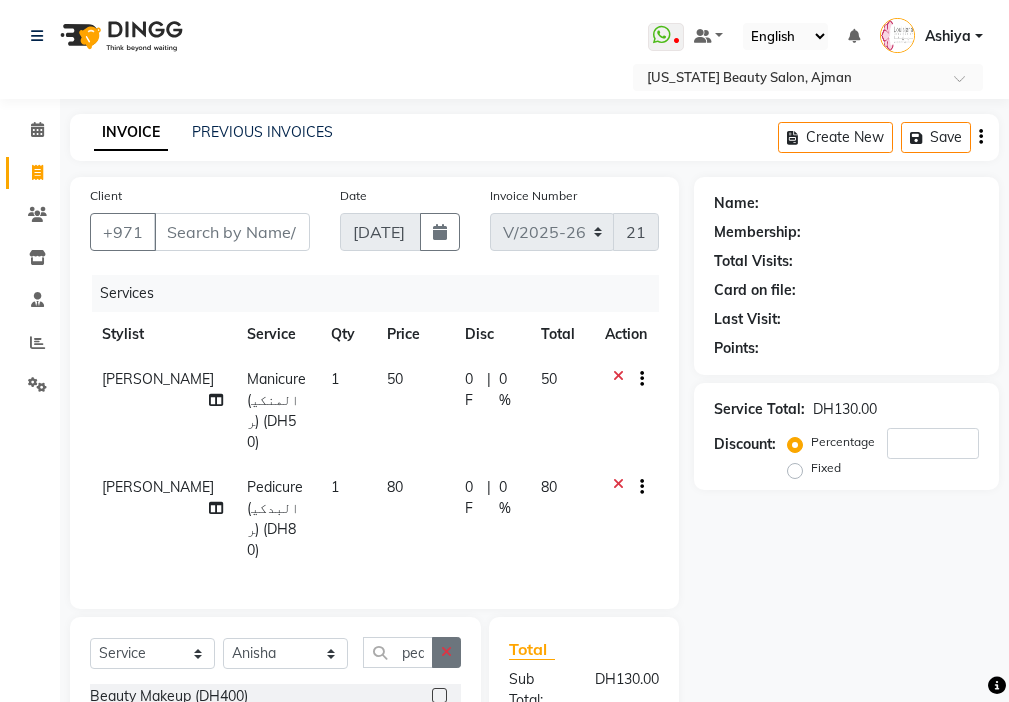 click 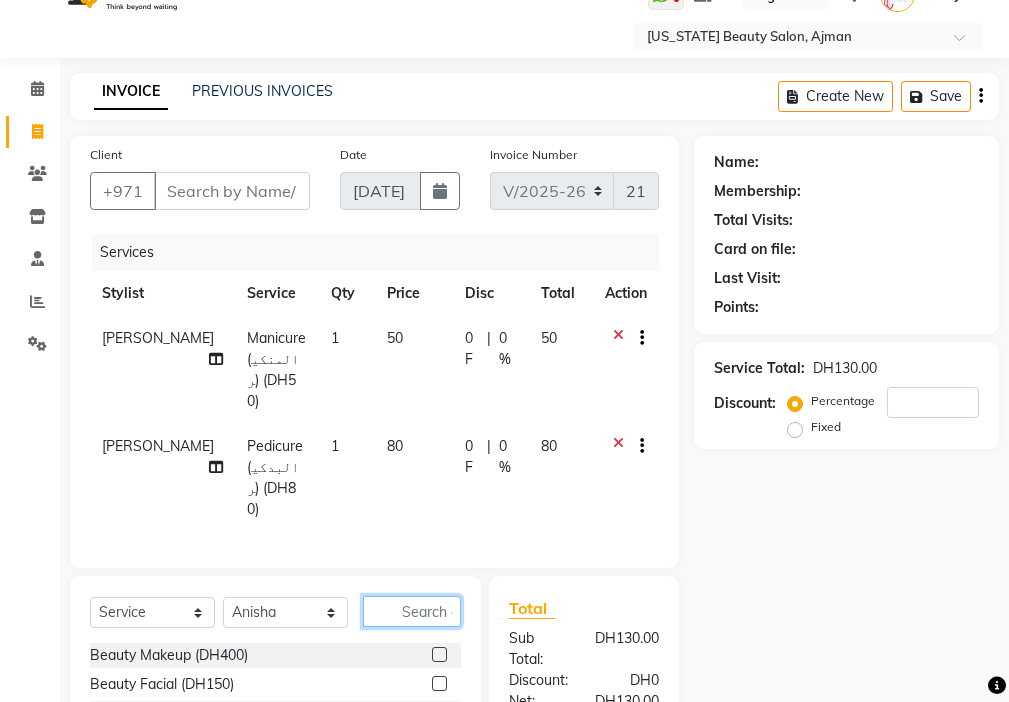 scroll, scrollTop: 43, scrollLeft: 0, axis: vertical 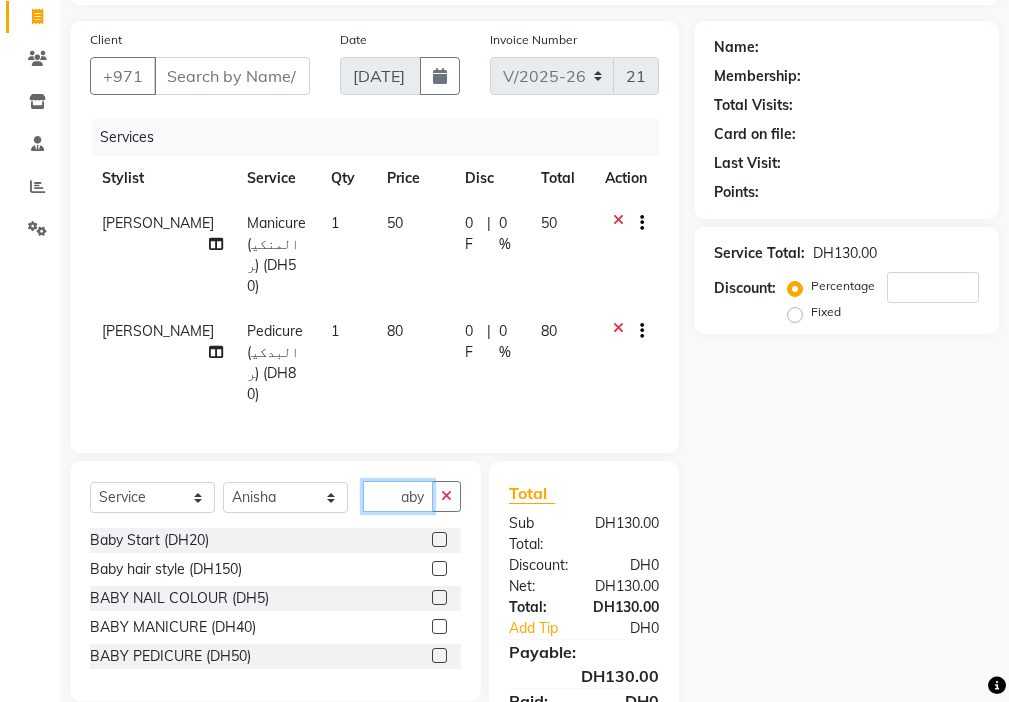 type on "baby" 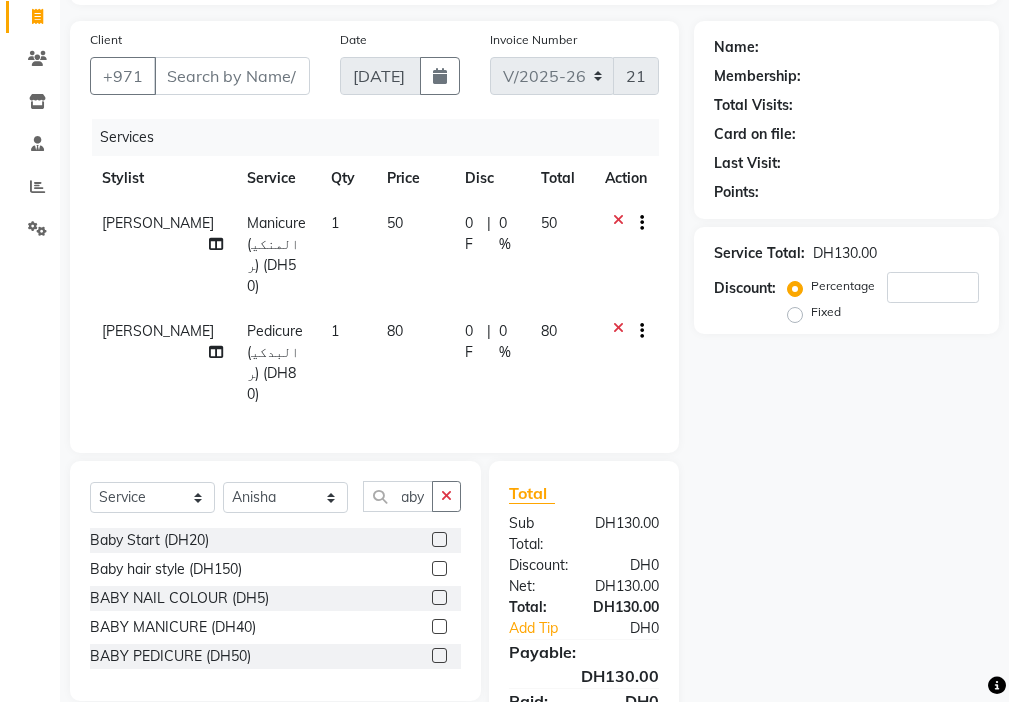 click 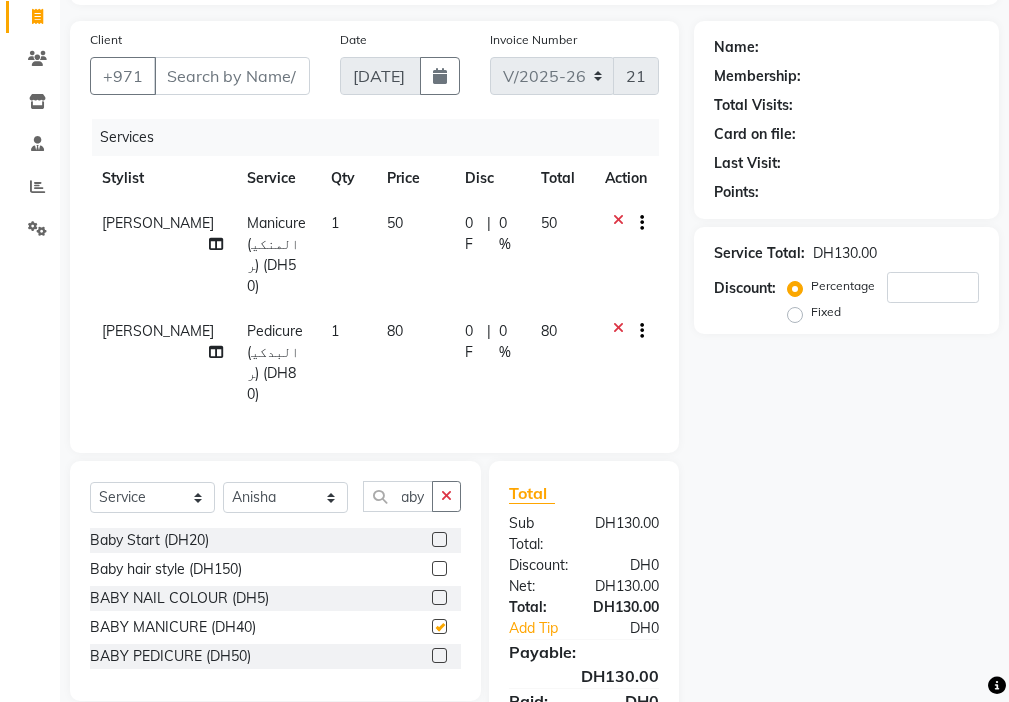 scroll, scrollTop: 0, scrollLeft: 0, axis: both 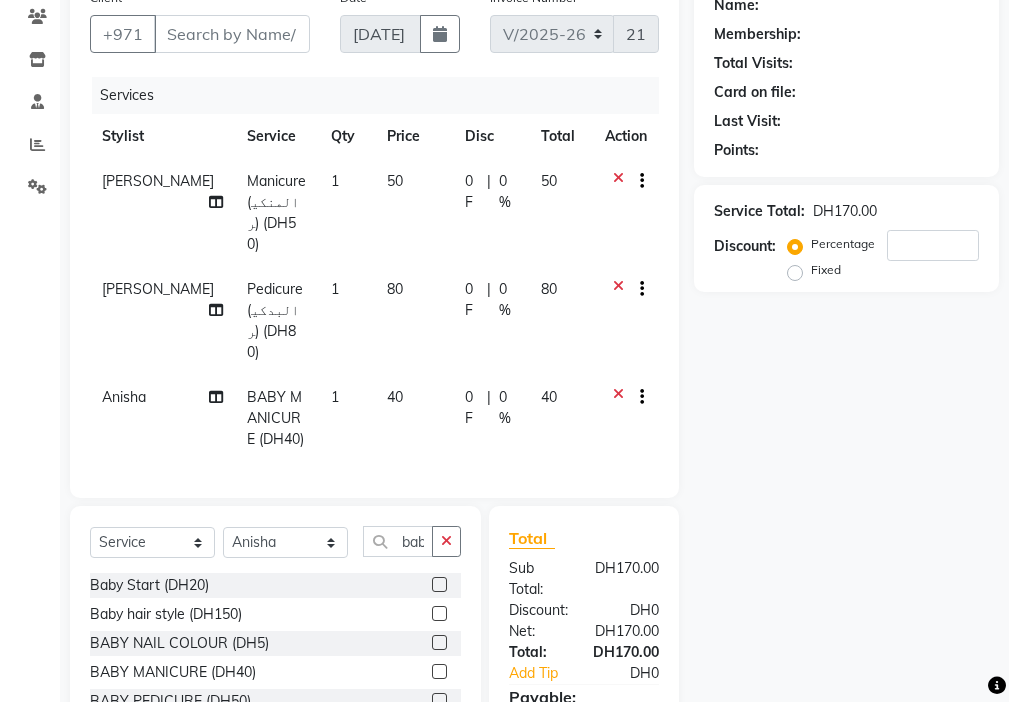 checkbox on "false" 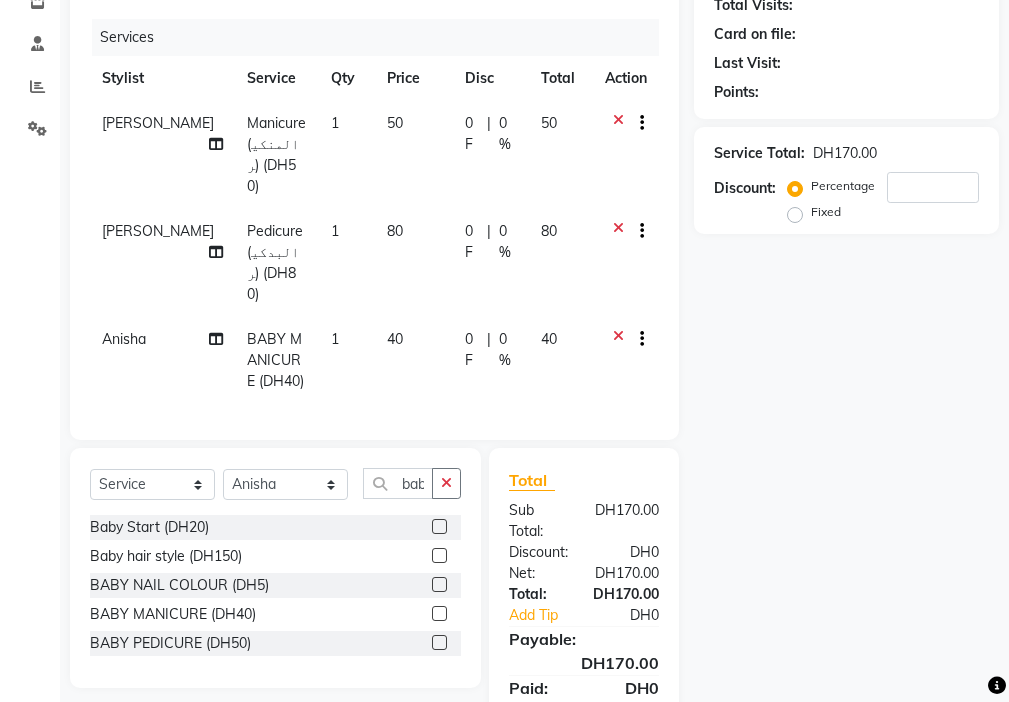 scroll, scrollTop: 263, scrollLeft: 0, axis: vertical 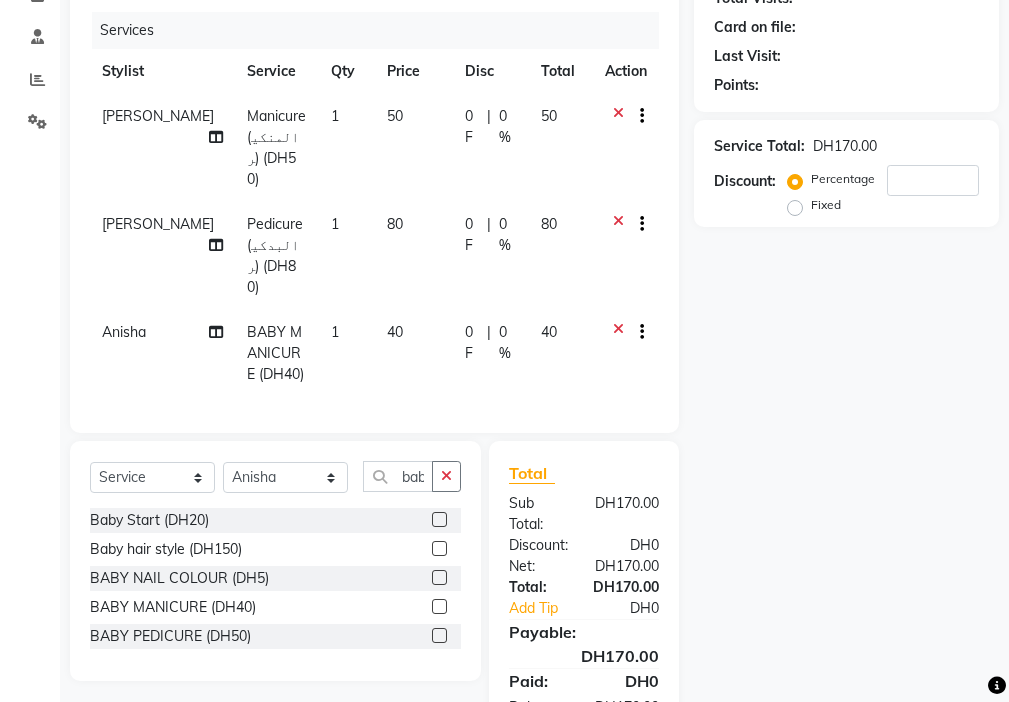 click 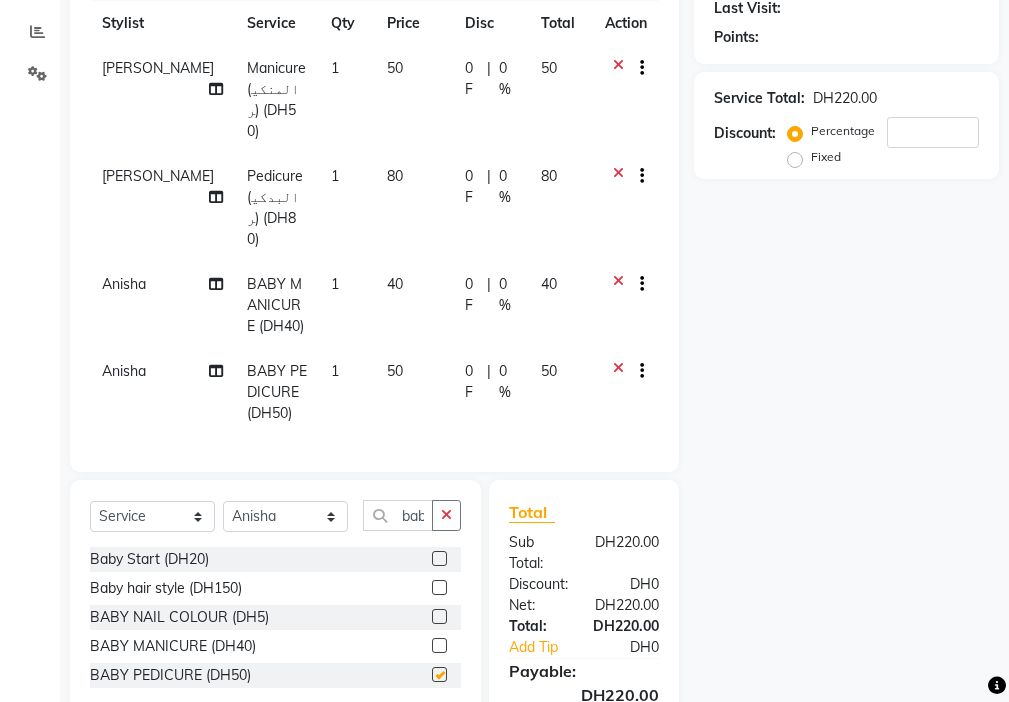 checkbox on "false" 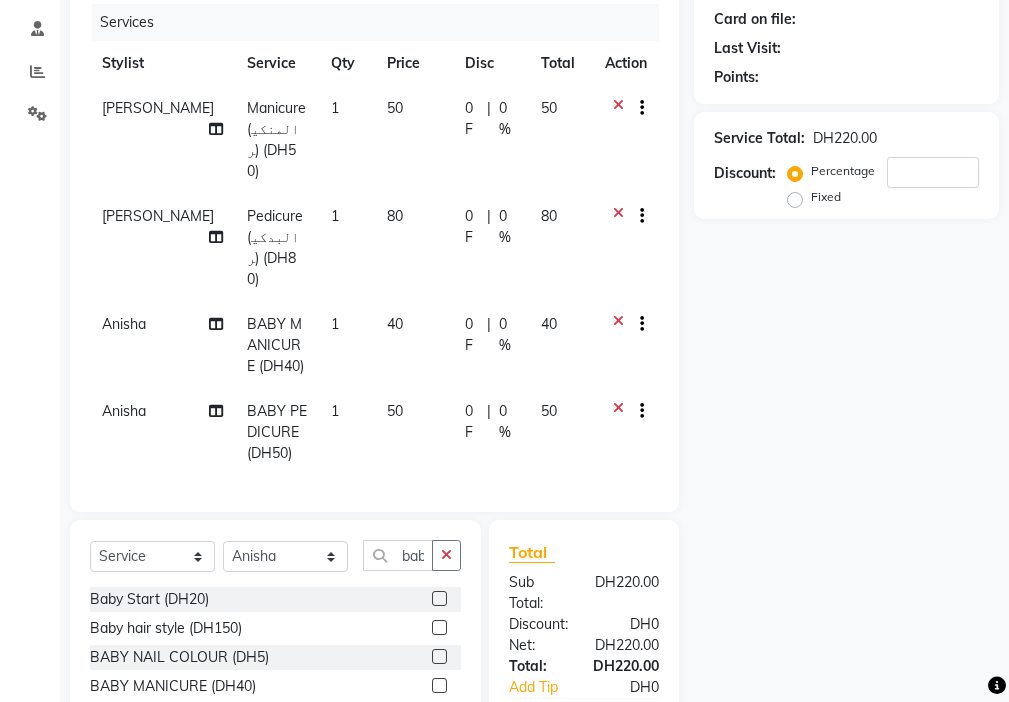 scroll, scrollTop: 267, scrollLeft: 0, axis: vertical 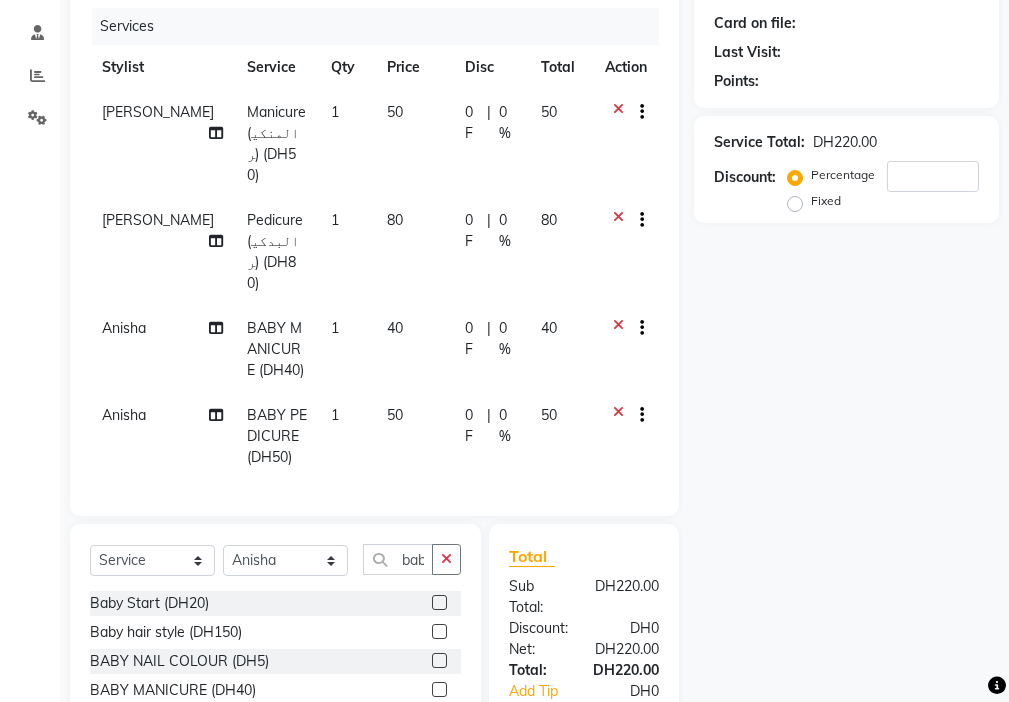 click on "40" 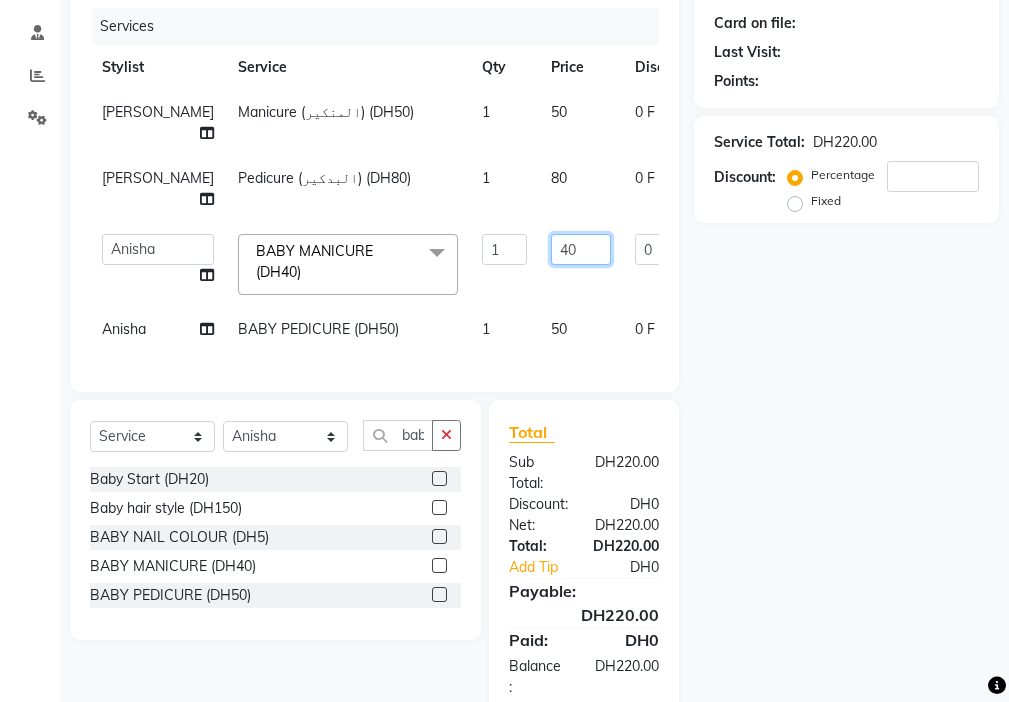 click on "40" 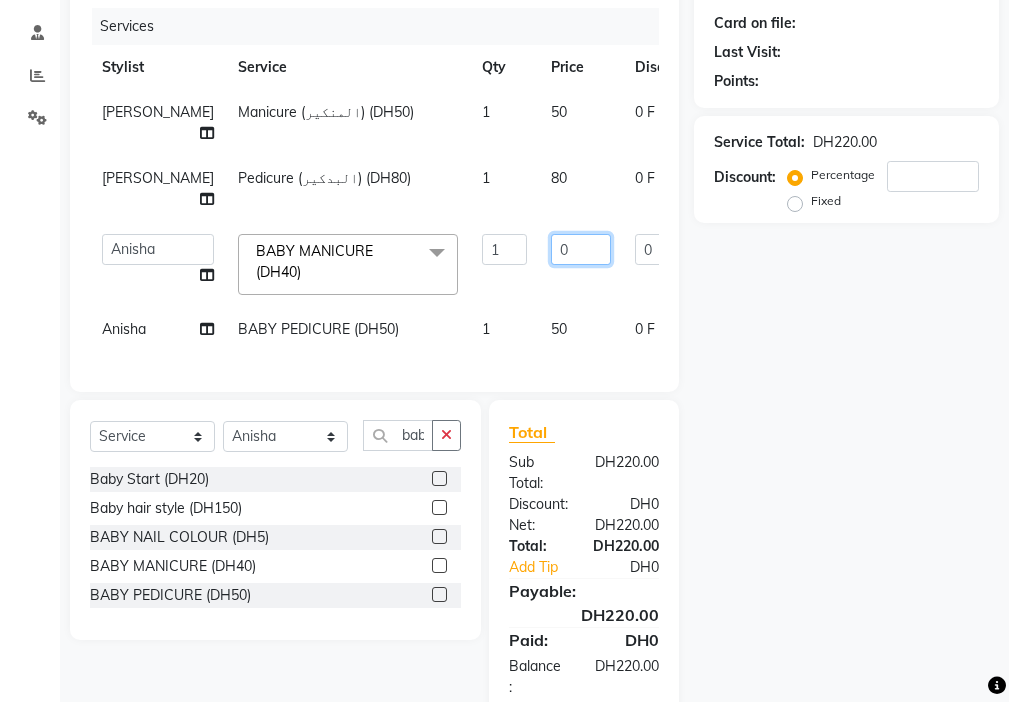 type on "50" 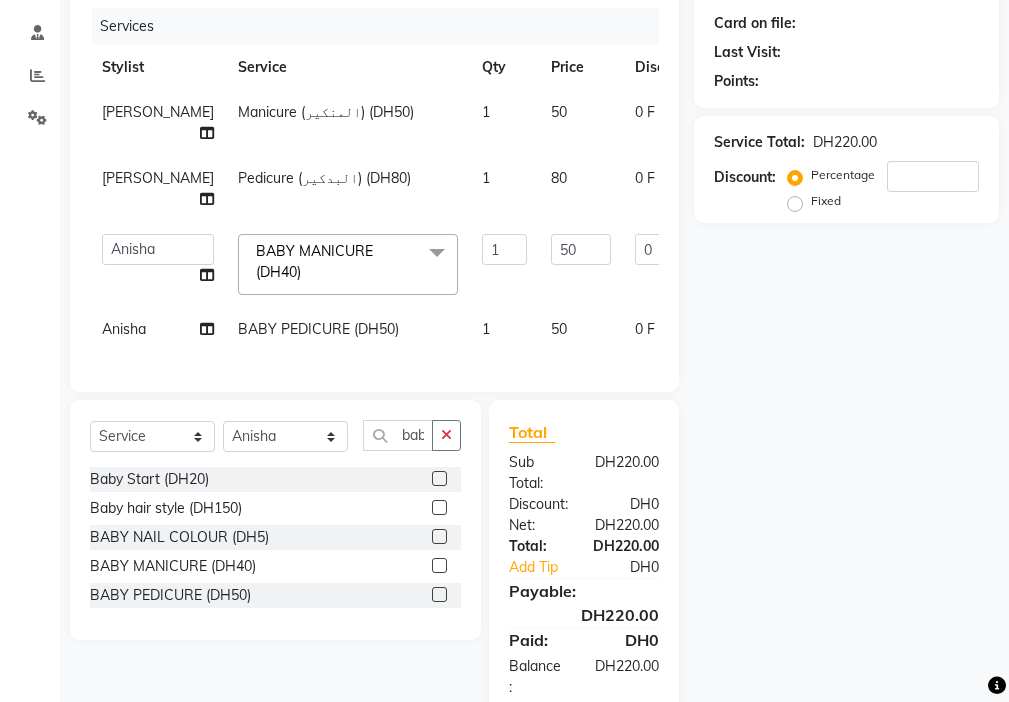 click on "Anisha BABY PEDICURE (DH50) 1 50 0 F | 0 % 50" 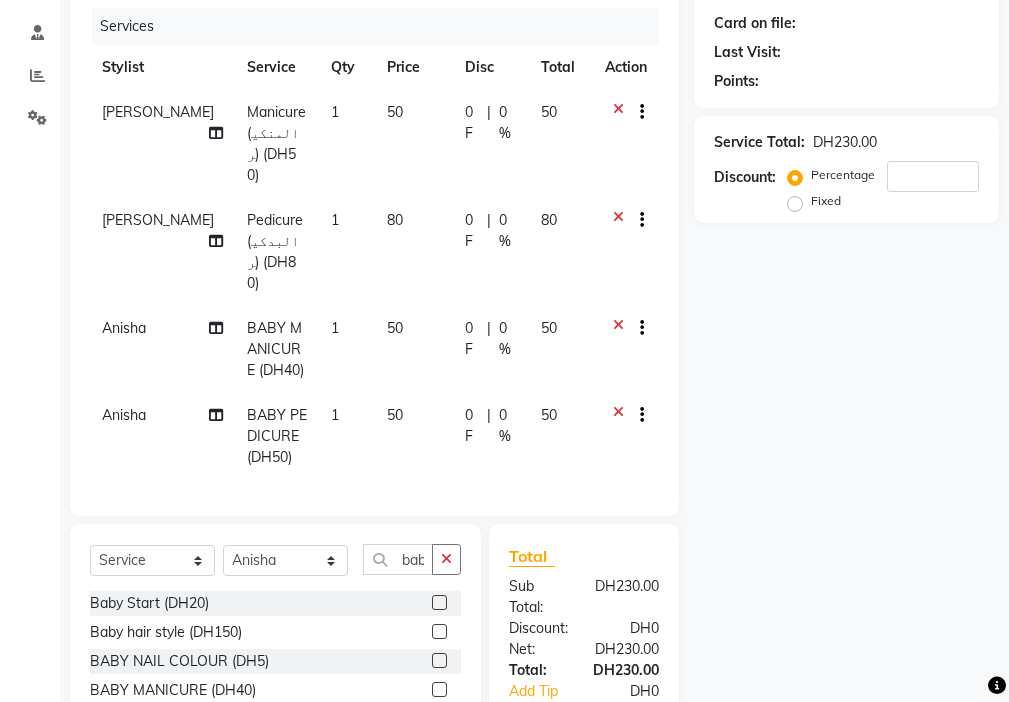 click on "50" 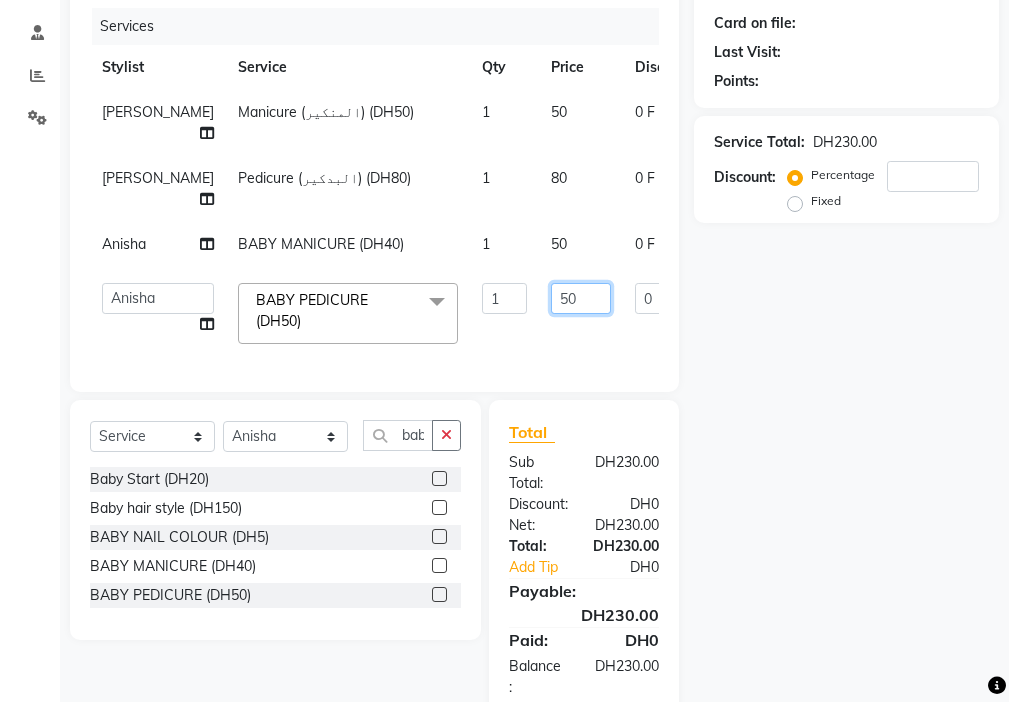 click on "50" 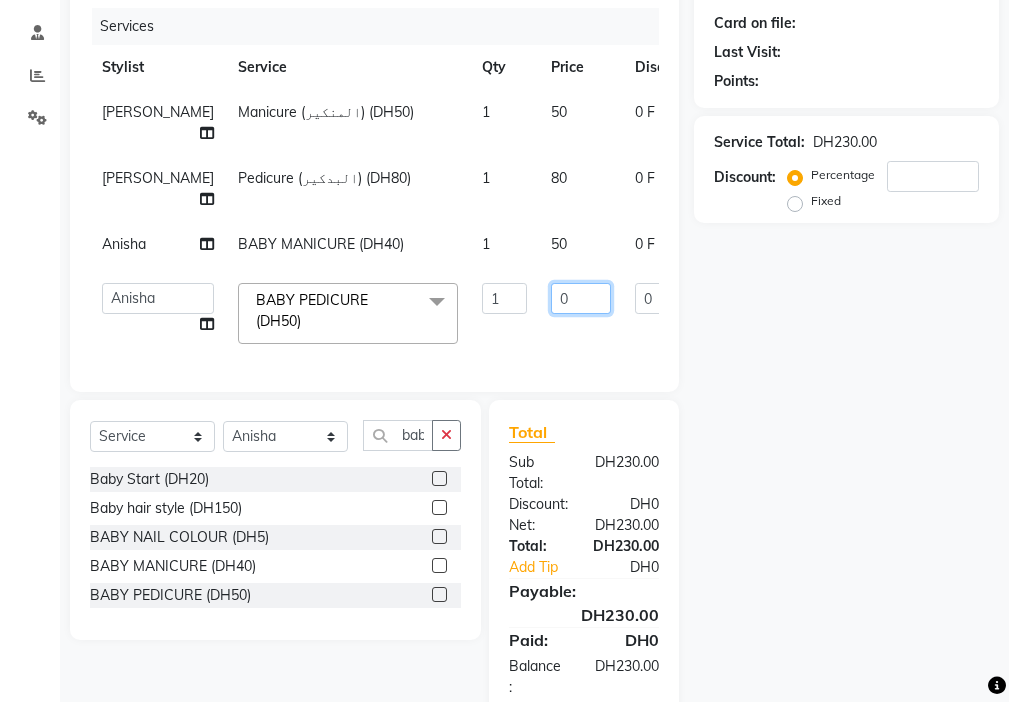 type on "70" 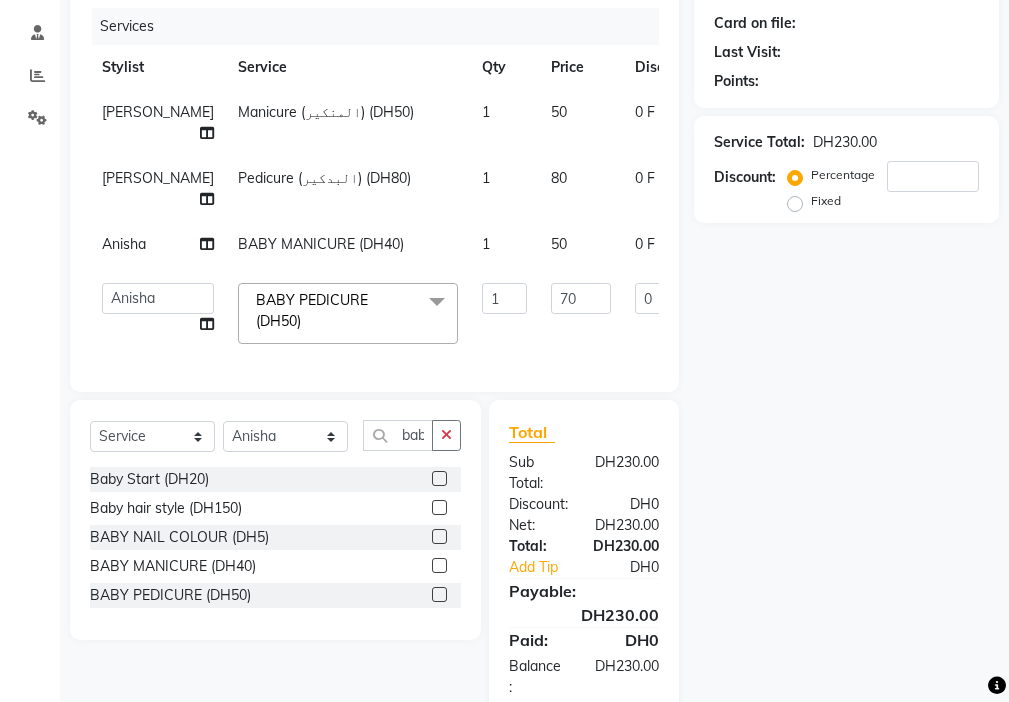 click on "Adelyn   Ambika   Anisha   Ashiya   Cashier   Danda kumari   Geanna   Halima   Hanan   Kbina   Madam   mamta   sabita   Sanket Gowda   Shaili   Tara   Tigist  BABY PEDICURE (DH50)  x Beauty Makeup (DH400) Beauty Facial (DH150) Beauty Face Shama (DH60) Beauty Face Bleach (DH60) Beauty Face Threading (DH50) Beauty Upper Lips Bleach (DH20) Forhead Waxing (DH10) Nose Waxing (DH10) Upper Lip Waxing (DH10) Hand Waxing Full (DH70) Beauty Eyelashes Adhesive (DH30) Beauty Eye Makeup (DH150) Beauty Hand Henna (حناء اليد) (DH50) Beauty Legs Henna(حناء الرجل) (DH50) paraffin wax hand (DH30) paraffin  wax leg  (DH50) chin threading (DH15) Extra Pin (DH20) ROOT HALF DYE (DH80) Beauty Gasha (DH50) Baby Start (DH20) Rinceage  (DH200) Enercose (DH200) Rosemary (DH80) Filler (DH0) Sedar (DH80) photo (DH10) Half leg Waxing (شمع نصف الرجل) (DH50) Half Hand Waxing (شمع اليدين) (DH40) Under Arms Waxing (شمع الابط) (DH20) Full Face Threading (حف الوجه بالخيط) (DH50) 1 70 0" 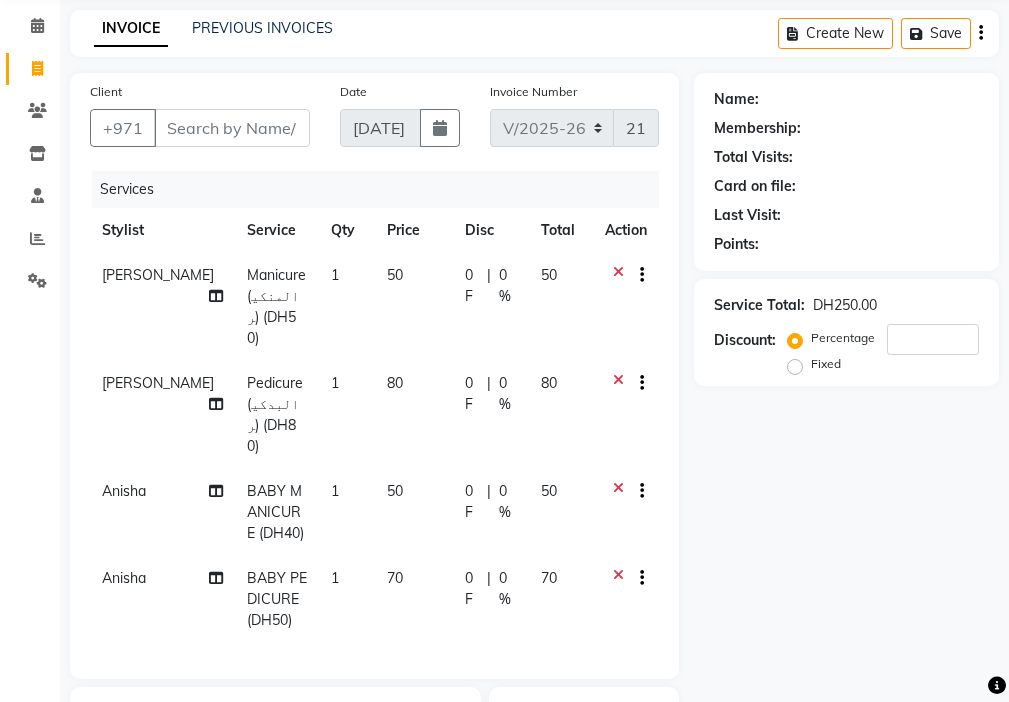 scroll, scrollTop: 101, scrollLeft: 0, axis: vertical 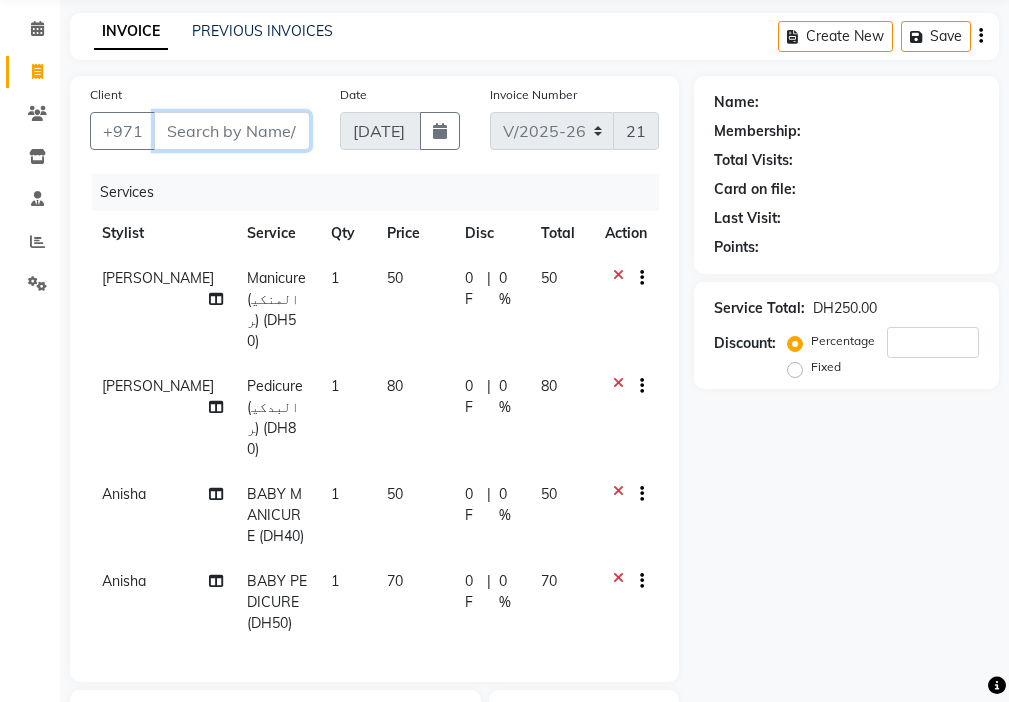click on "Client" at bounding box center [232, 131] 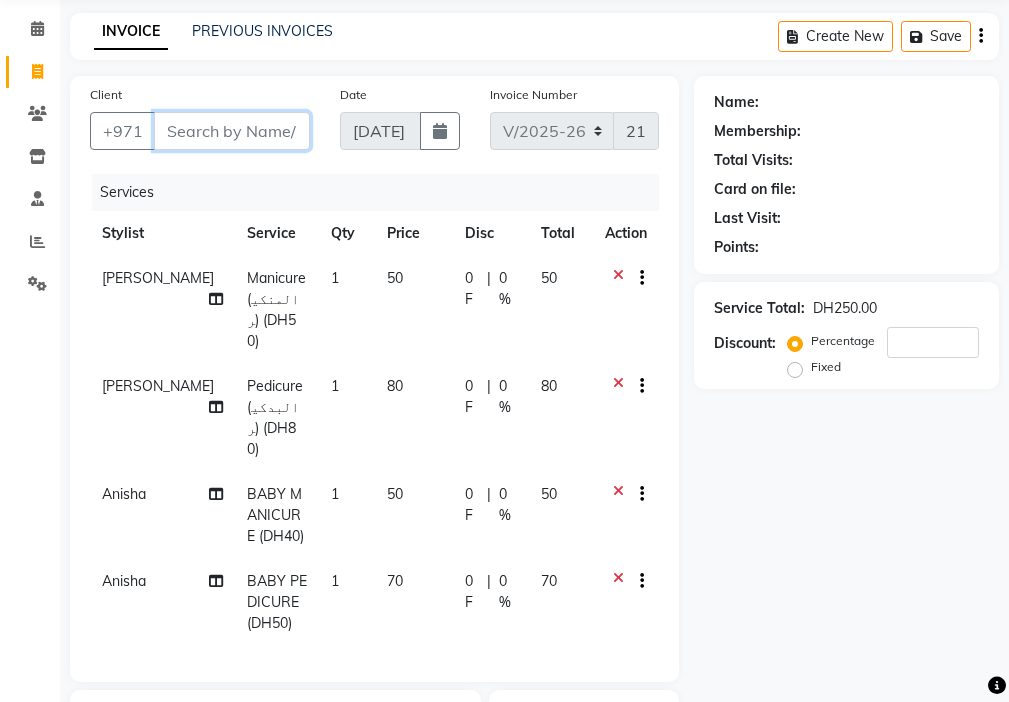type on "5" 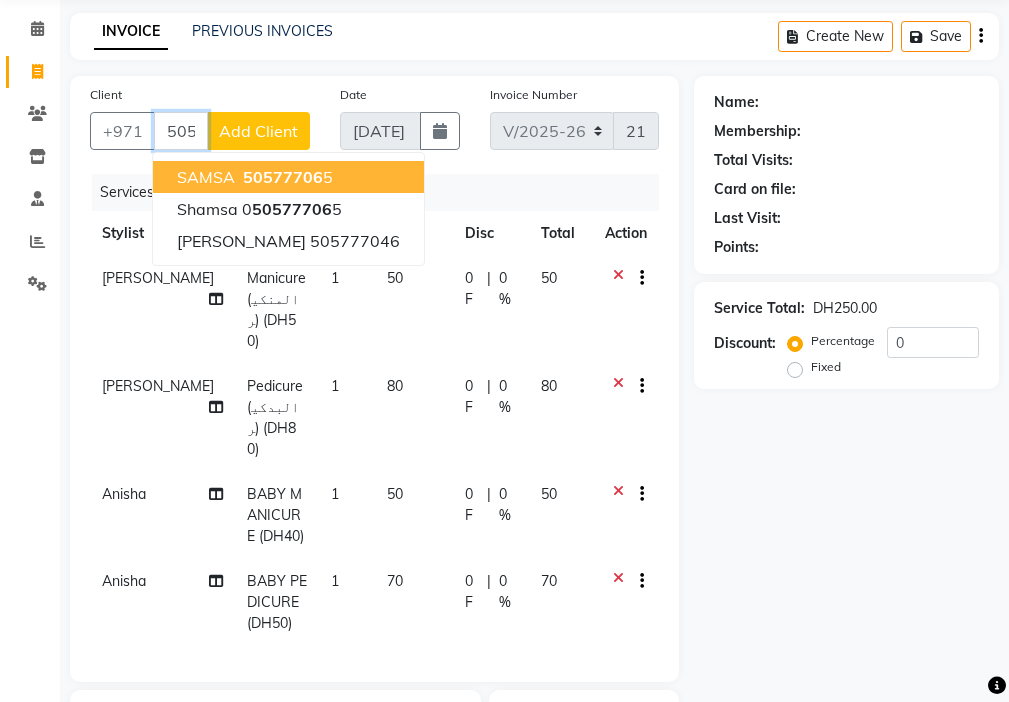 type on "505777065" 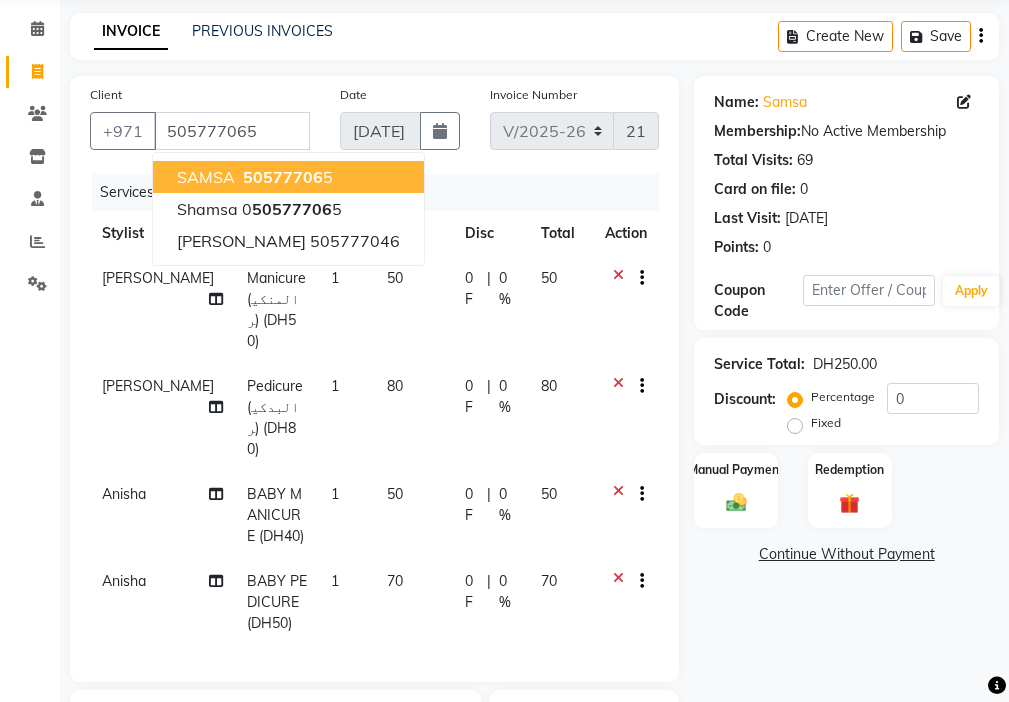 click on "SAMSA   50577706 5" at bounding box center [288, 177] 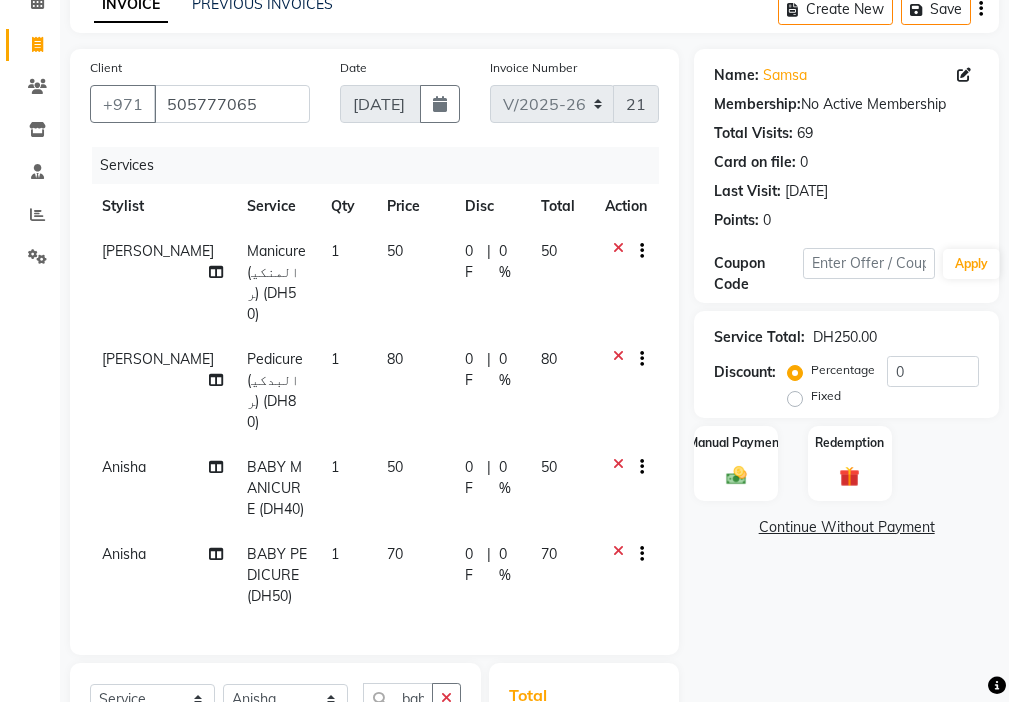 scroll, scrollTop: 121, scrollLeft: 0, axis: vertical 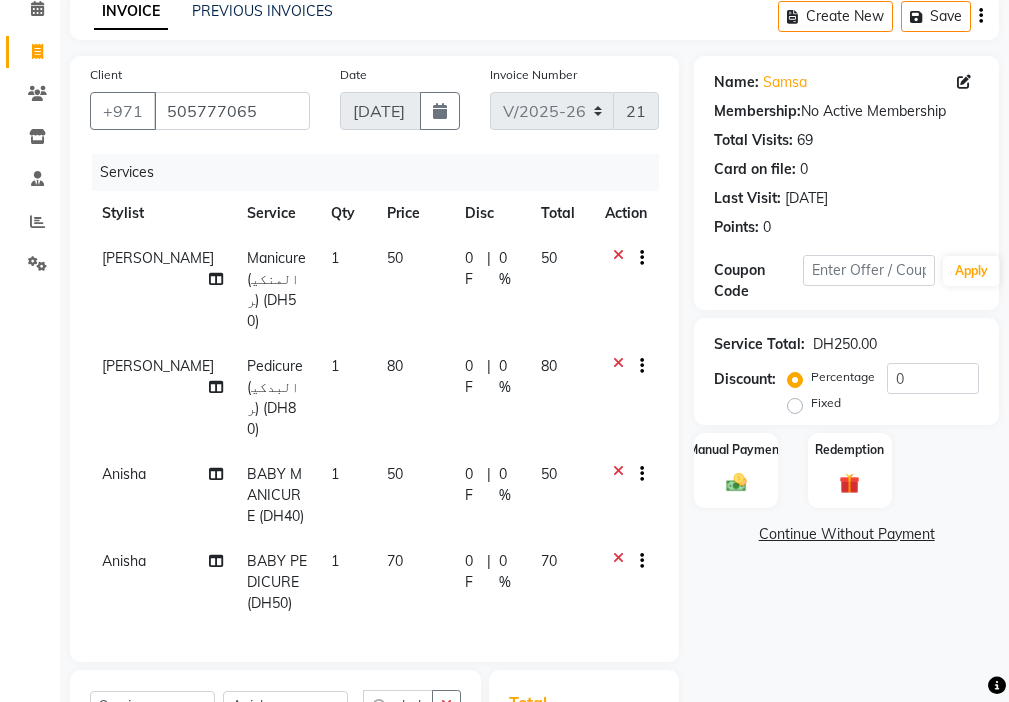 click 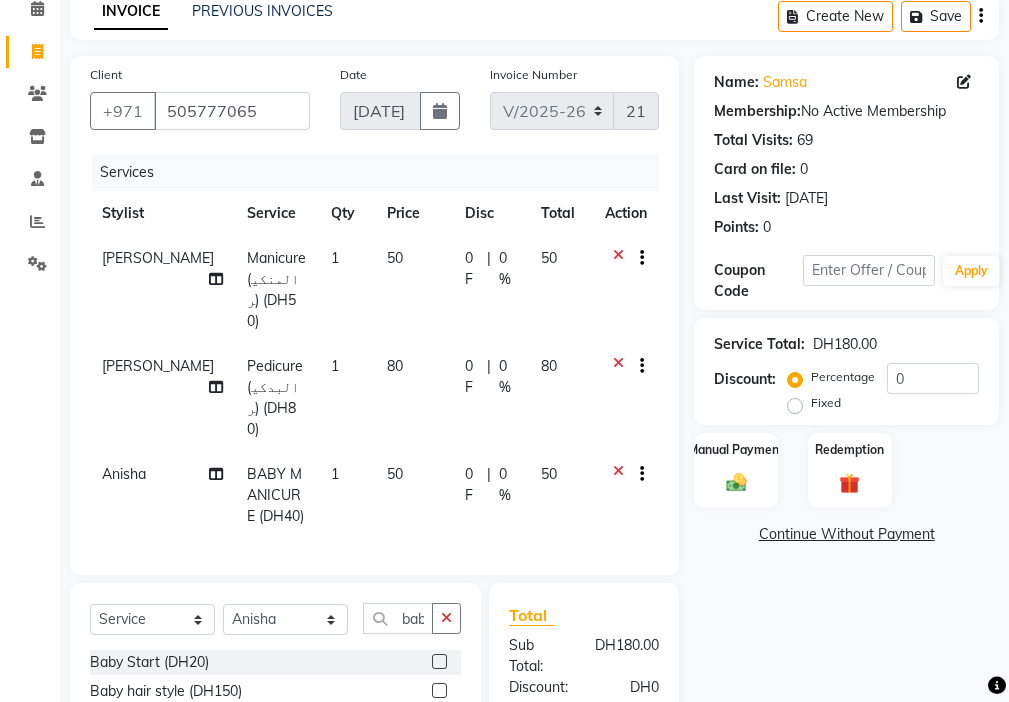 click 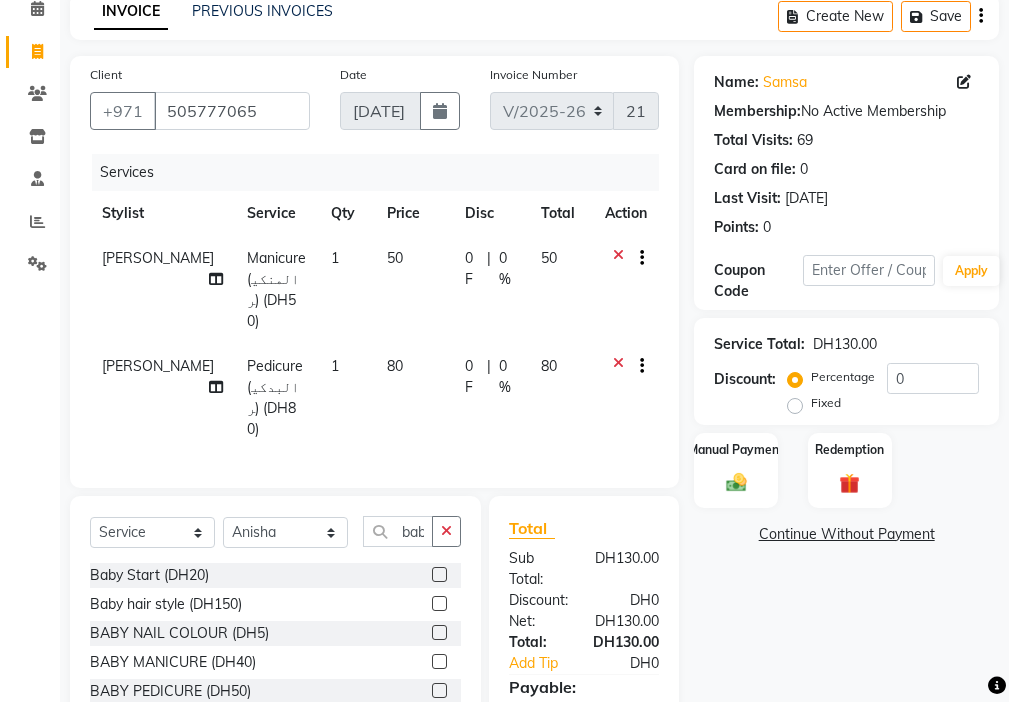 click 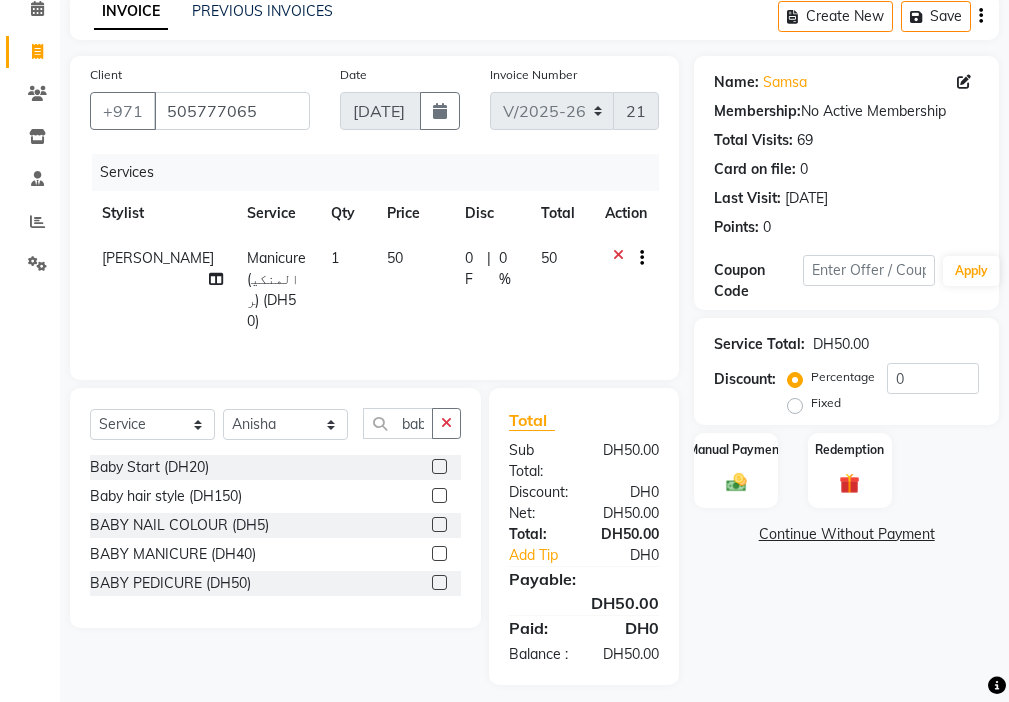 click 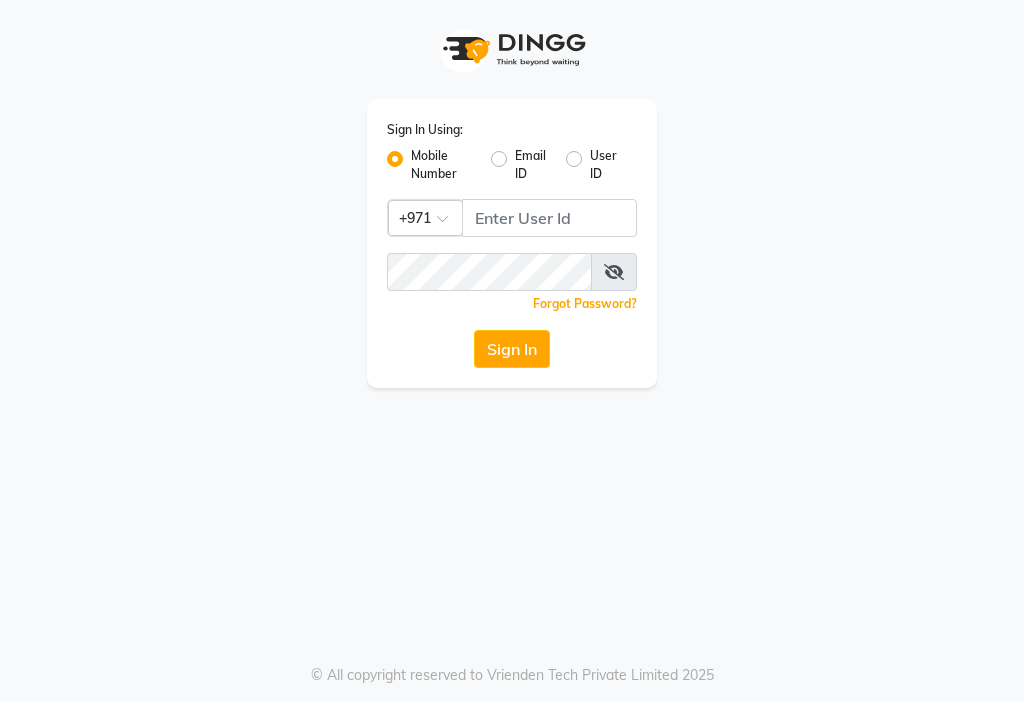 scroll, scrollTop: 0, scrollLeft: 0, axis: both 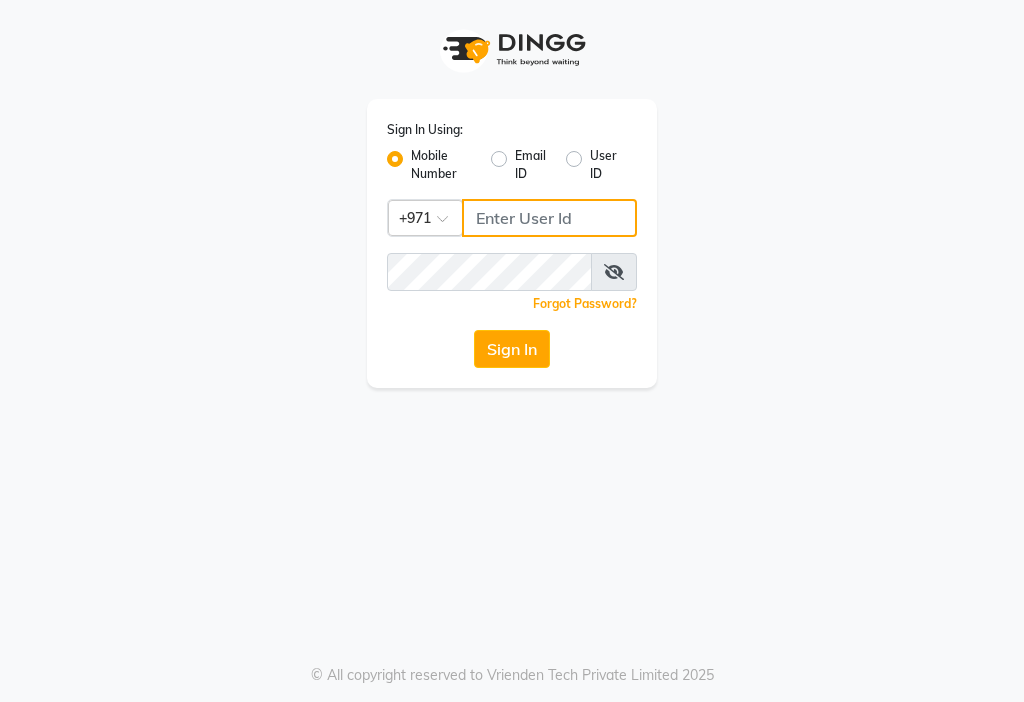 click 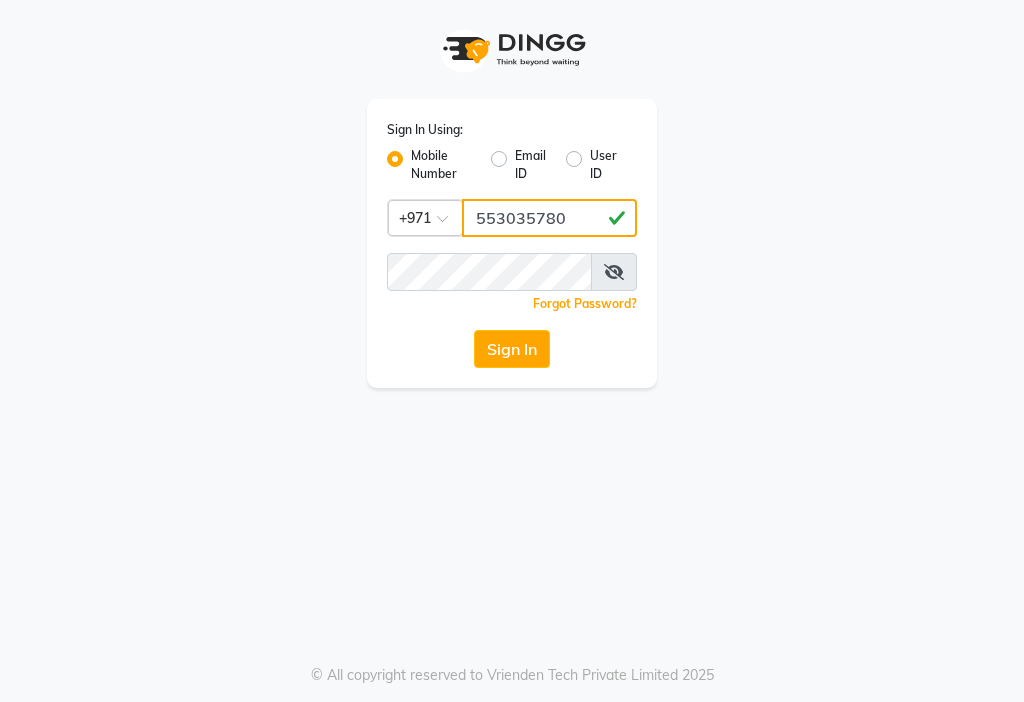 type on "553035780" 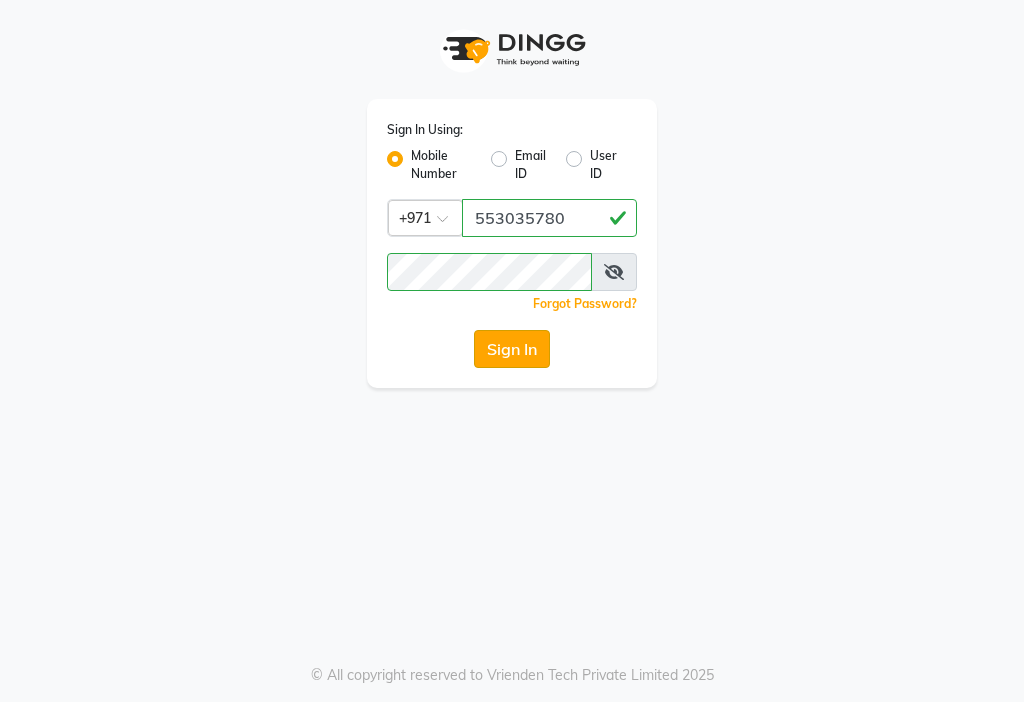 click on "Sign In" 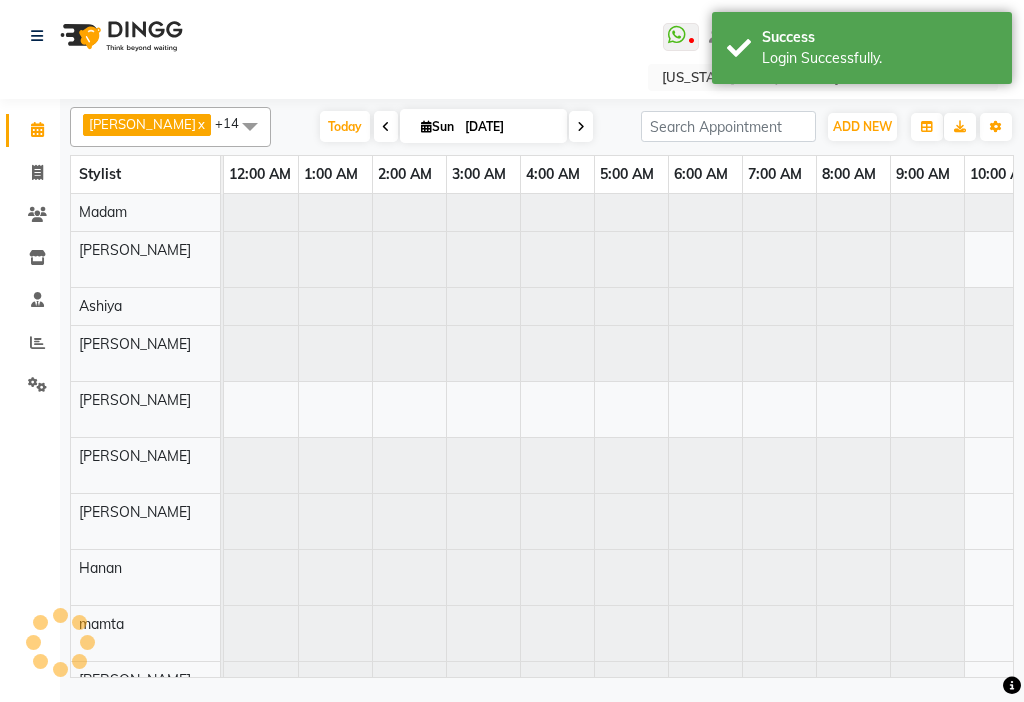 scroll, scrollTop: 0, scrollLeft: 445, axis: horizontal 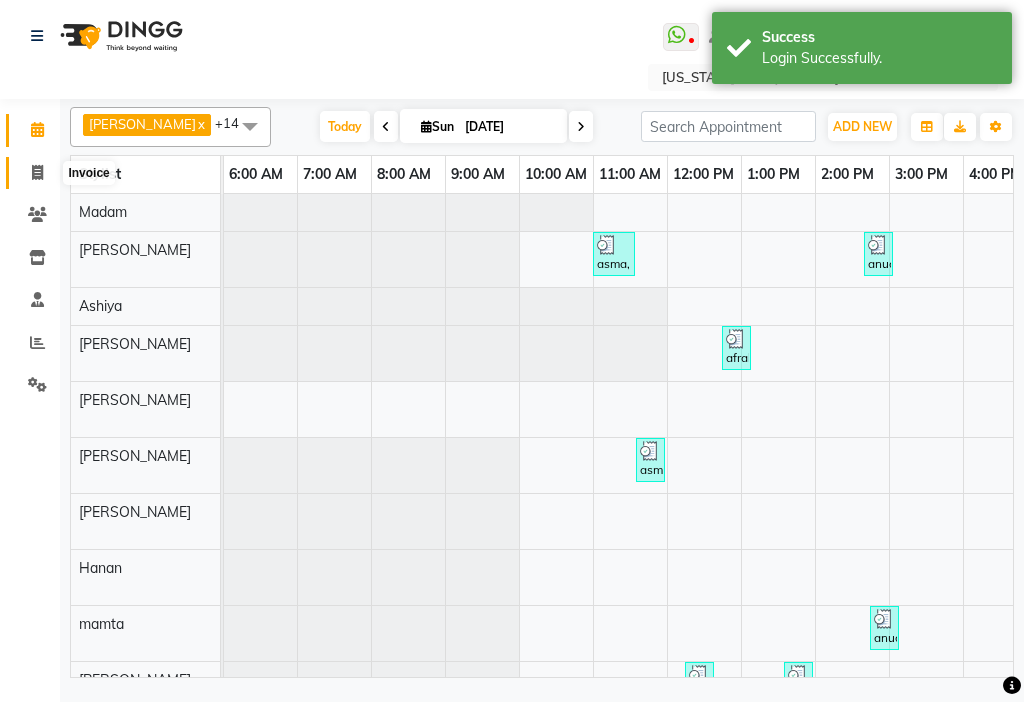 click 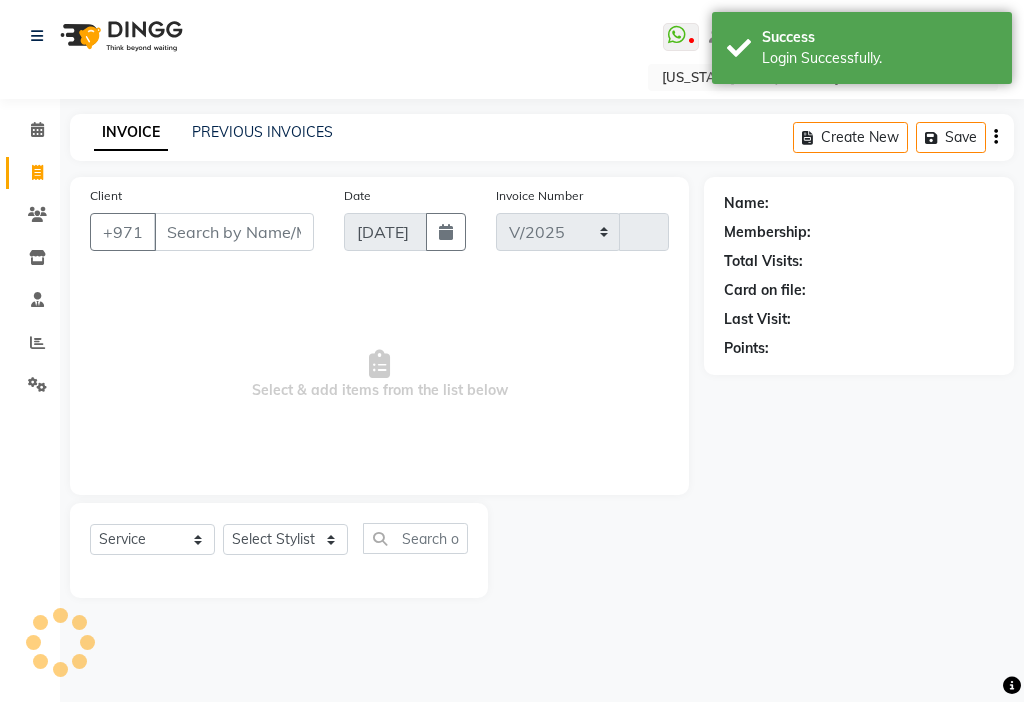 select on "637" 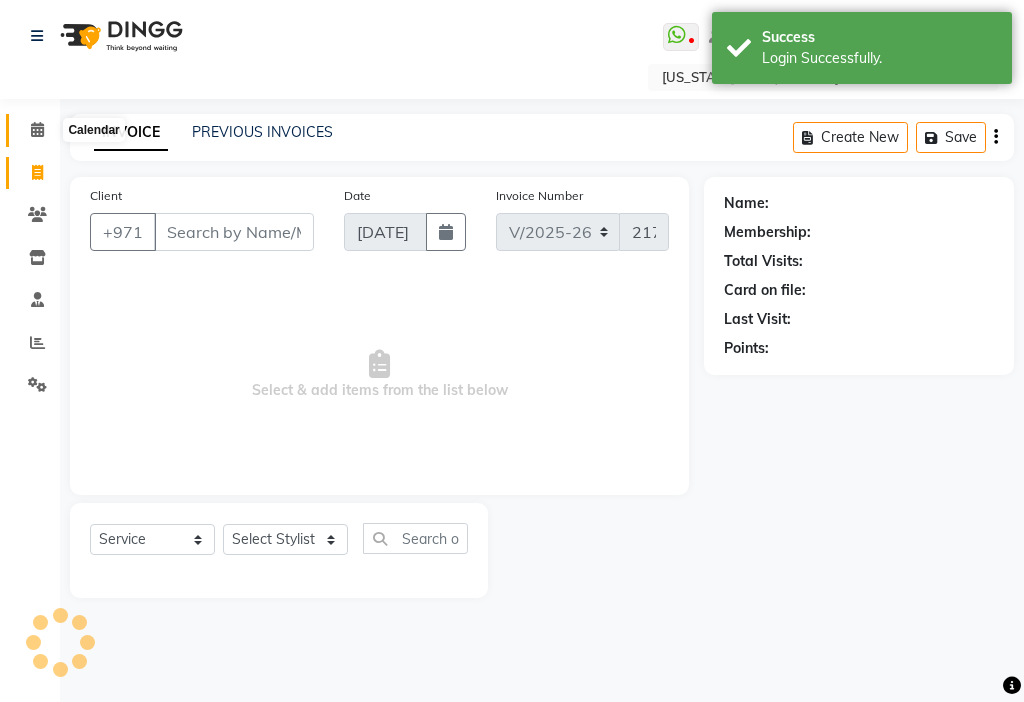 click 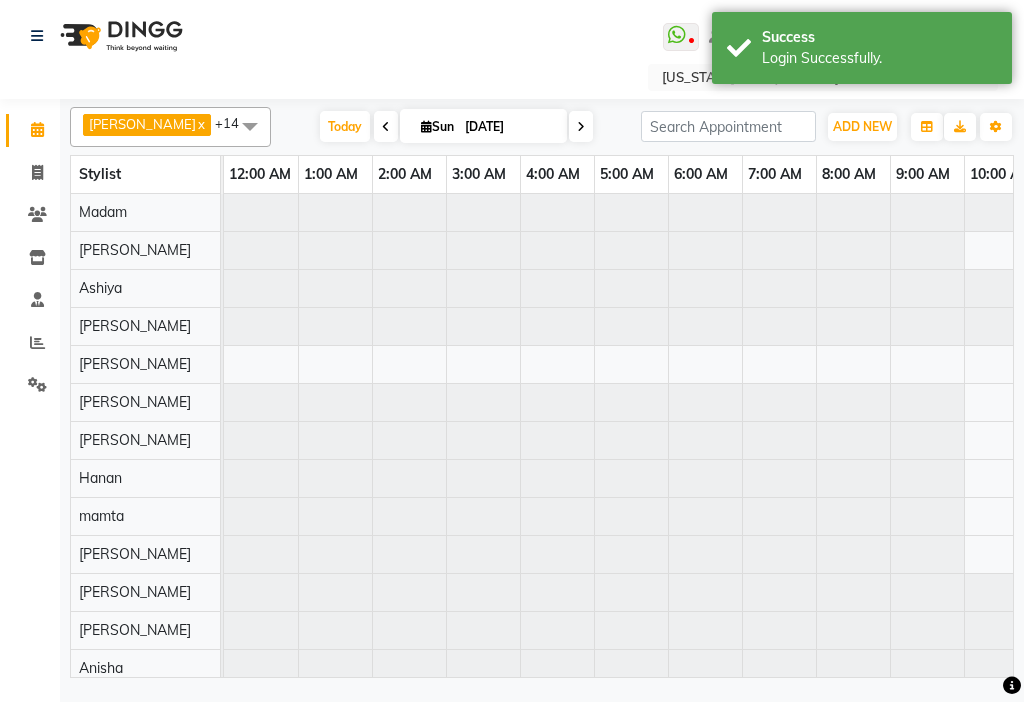 scroll, scrollTop: 0, scrollLeft: 445, axis: horizontal 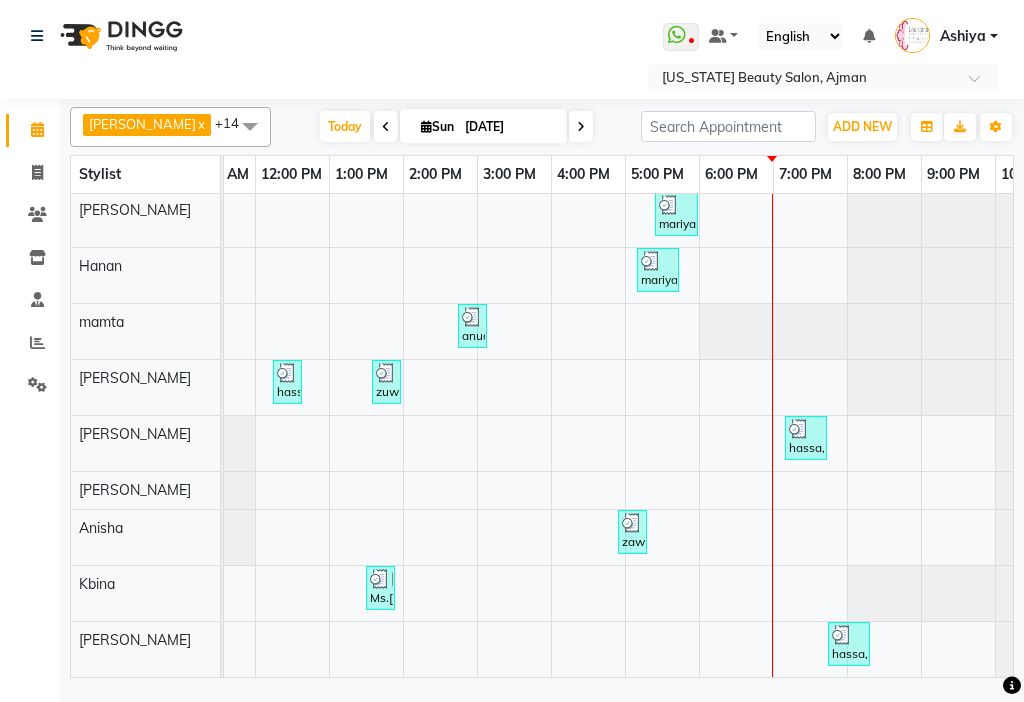 click on "mariyam, TK08, 05:10 PM-05:45 PM, Hairstyle (التسريحة) (DH350)" at bounding box center [658, 270] 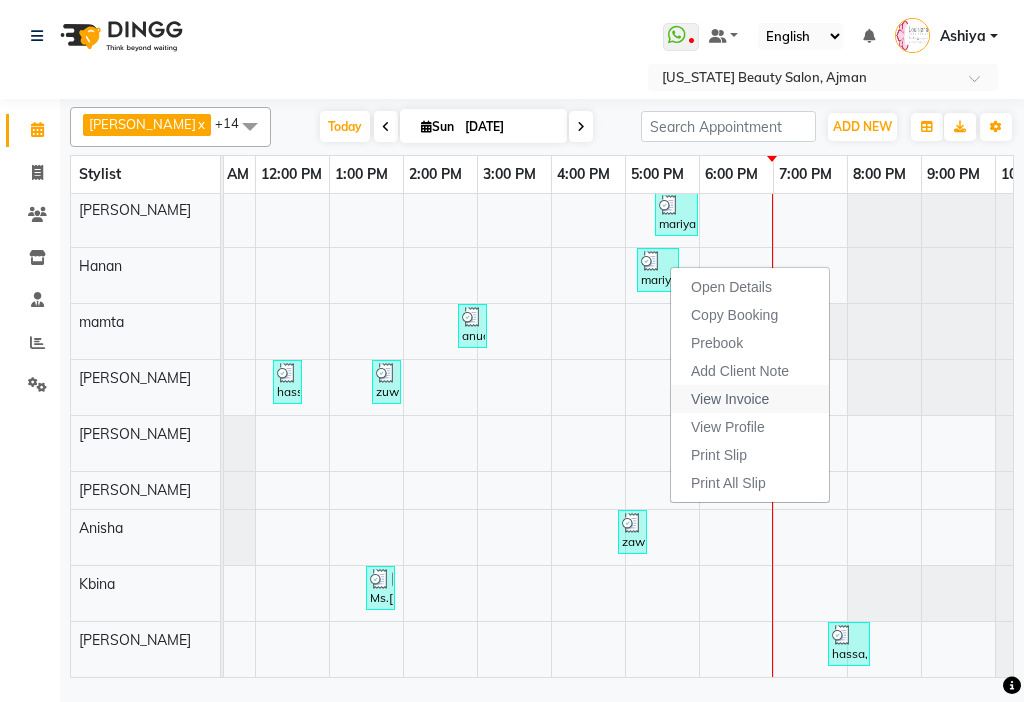 click on "View Invoice" at bounding box center (730, 399) 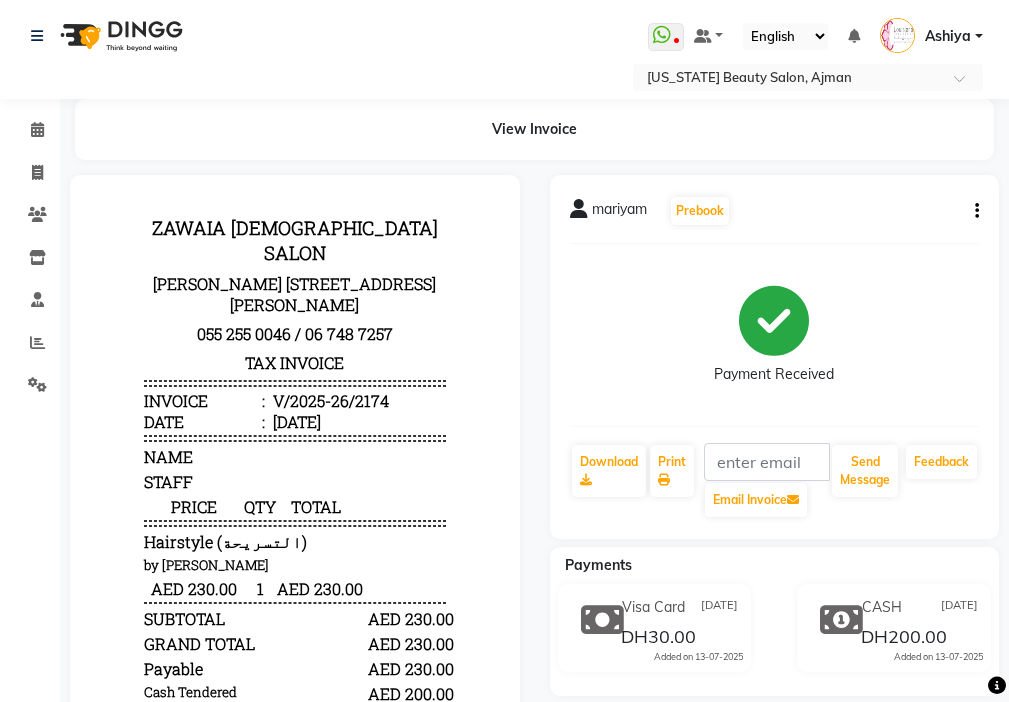 scroll, scrollTop: 0, scrollLeft: 0, axis: both 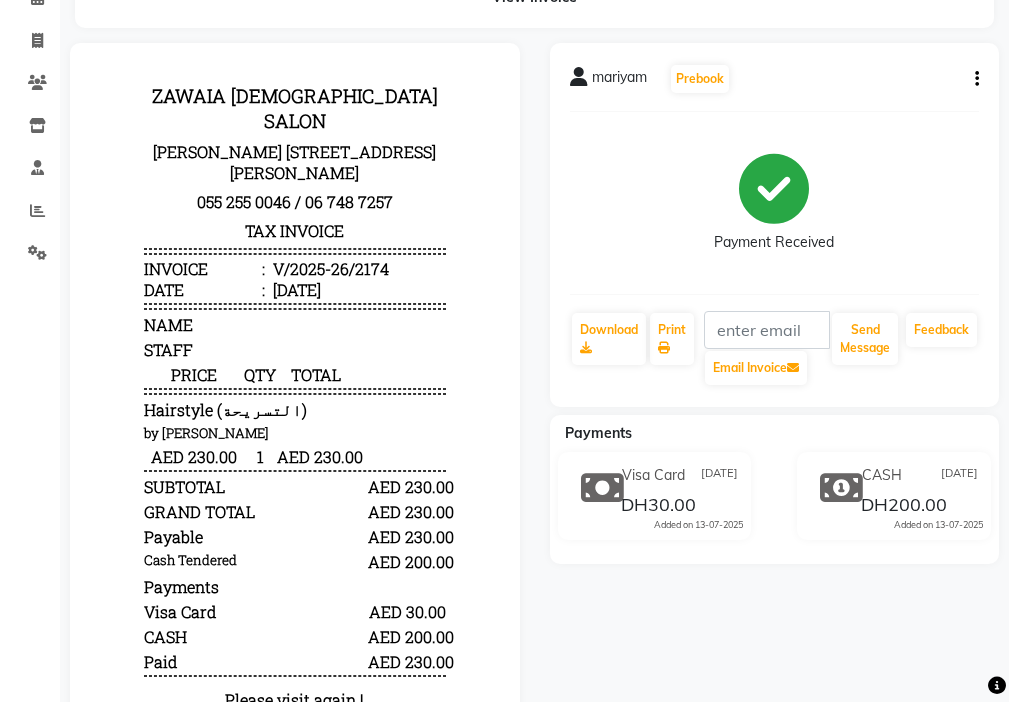 click on "CASH [DATE] DH200.00  Added on [DATE]" 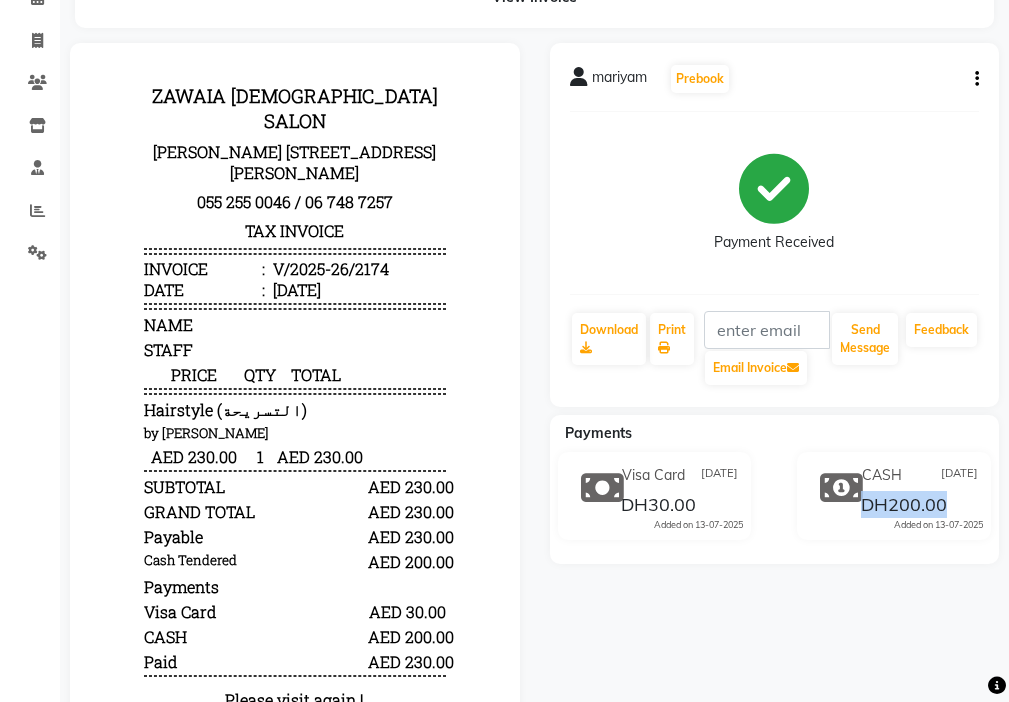 click on "CASH [DATE] DH200.00  Added on [DATE]" 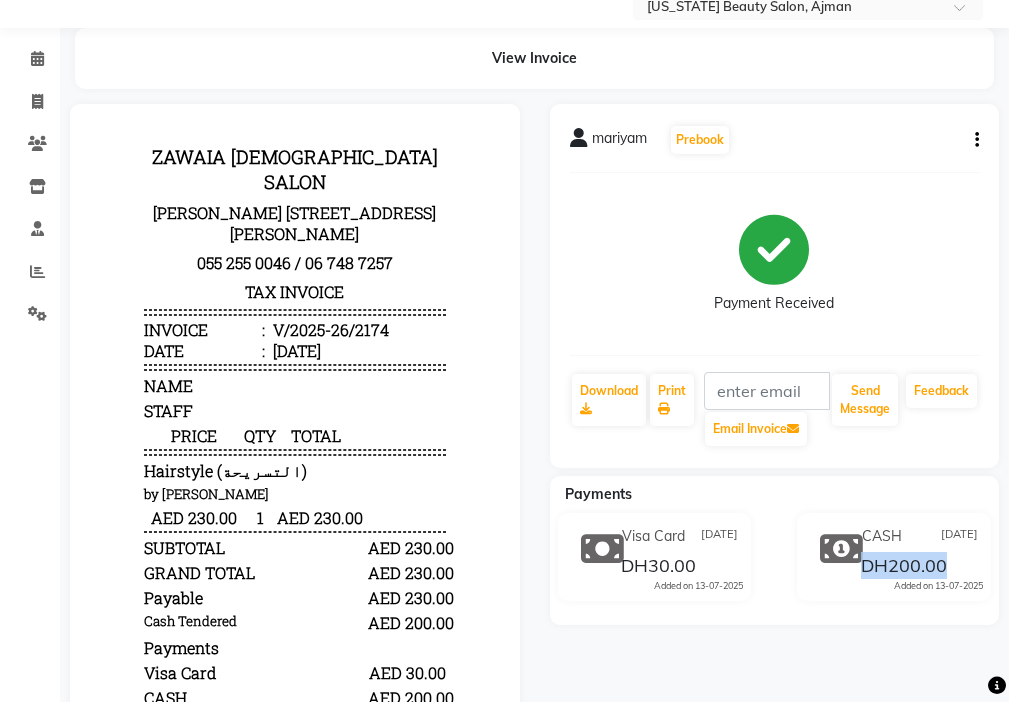 scroll, scrollTop: 42, scrollLeft: 0, axis: vertical 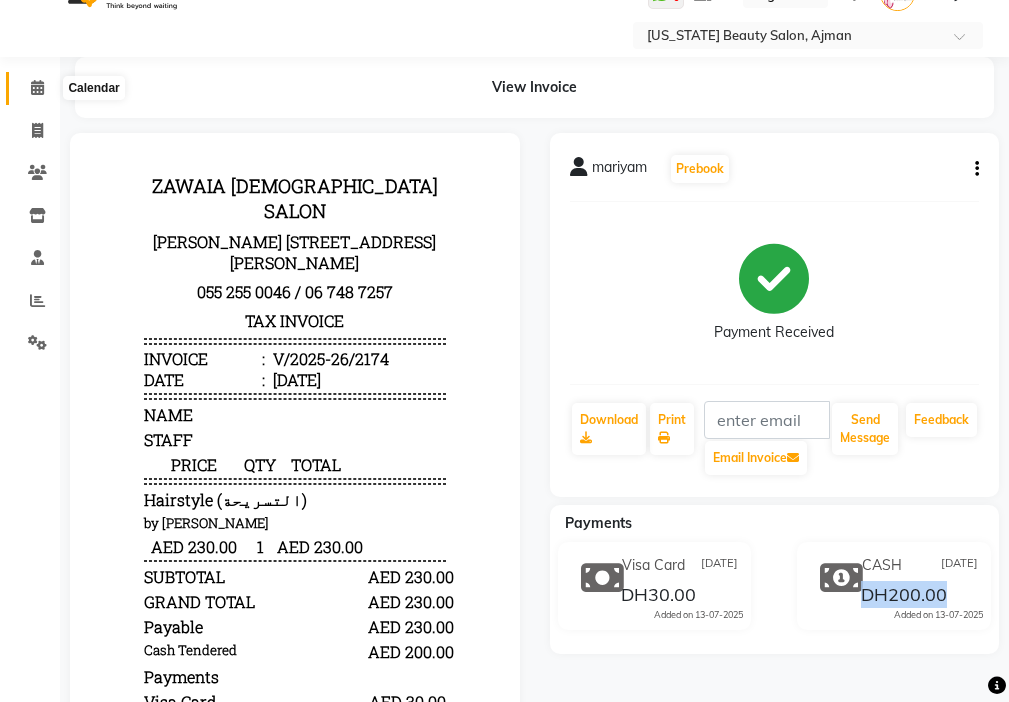 click 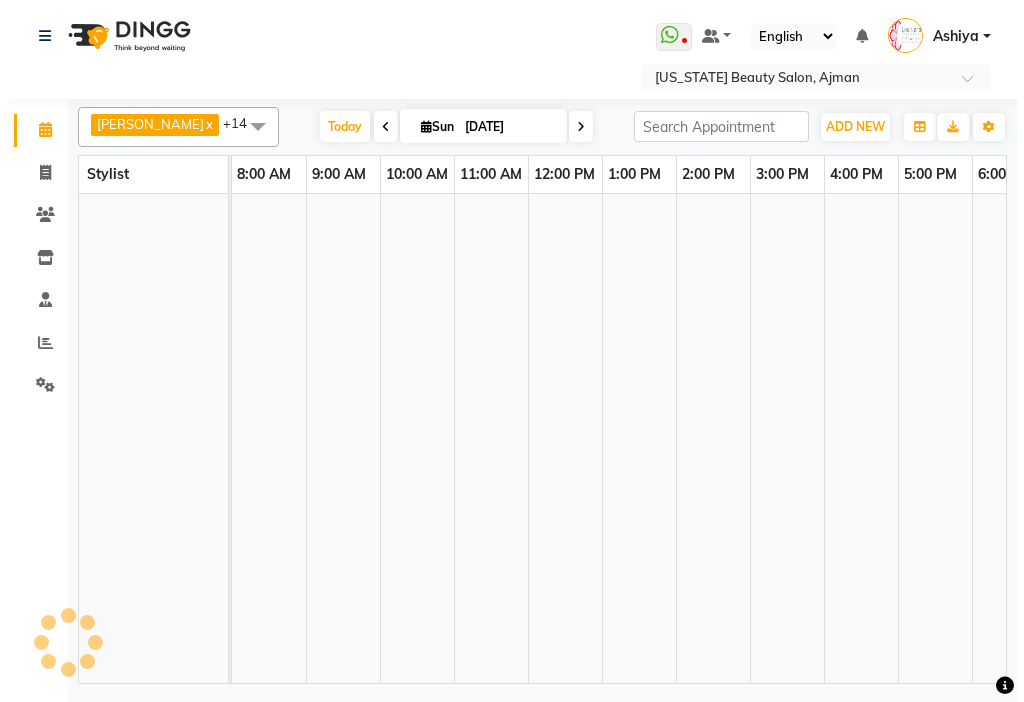 scroll, scrollTop: 0, scrollLeft: 0, axis: both 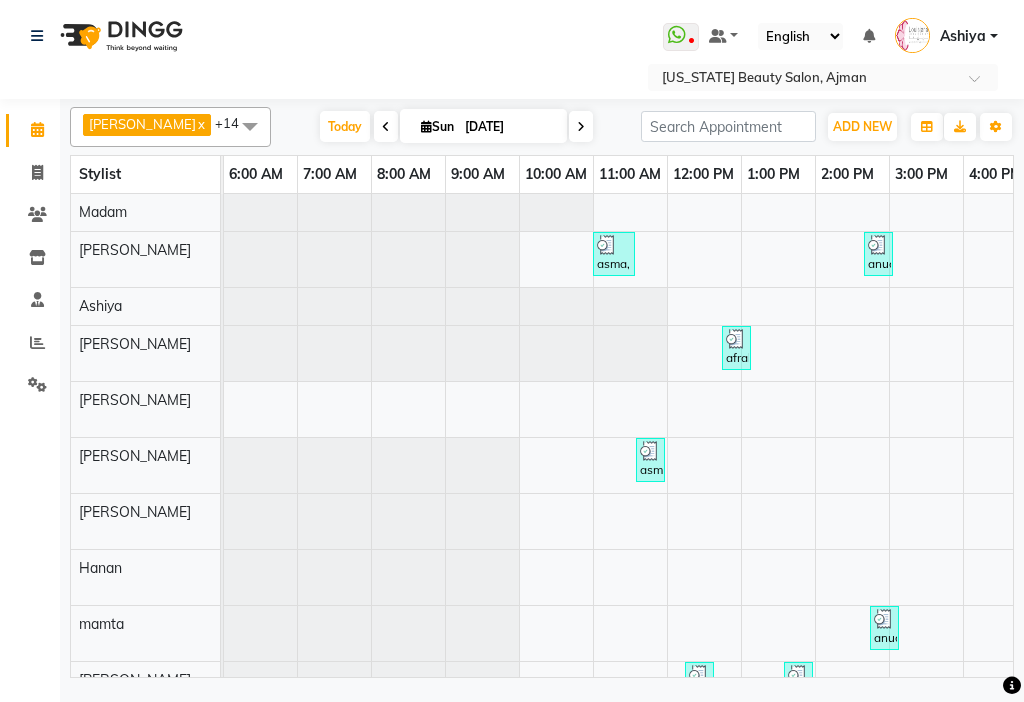 click on "afrah, TK03, 12:45 PM-12:50 PM, NAIL CUT AND FILE  (DH25)" at bounding box center [736, 348] 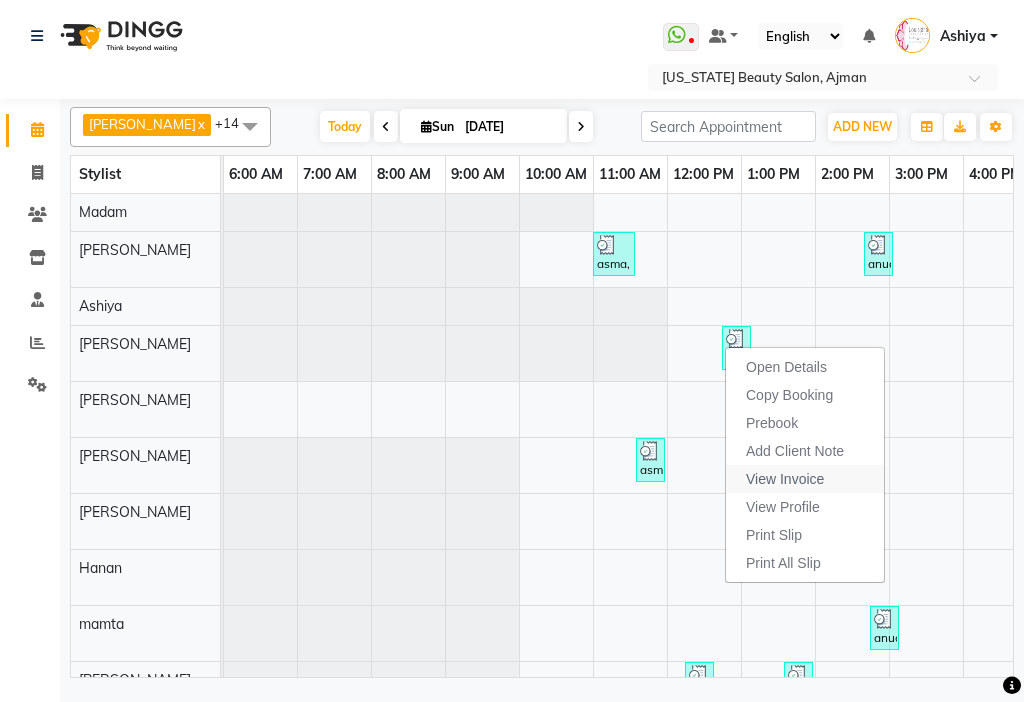 click on "View Invoice" at bounding box center (785, 479) 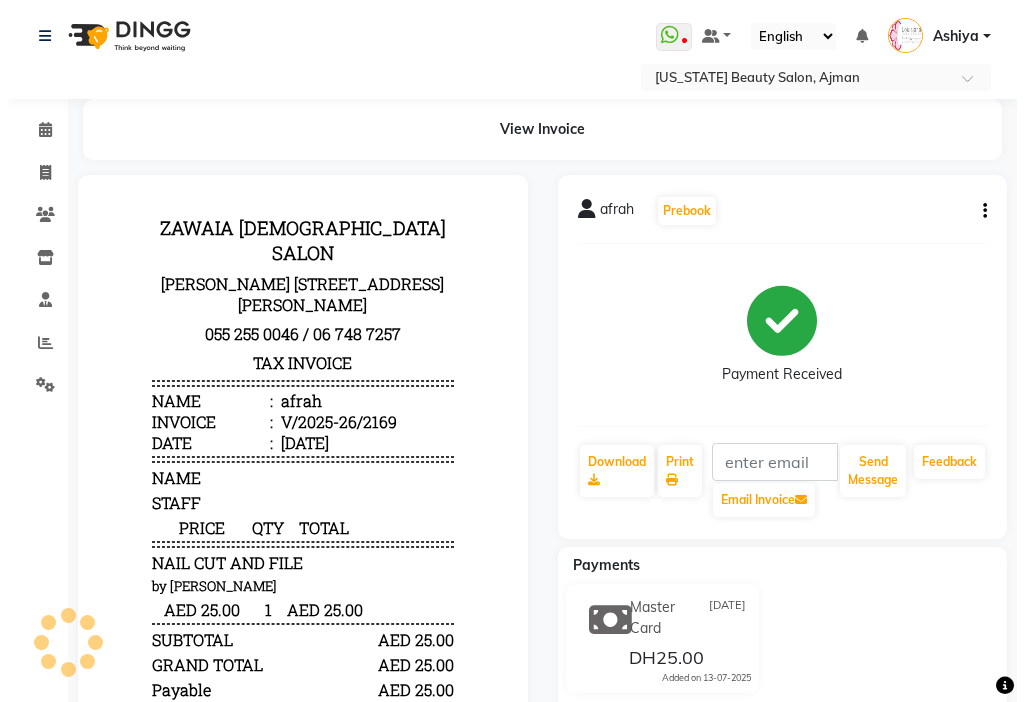 scroll, scrollTop: 0, scrollLeft: 0, axis: both 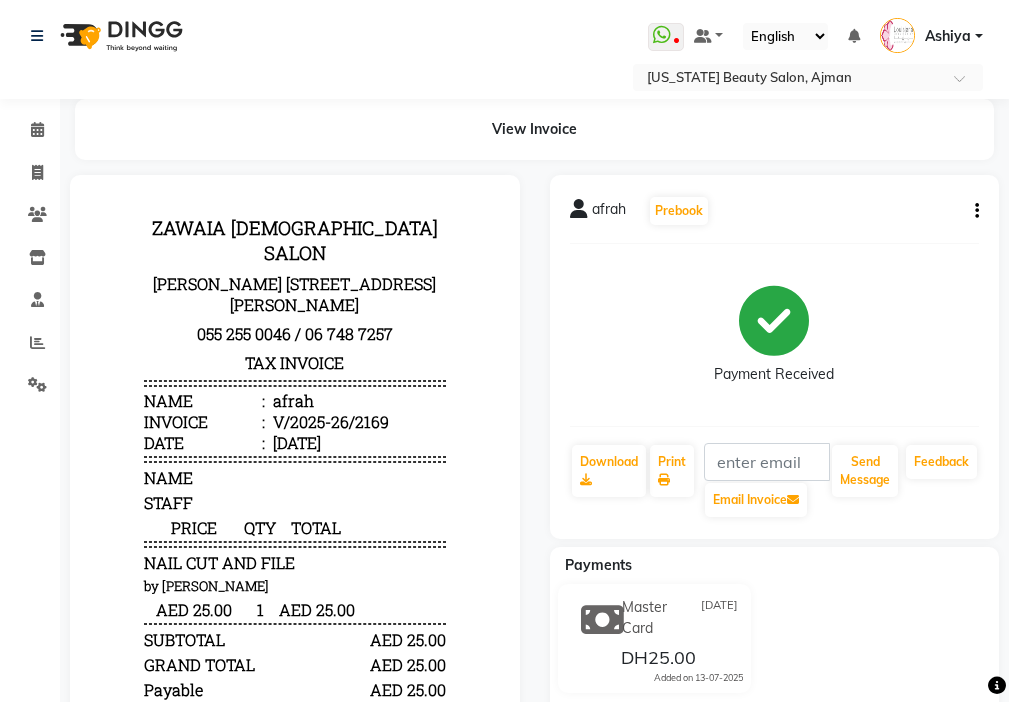 click 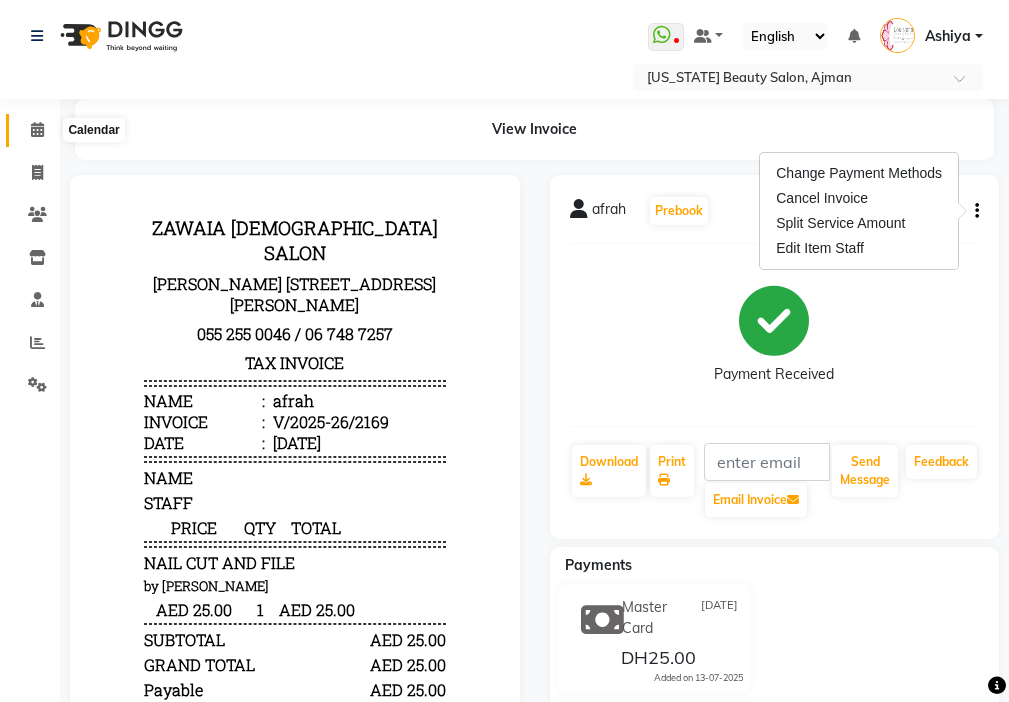 click 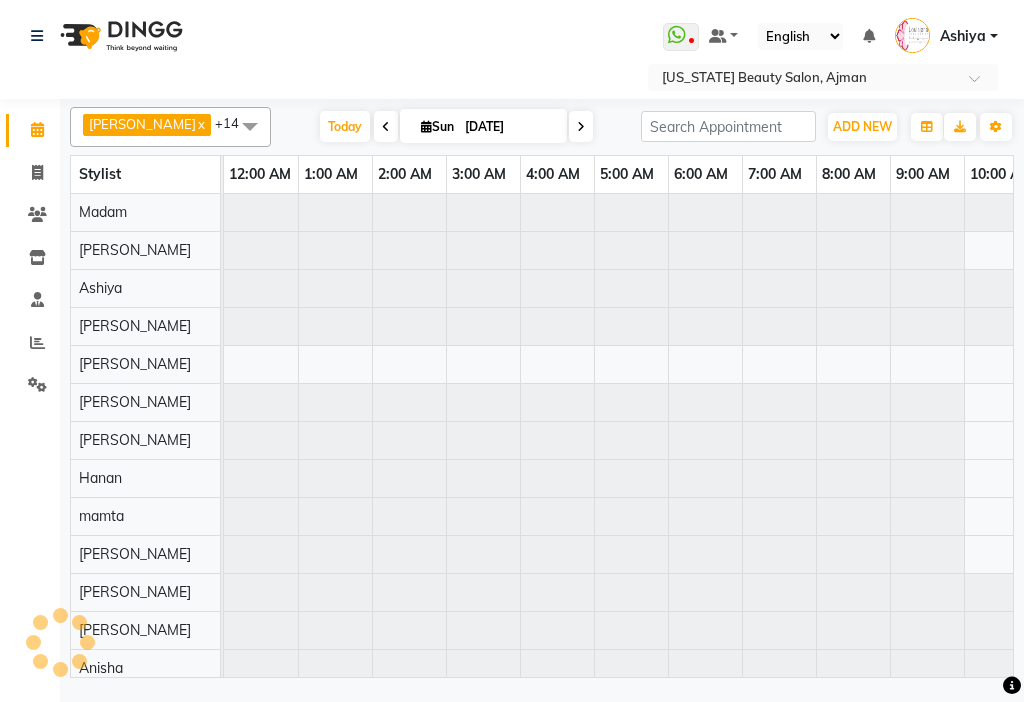 scroll, scrollTop: 0, scrollLeft: 445, axis: horizontal 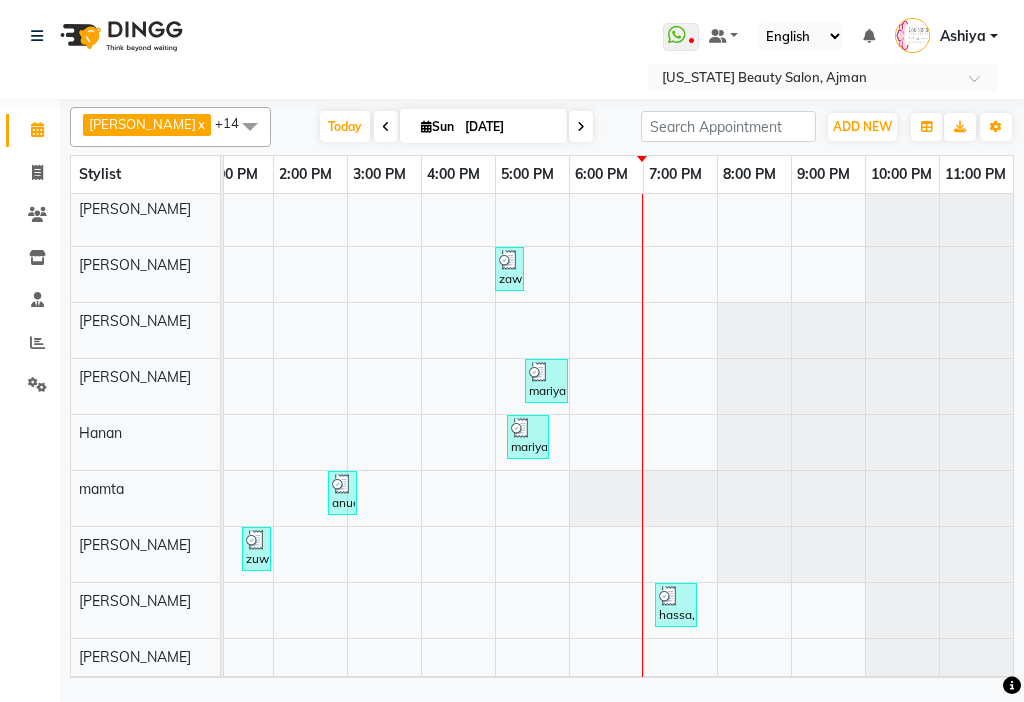 click on "mariyam, TK08, 05:10 PM-05:45 PM, Hairstyle (التسريحة) (DH350)" at bounding box center (528, 437) 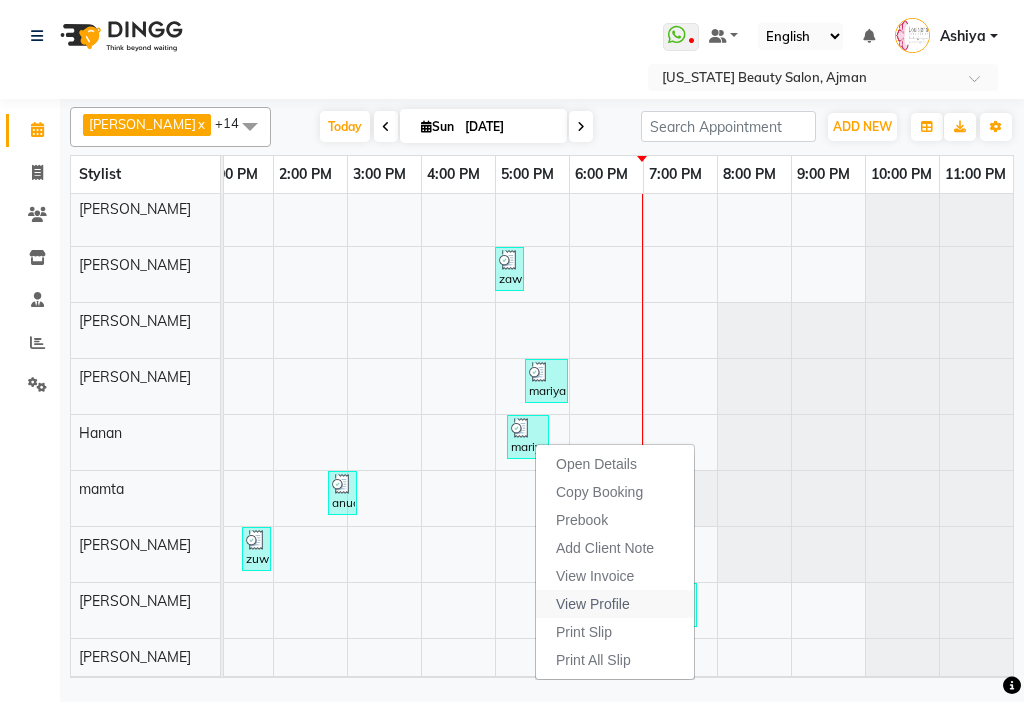 click on "View Profile" at bounding box center (615, 604) 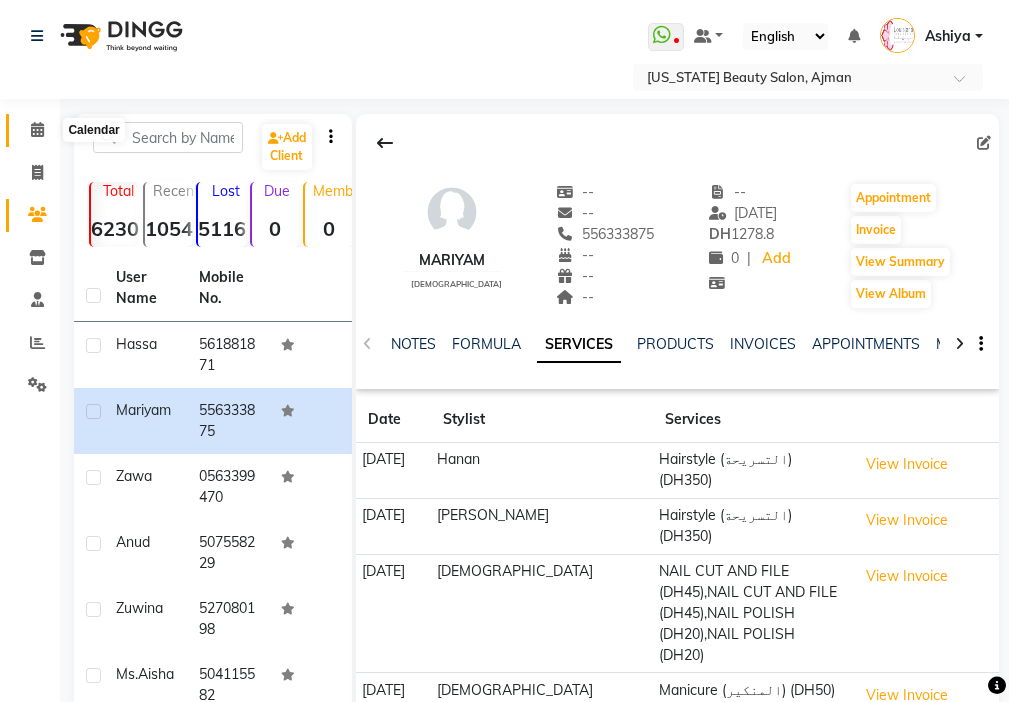 click on "Calendar" 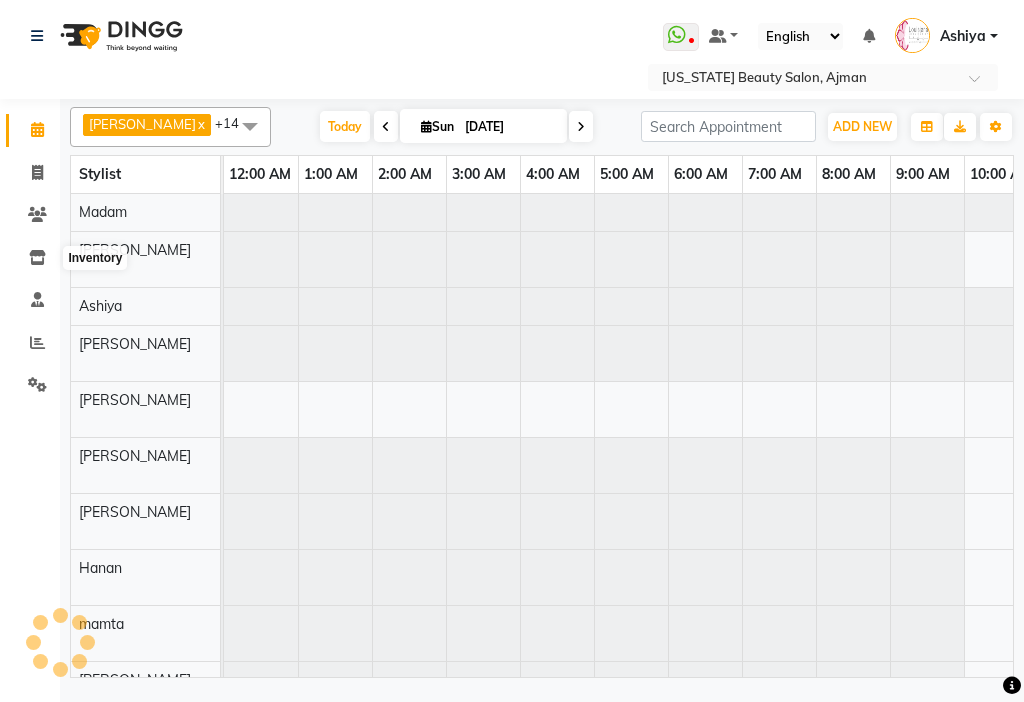 scroll, scrollTop: 0, scrollLeft: 987, axis: horizontal 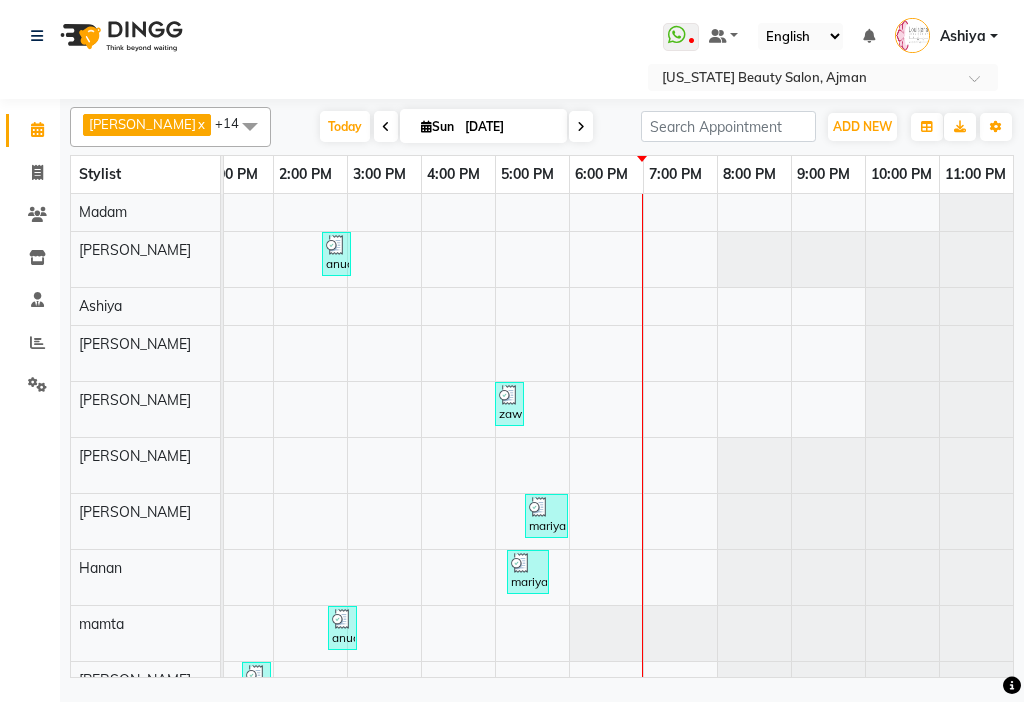 click on "mariyam, TK08, 05:10 PM-05:45 PM, Hairstyle (التسريحة) (DH350)" at bounding box center [528, 572] 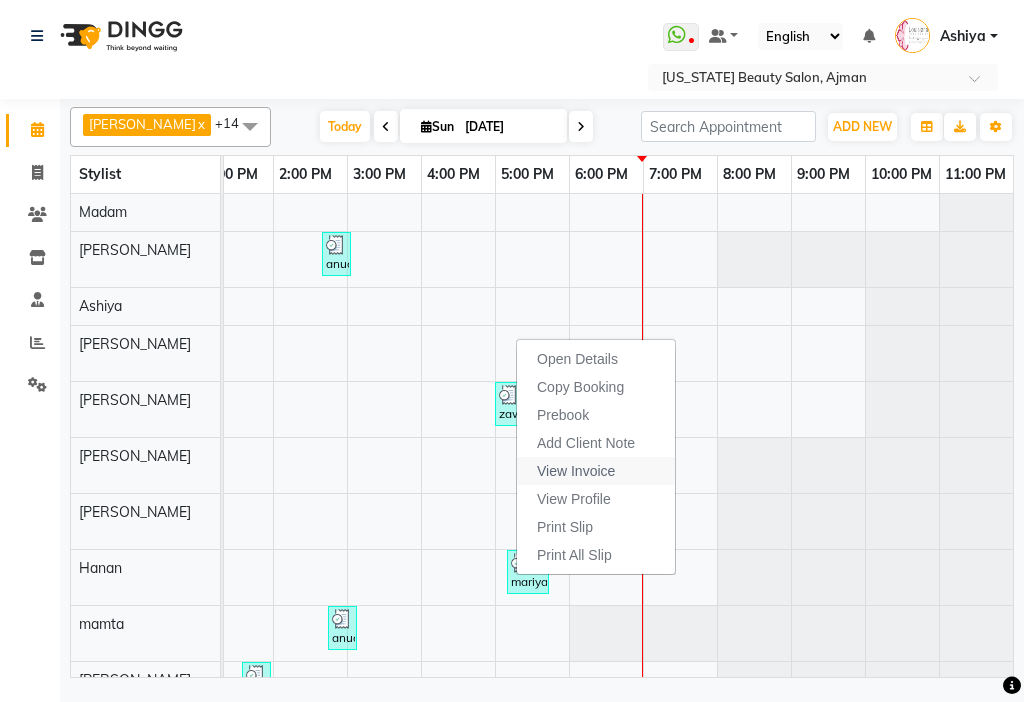 click on "View Invoice" at bounding box center (576, 471) 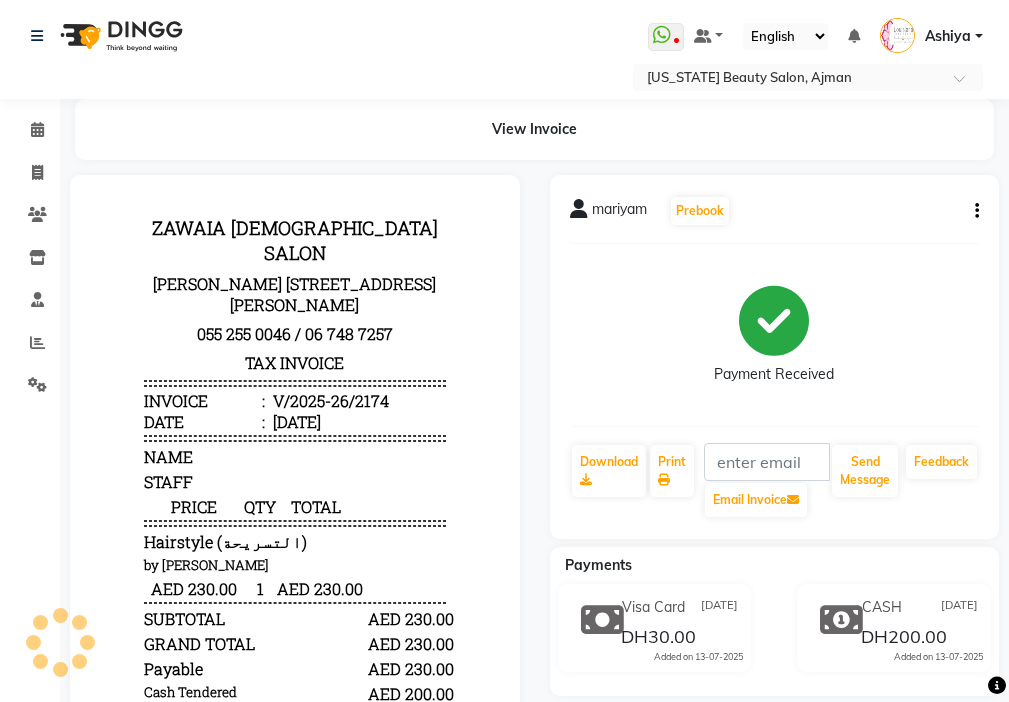 scroll, scrollTop: 0, scrollLeft: 0, axis: both 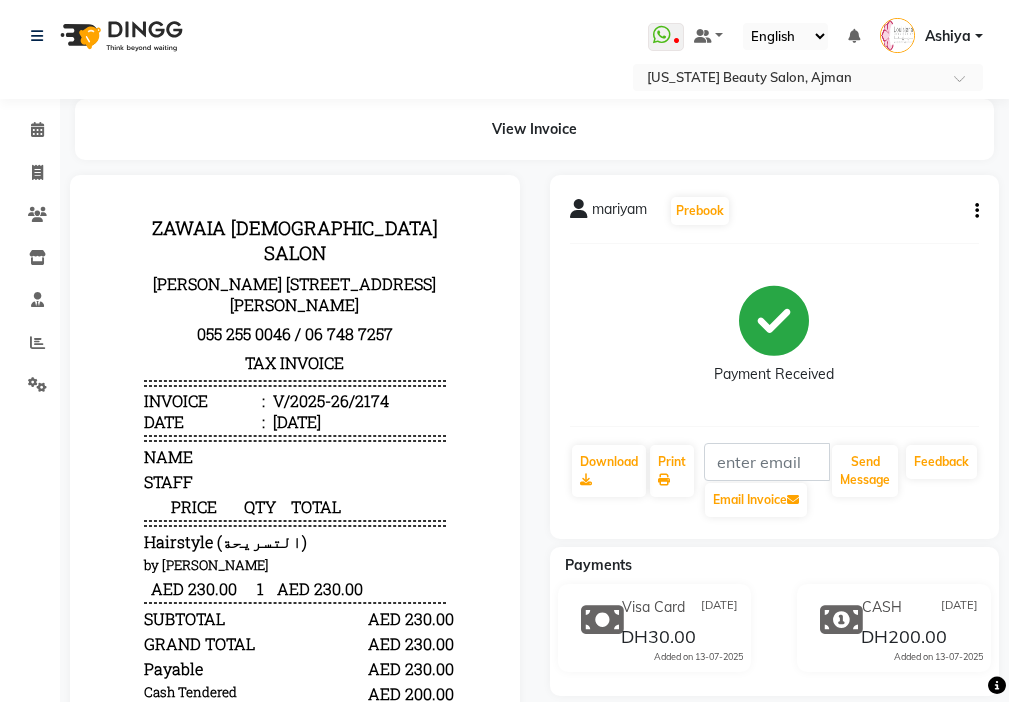 click 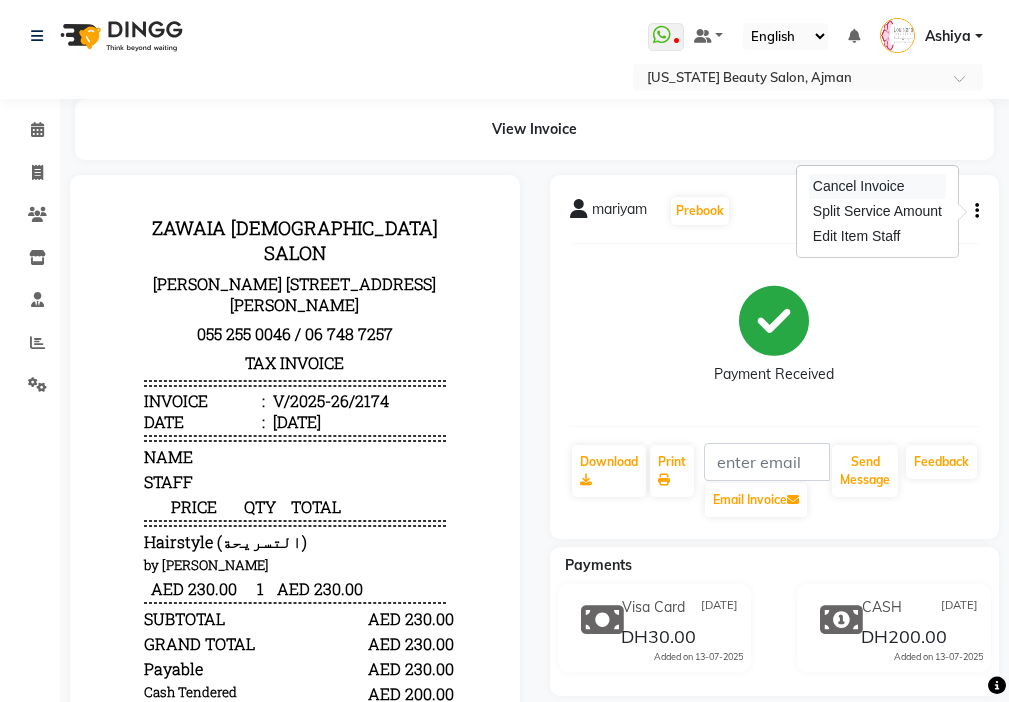 click on "Cancel Invoice" at bounding box center [877, 186] 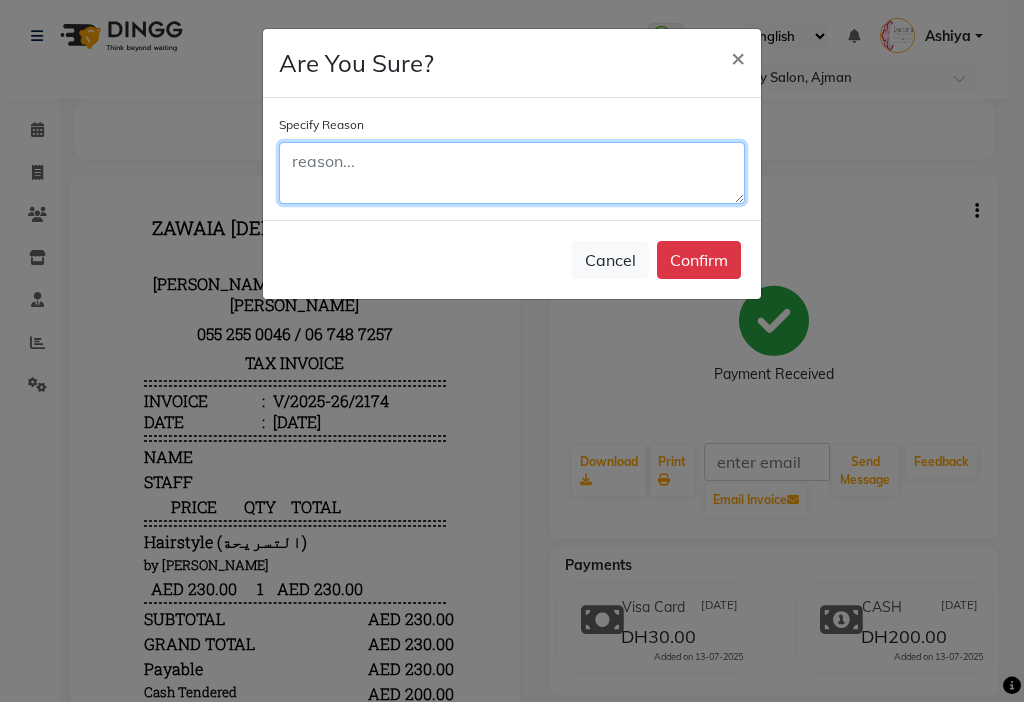 click 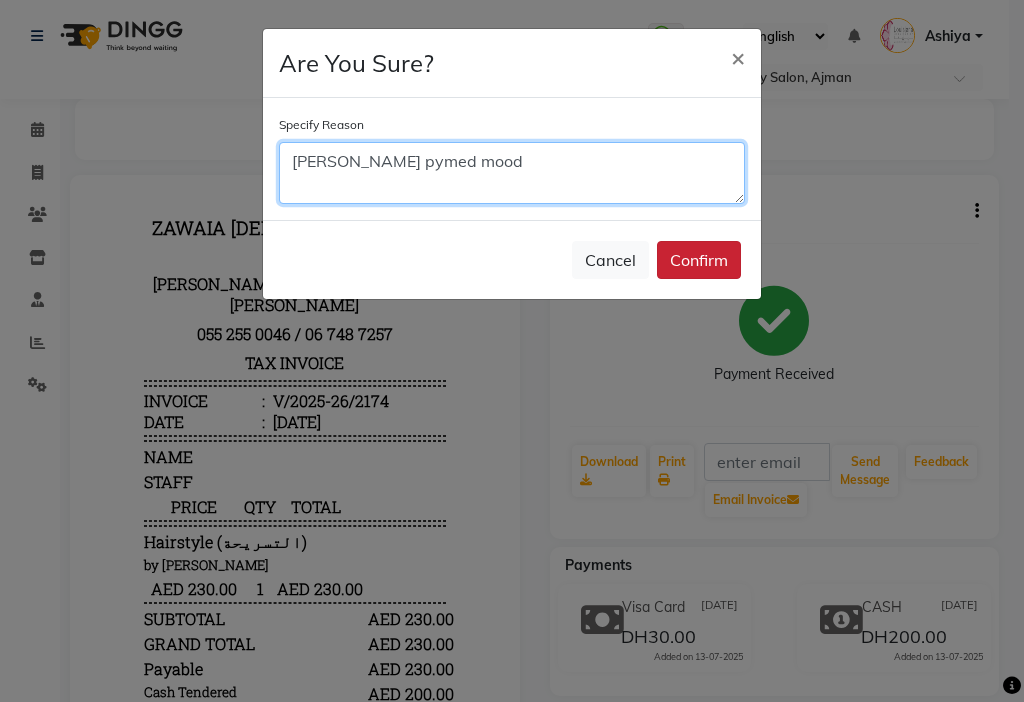 type on "[PERSON_NAME] pymed mood" 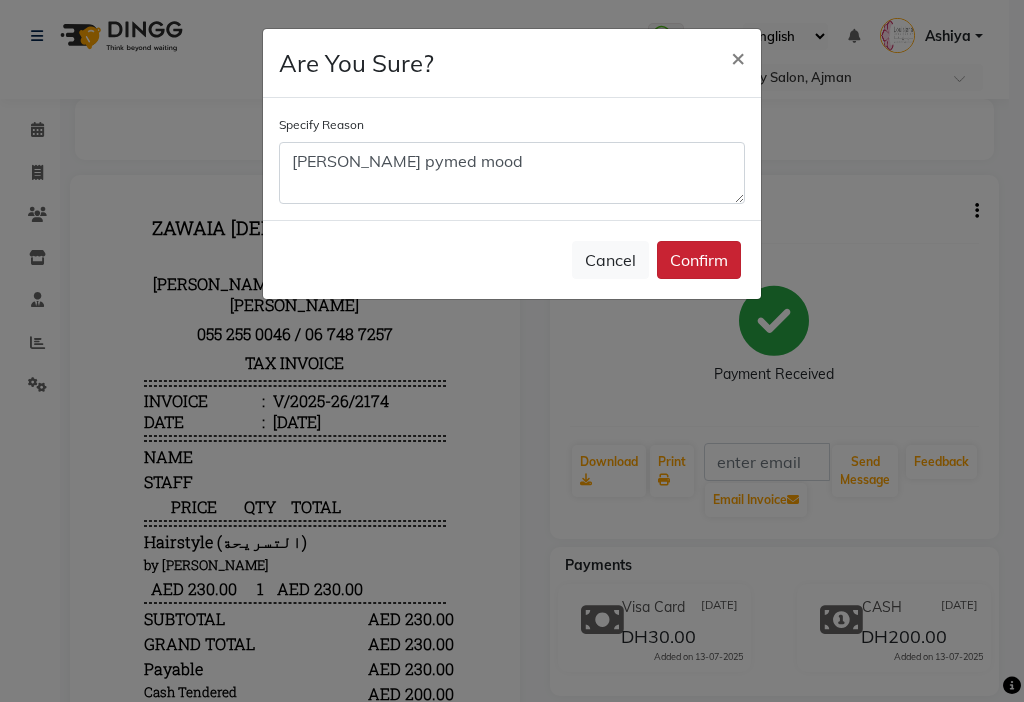 click on "Confirm" 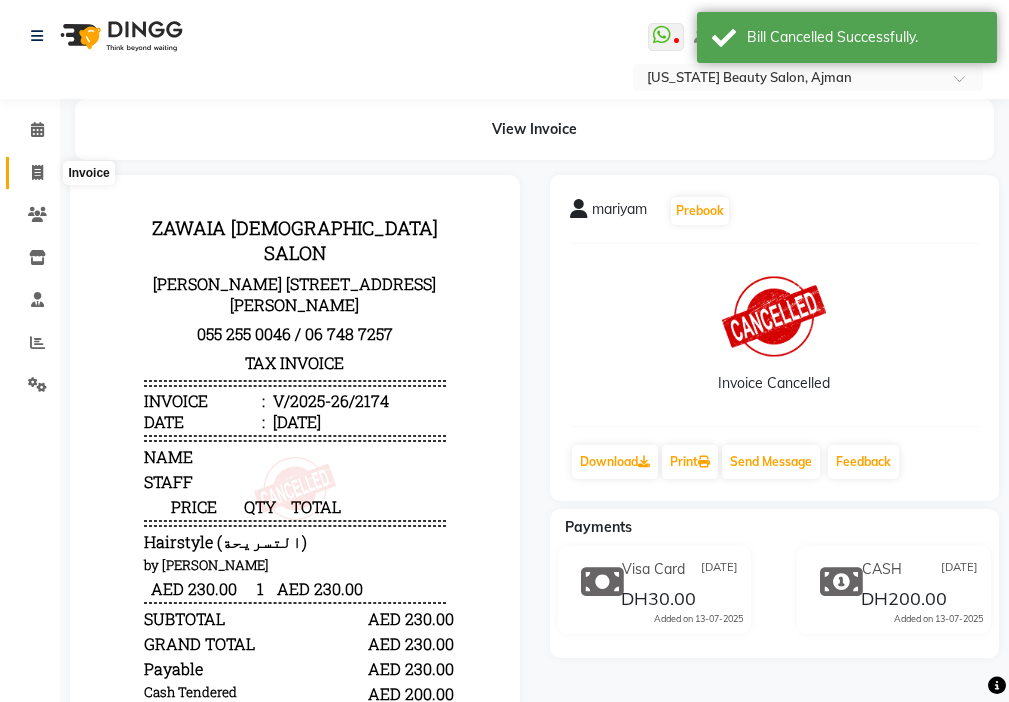 click 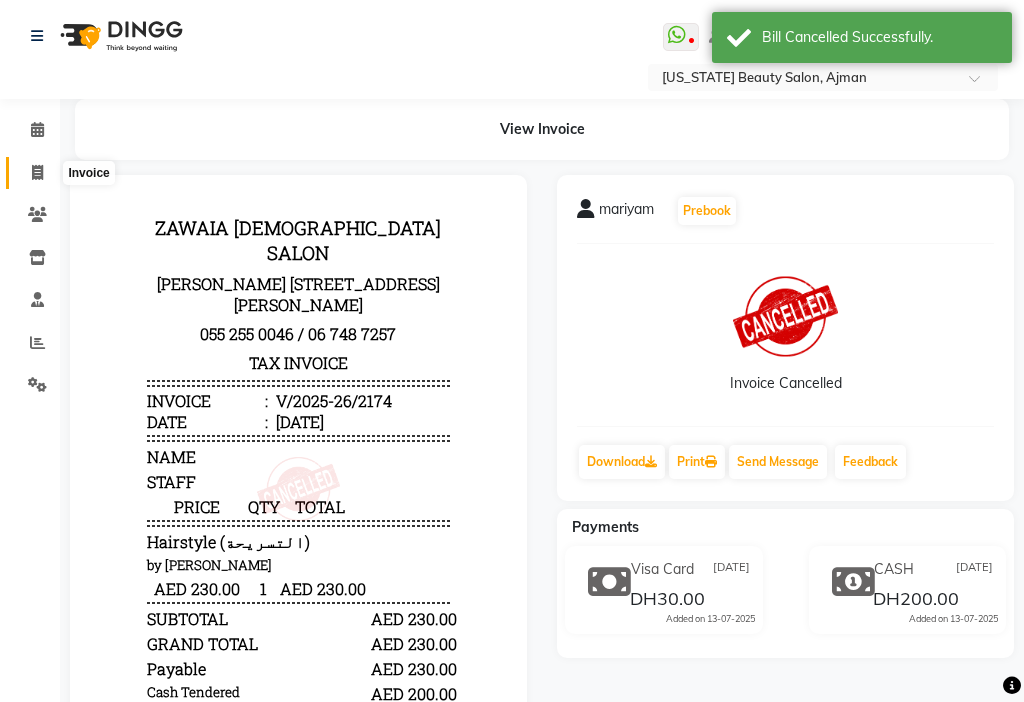 select on "service" 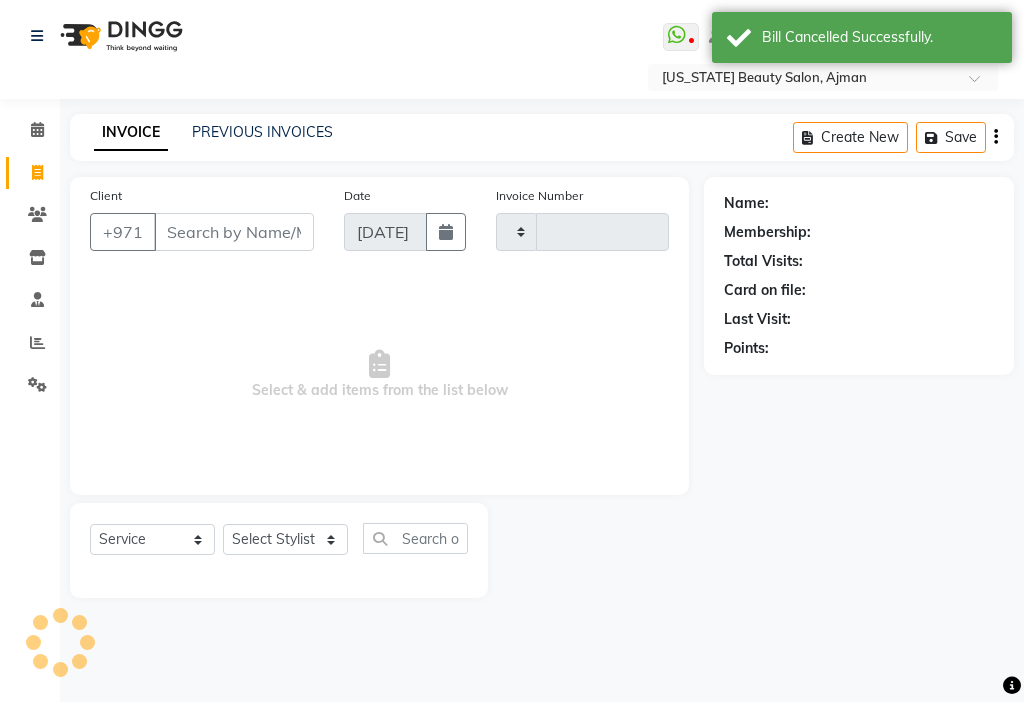 type on "2177" 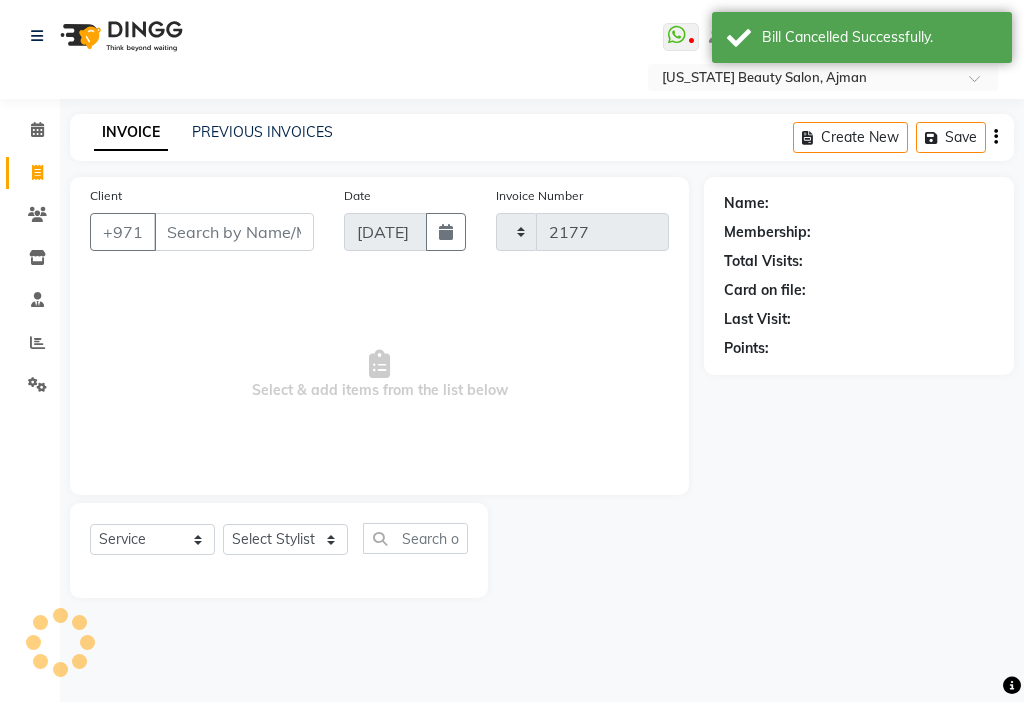 select on "637" 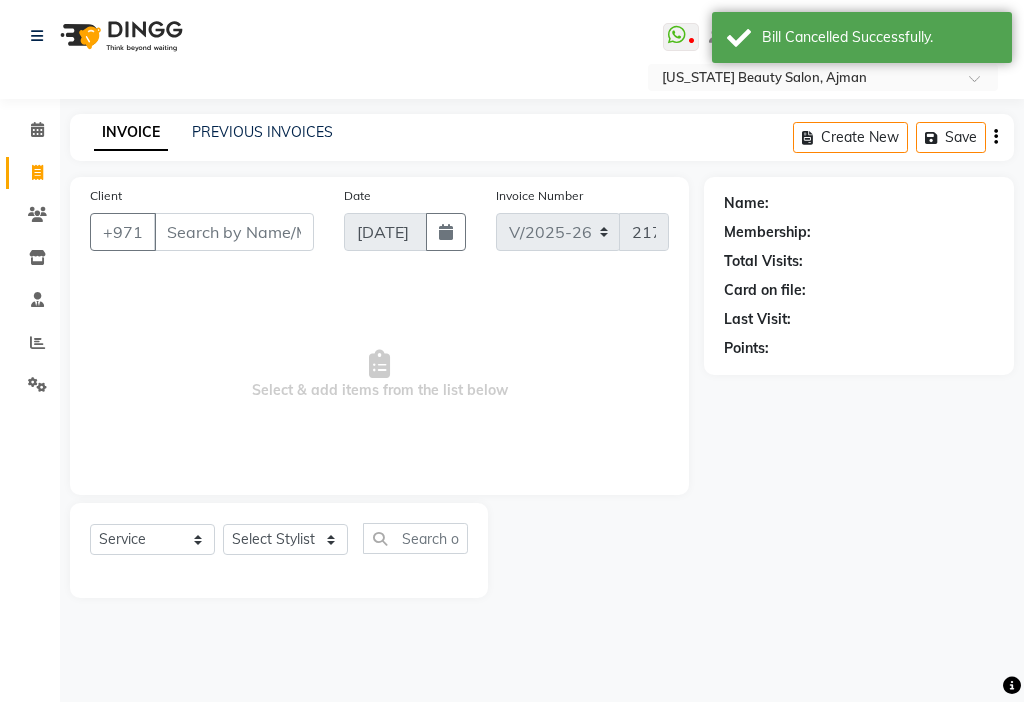 click on "Client" at bounding box center (234, 232) 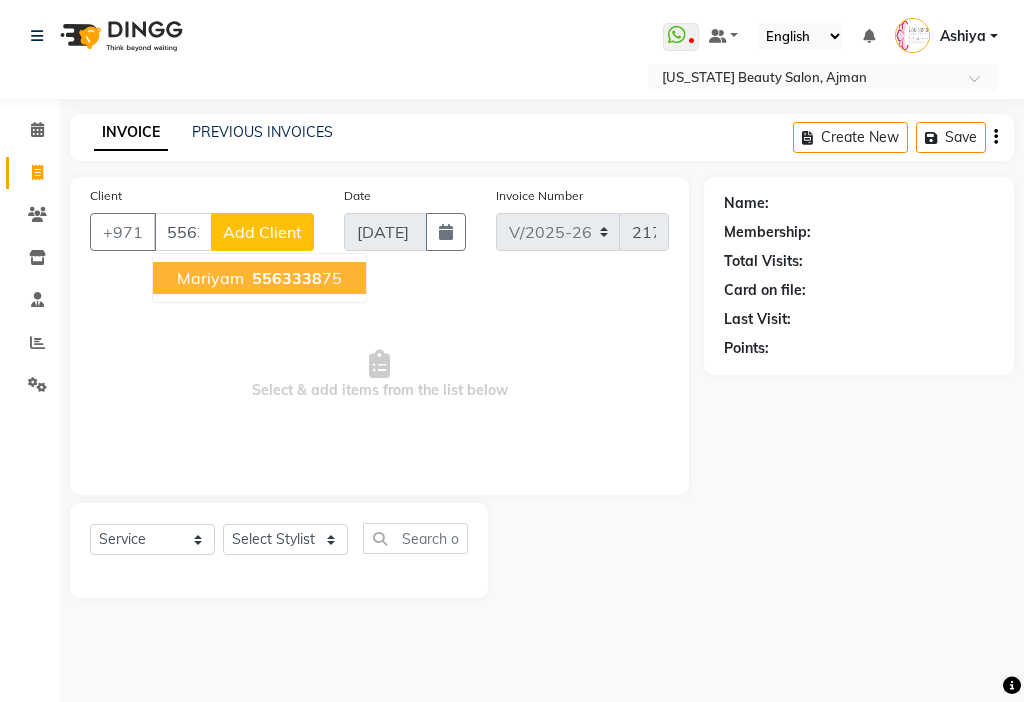 click on "5563338 75" at bounding box center [295, 278] 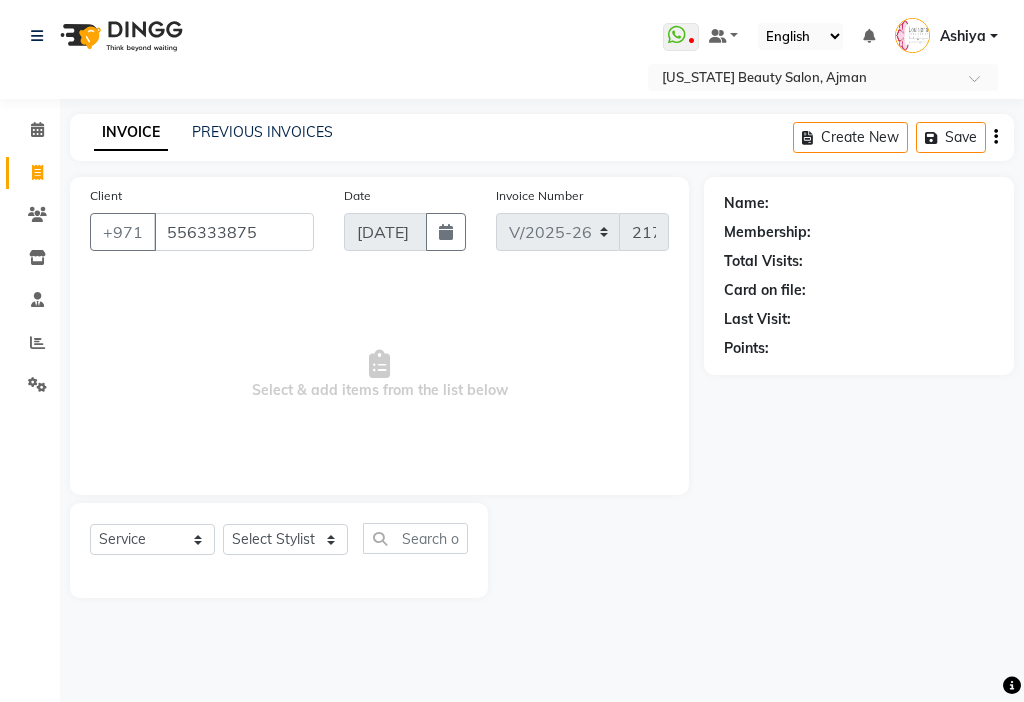 type on "556333875" 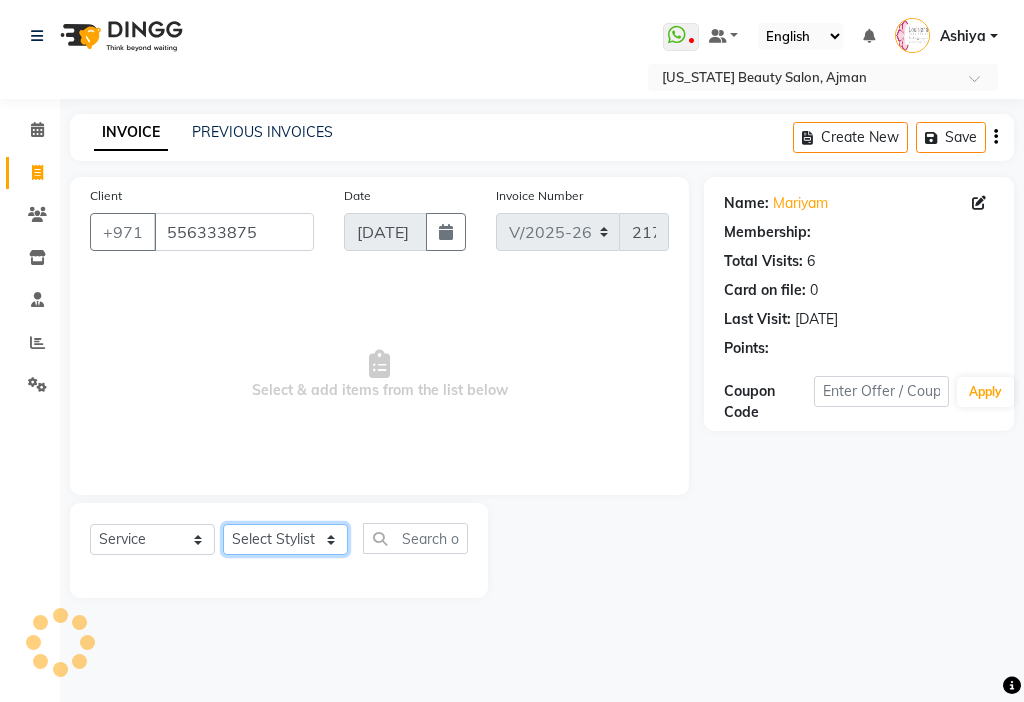 click on "Select Stylist [PERSON_NAME] [PERSON_NAME] [PERSON_NAME] [PERSON_NAME] Kbina Madam mamta [PERSON_NAME] [PERSON_NAME] [PERSON_NAME]" 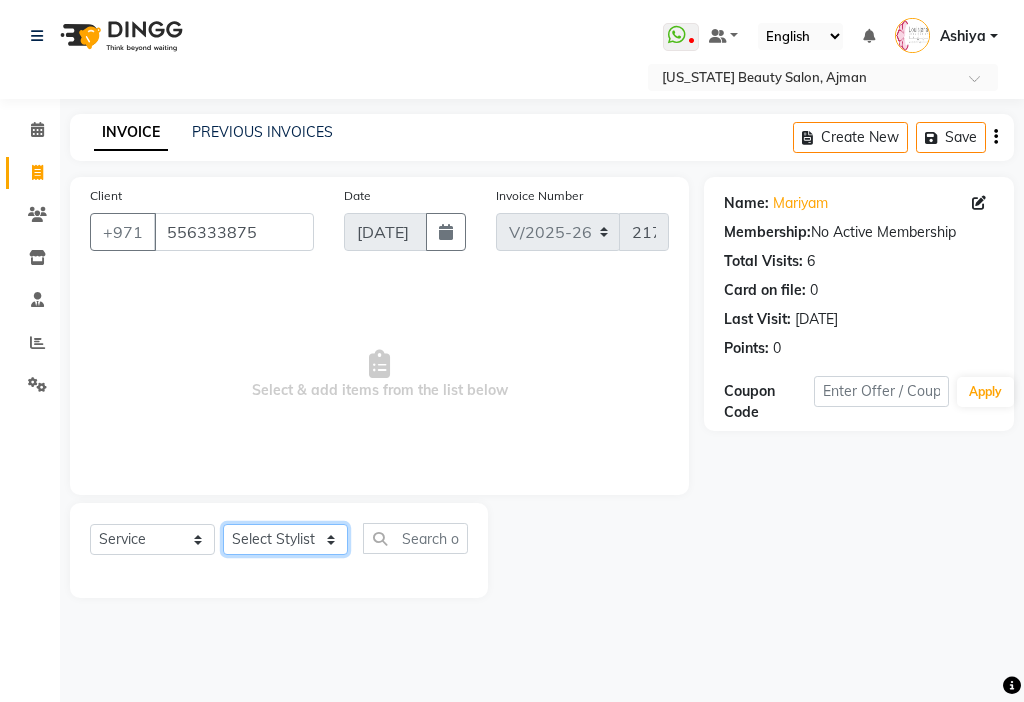 select on "33912" 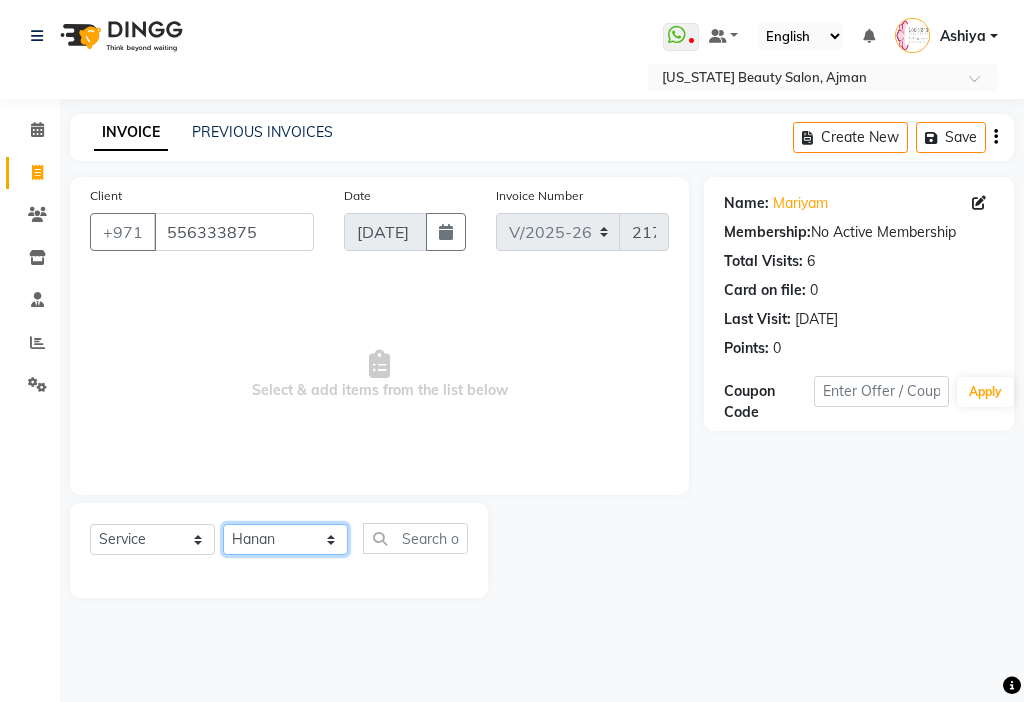 click on "Select Stylist [PERSON_NAME] [PERSON_NAME] [PERSON_NAME] [PERSON_NAME] Kbina Madam mamta [PERSON_NAME] [PERSON_NAME] [PERSON_NAME]" 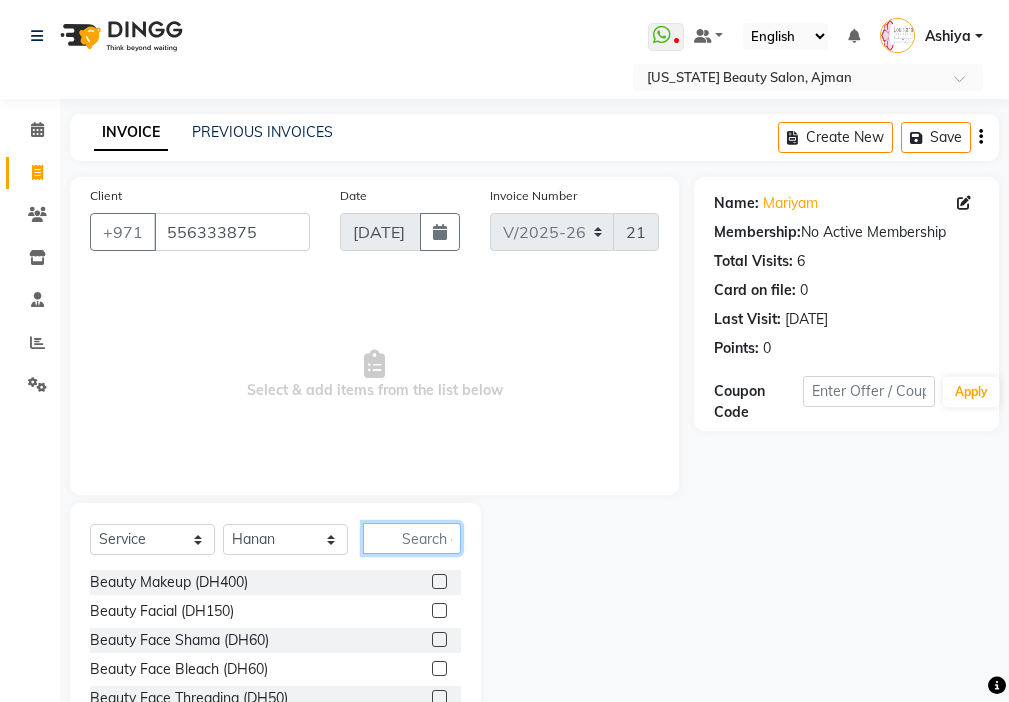 click 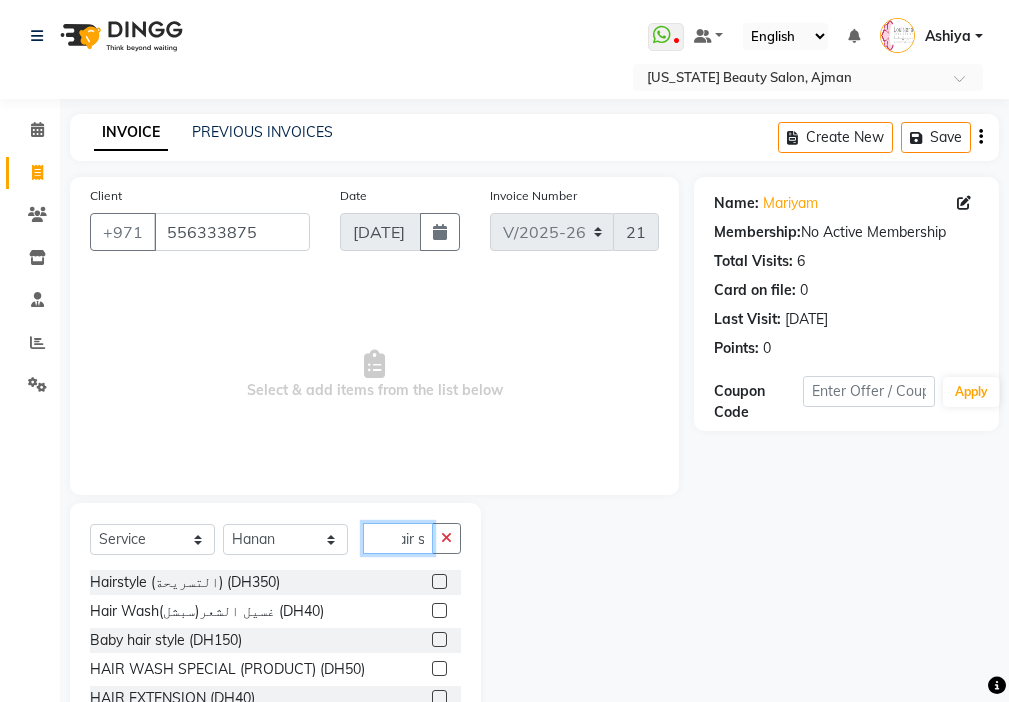 scroll, scrollTop: 0, scrollLeft: 11, axis: horizontal 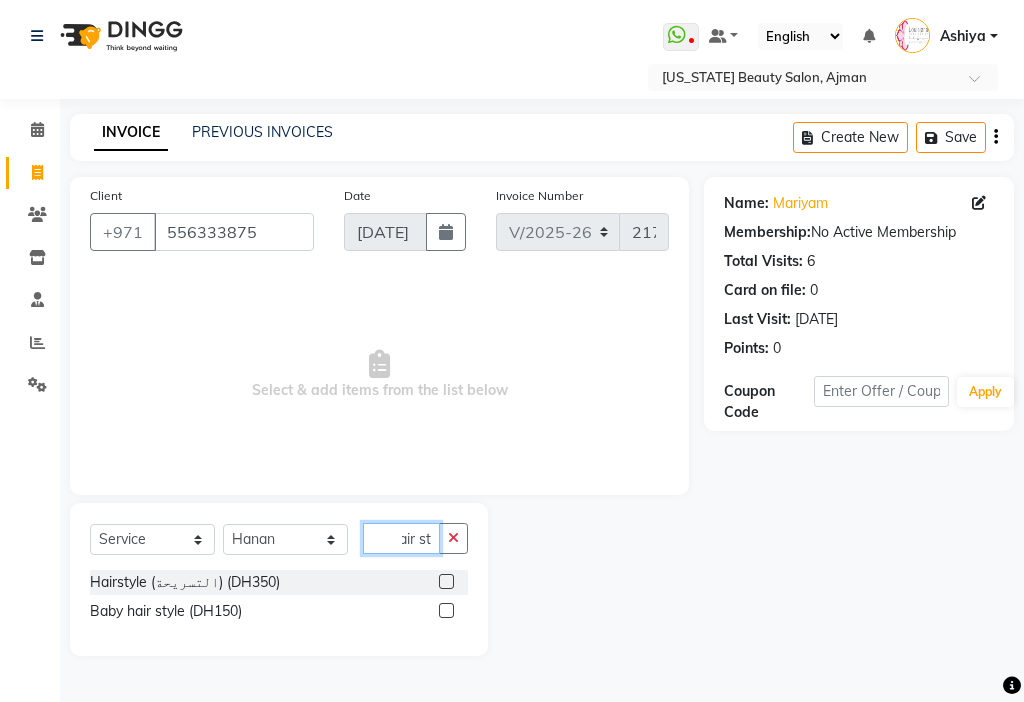 type on "hair st" 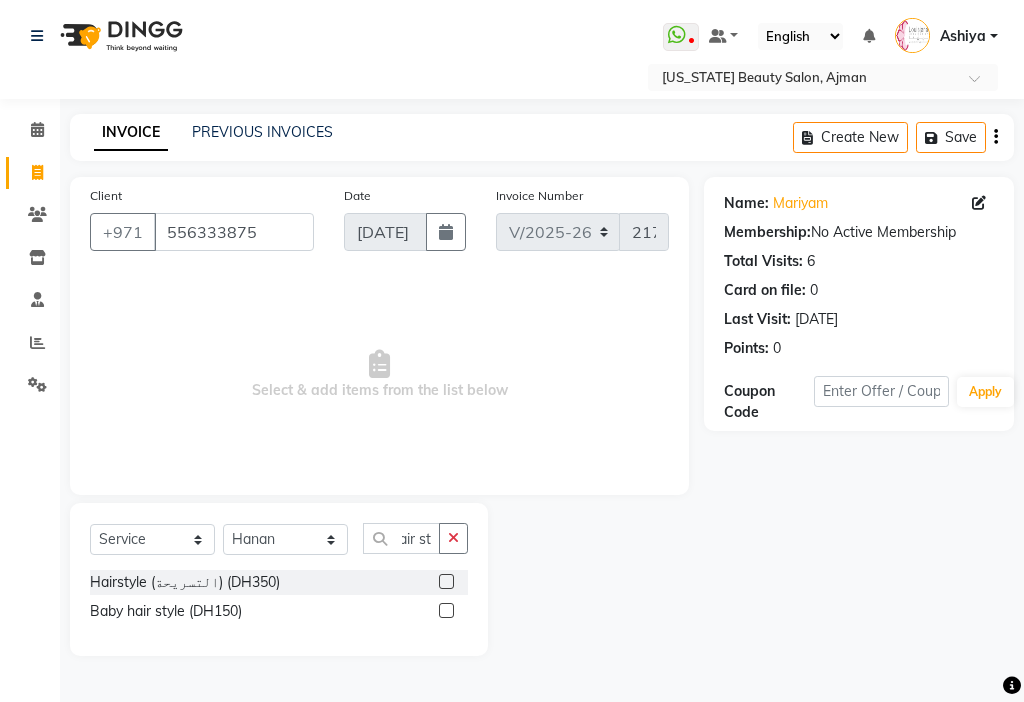 click 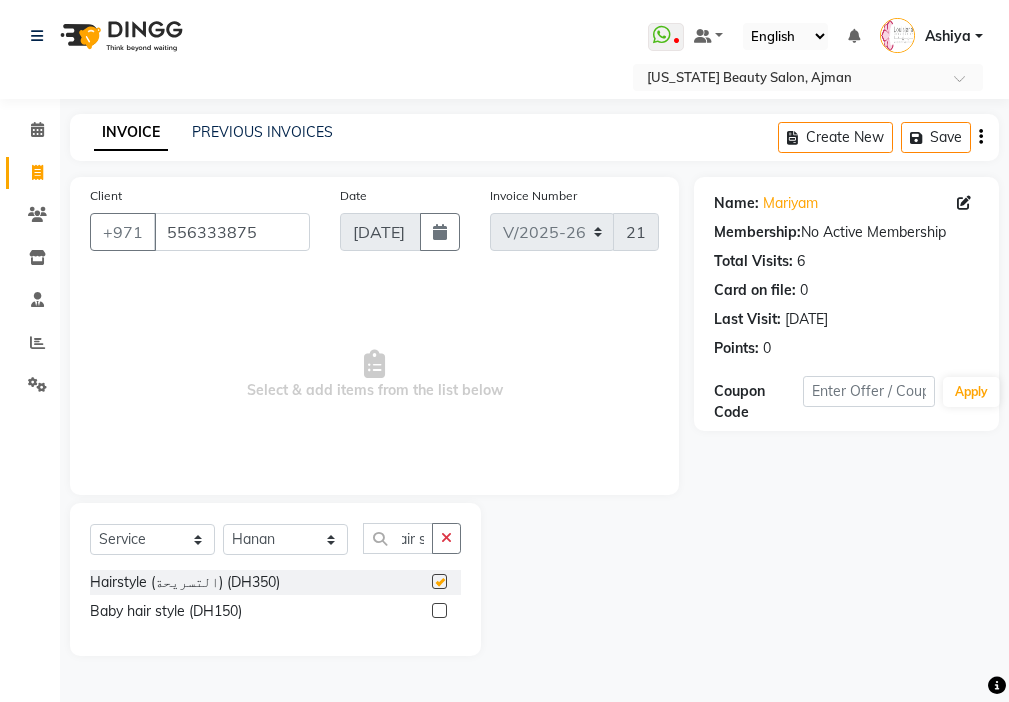 scroll, scrollTop: 0, scrollLeft: 0, axis: both 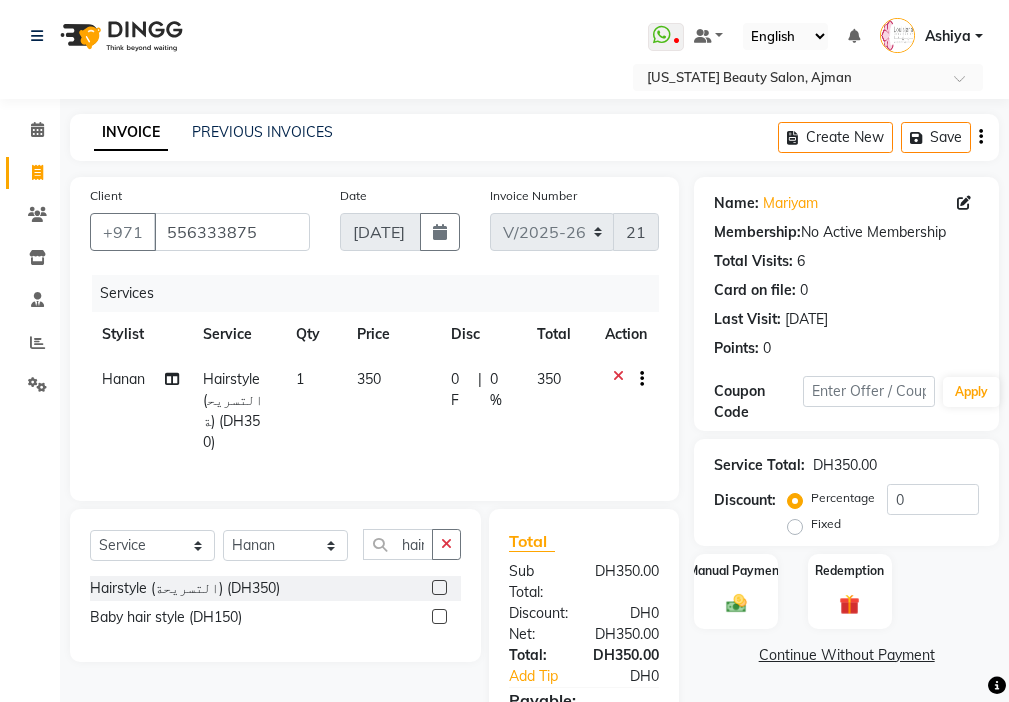 checkbox on "false" 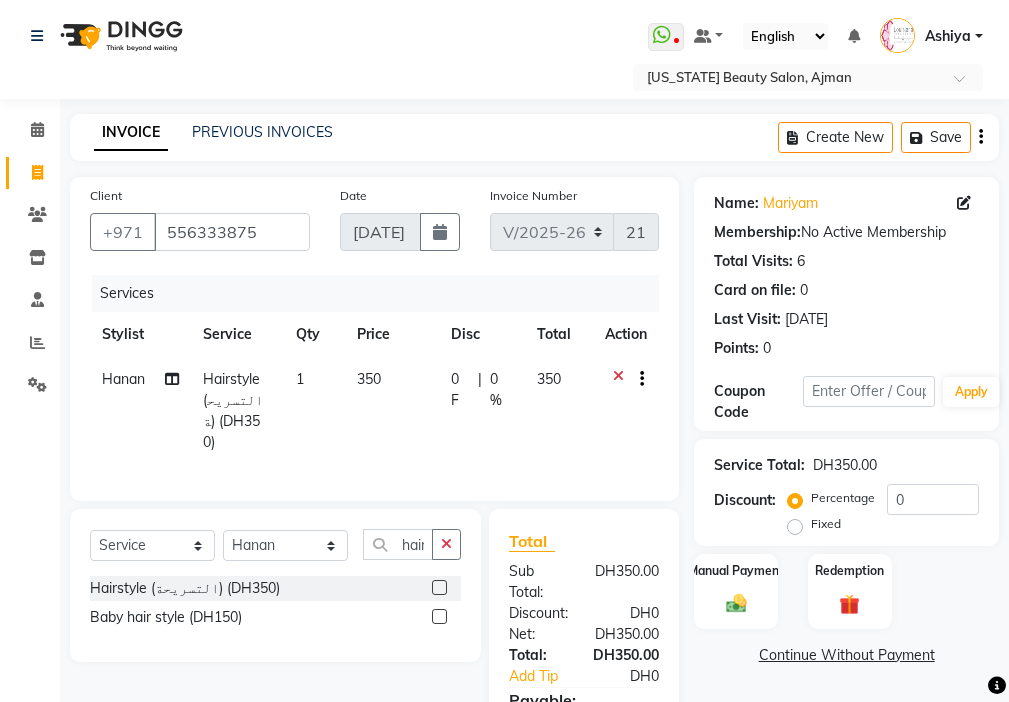 click on "350" 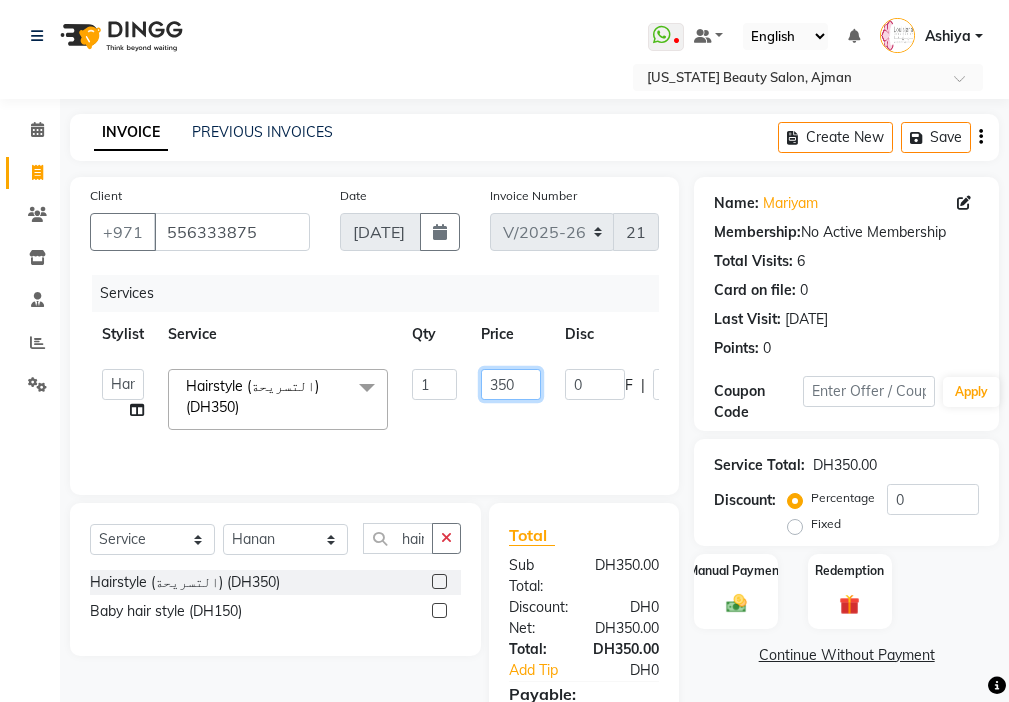 click on "350" 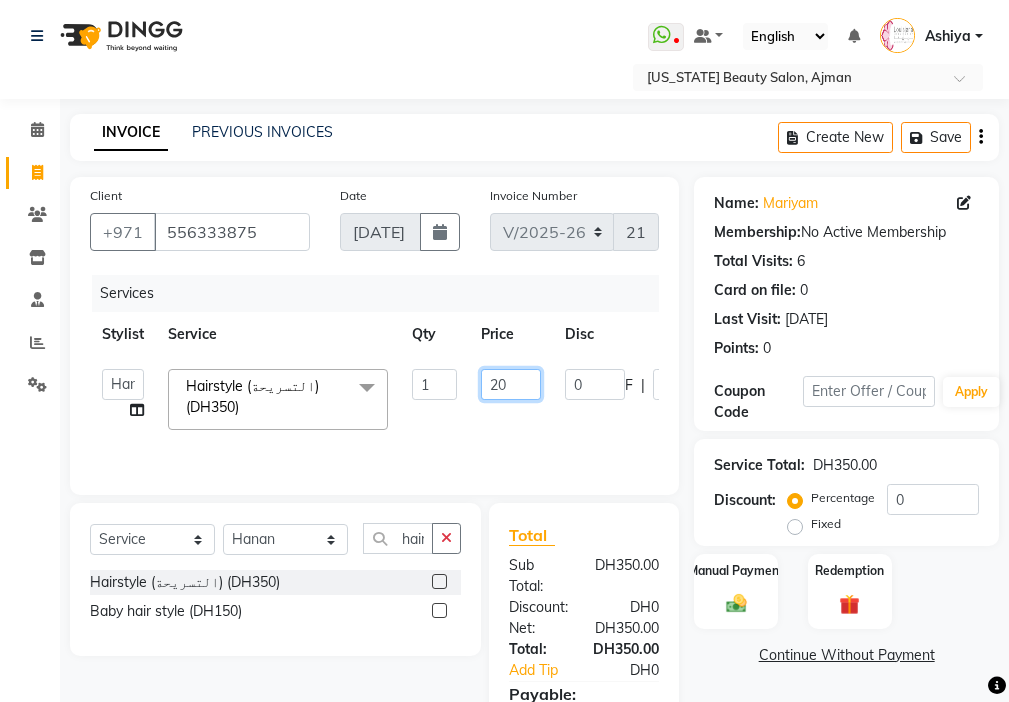 type on "230" 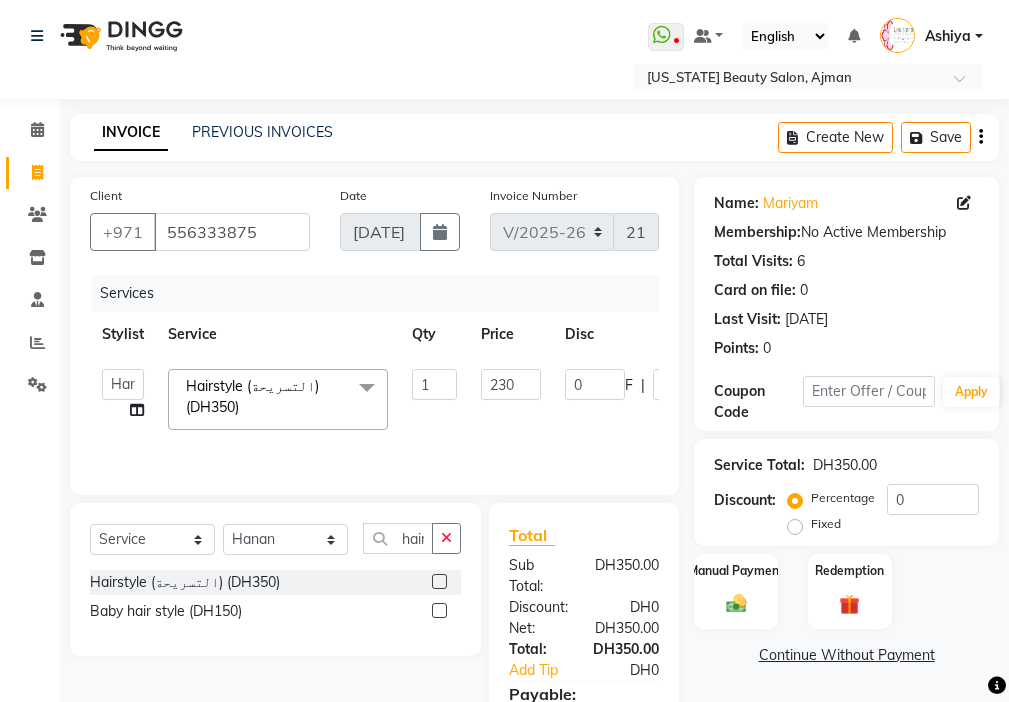 click on "[PERSON_NAME]   [PERSON_NAME]   Cashier   [PERSON_NAME]   [PERSON_NAME]   Kbina   Madam   mamta   [PERSON_NAME]   [PERSON_NAME]   [PERSON_NAME]  Hairstyle (التسريحة) (DH350)  x Beauty Makeup (DH400) Beauty Facial (DH150) Beauty Face Shama (DH60) Beauty Face Bleach (DH60) Beauty Face Threading (DH50) Beauty Upper Lips Bleach (DH20) Forhead Waxing (DH10) Nose Waxing (DH10) Upper Lip Waxing (DH10) Hand Waxing Full (DH70) Beauty Eyelashes Adhesive (DH30) Beauty Eye Makeup (DH150) Beauty Hand Henna (حناء اليد) (DH50) Beauty Legs Henna(حناء الرجل) (DH50) paraffin wax hand (DH30) paraffin  wax leg  (DH50) chin threading (DH15) Extra Pin (DH20) ROOT HALF DYE (DH80) Beauty Gasha (DH50) Baby Start (DH20) Rinceage  (DH200) Enercose (DH200) [PERSON_NAME] (DH80) Filler (DH0) Sedar (DH80) photo (DH10) Half leg Waxing (شمع نصف الرجل) (DH50) Half Hand Waxing (شمع اليدين) (DH40) Under Arms Waxing (شمع الابط) (DH20) Face Bleach (تشقير الوجه) (DH60) 1 230" 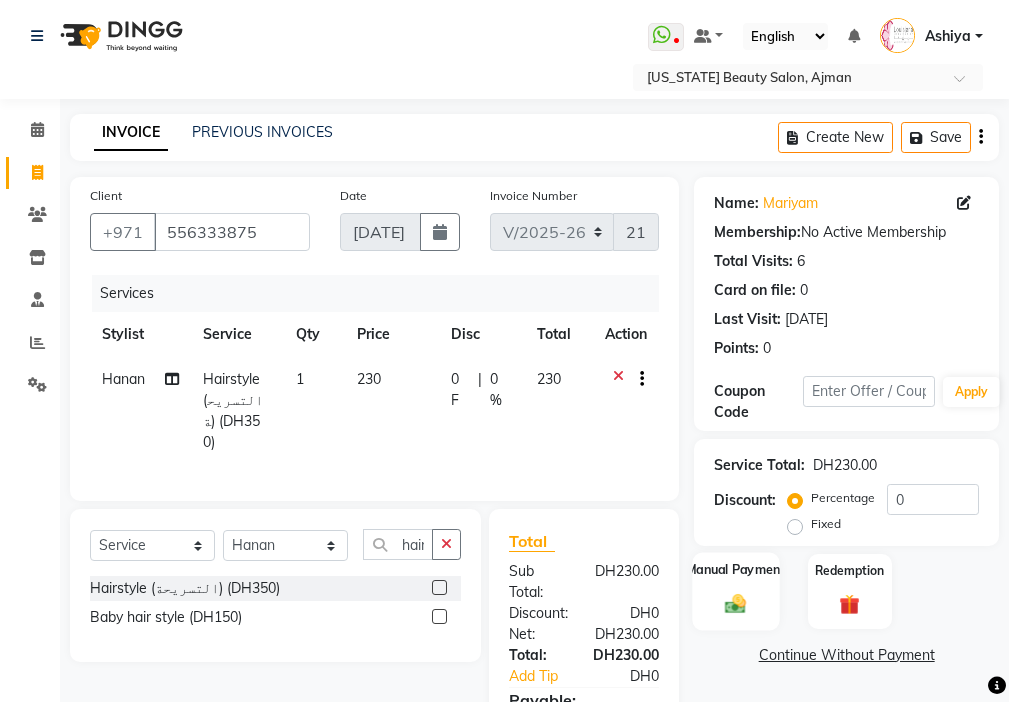 click 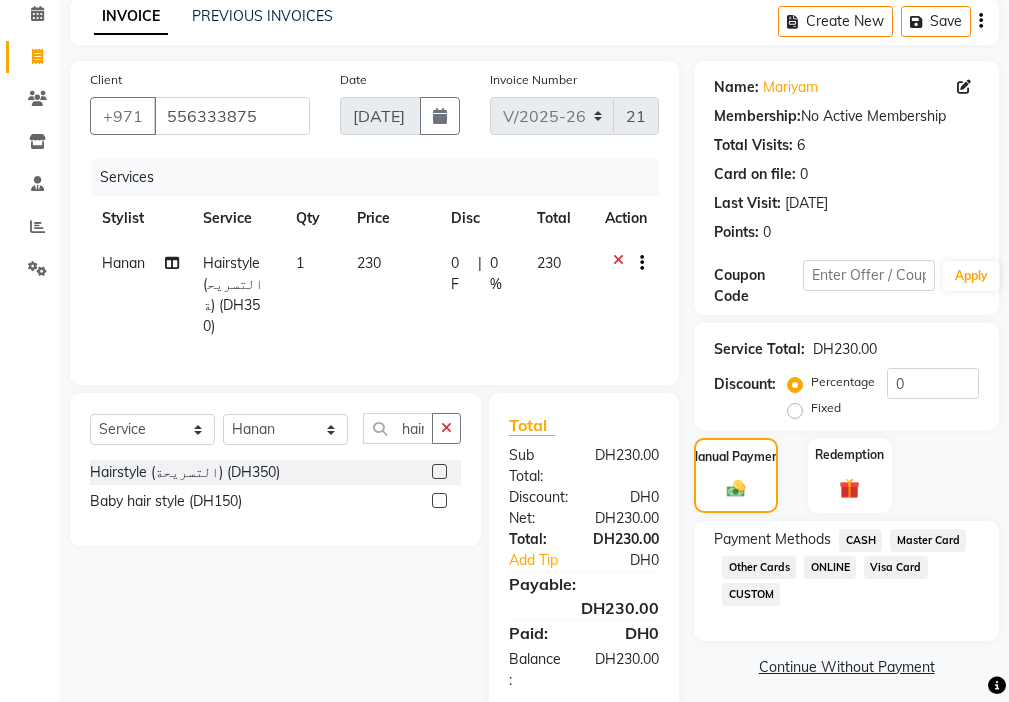 scroll, scrollTop: 121, scrollLeft: 0, axis: vertical 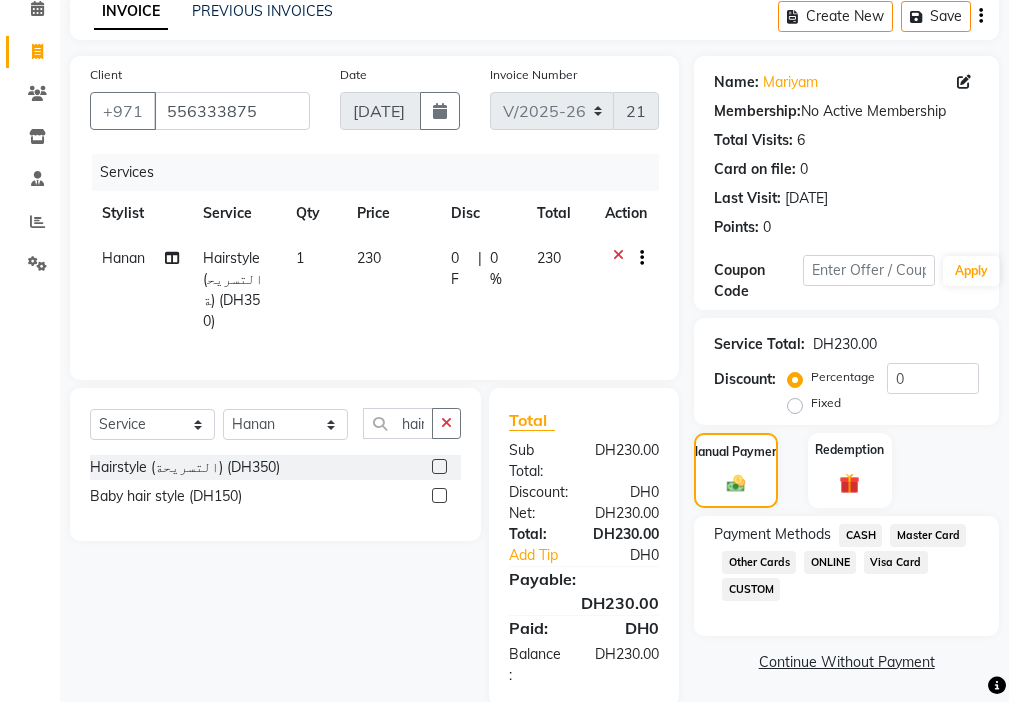 click on "Visa Card" 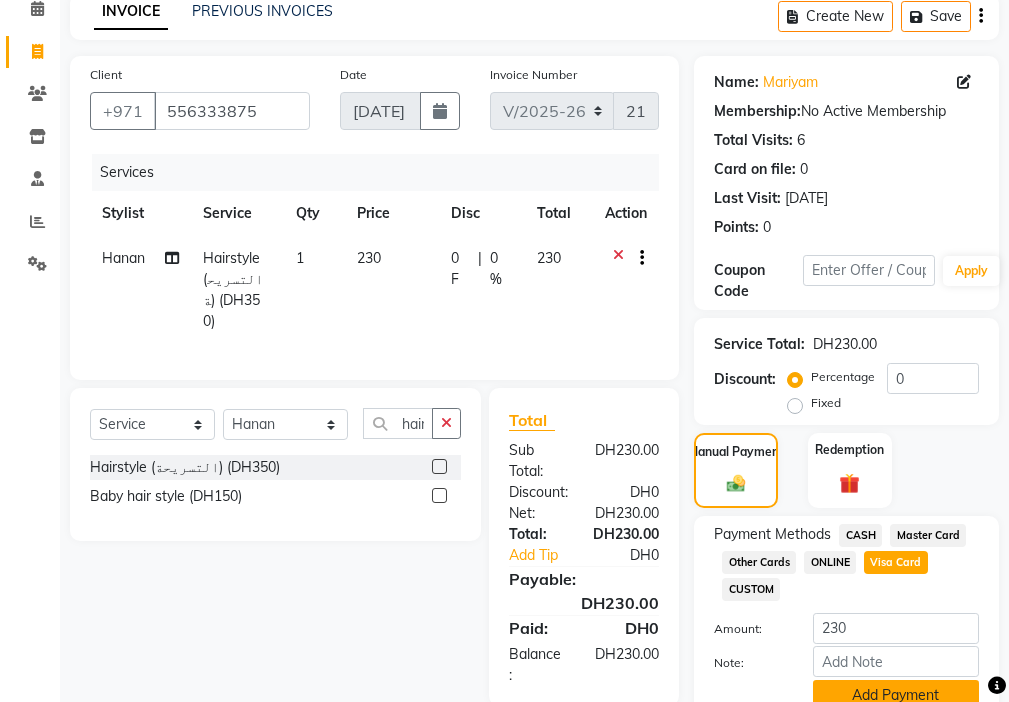 click on "Add Payment" 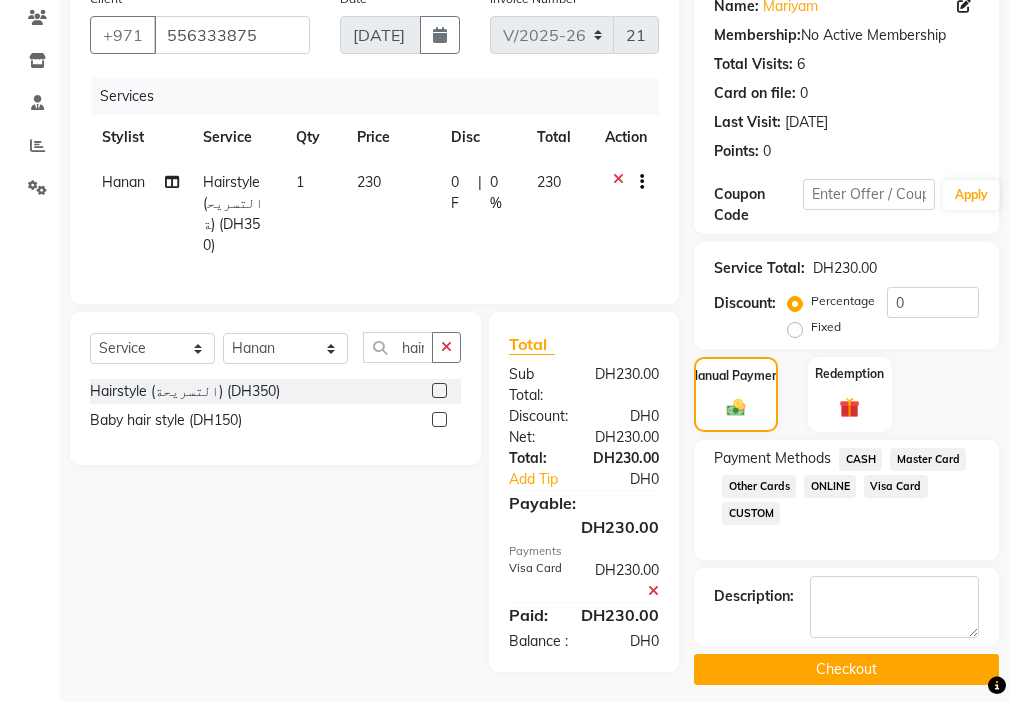 scroll, scrollTop: 212, scrollLeft: 0, axis: vertical 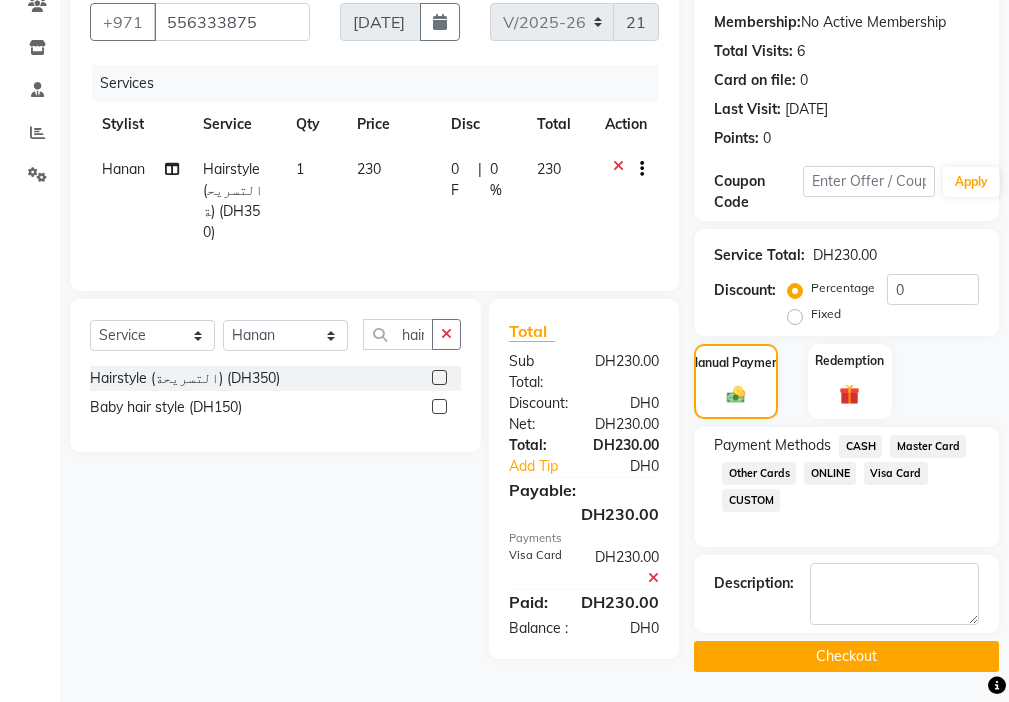 click on "Checkout" 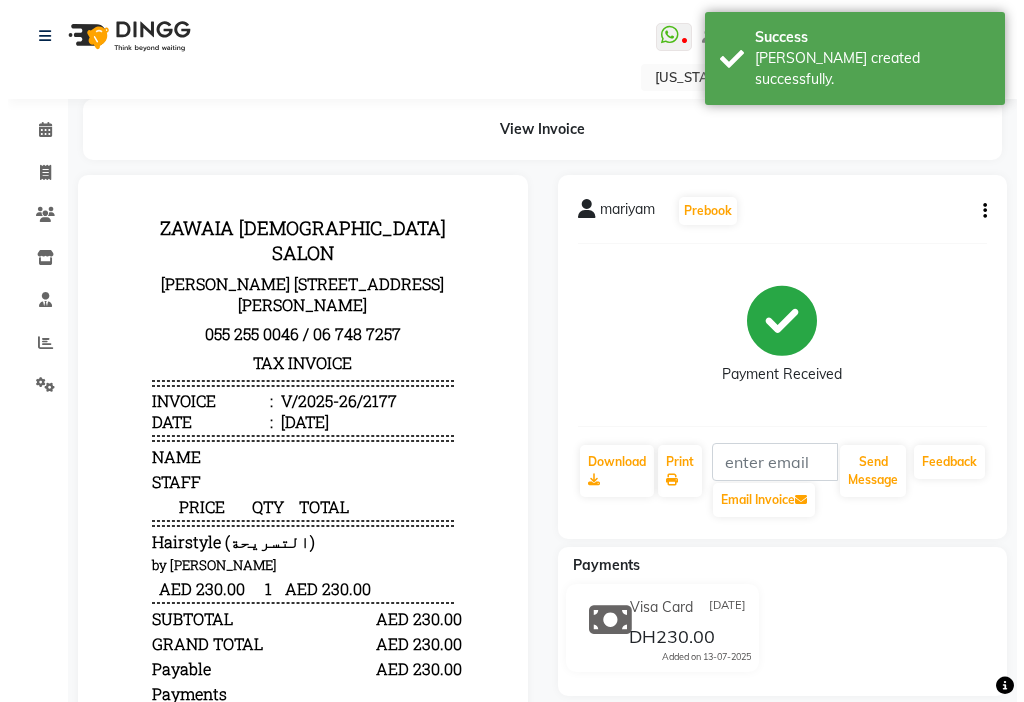 scroll, scrollTop: 0, scrollLeft: 0, axis: both 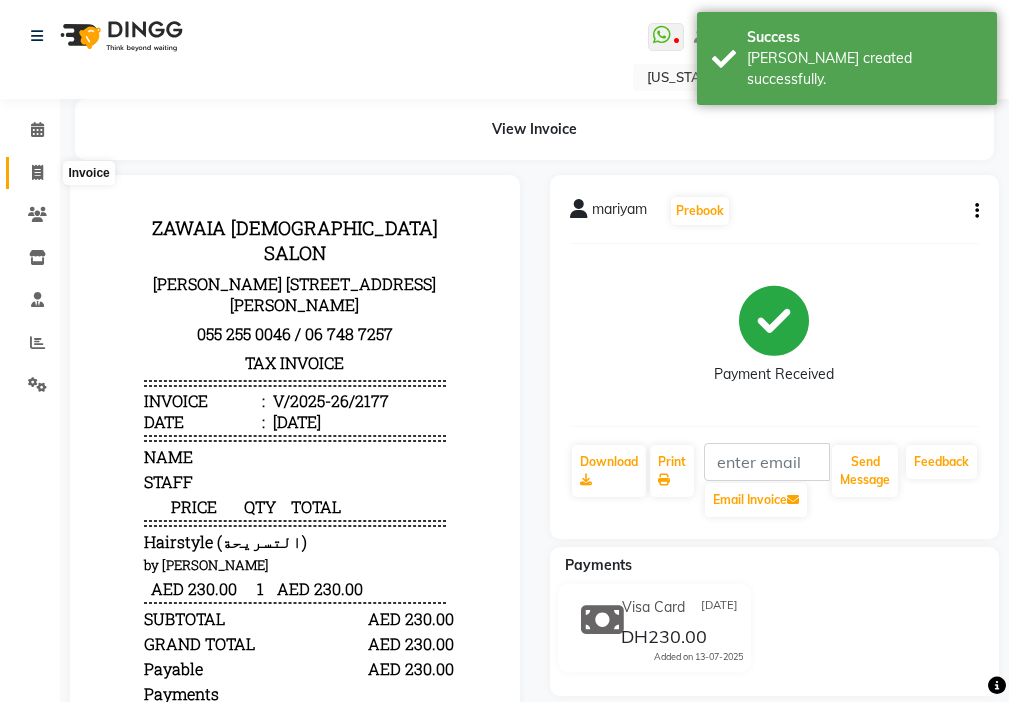 click 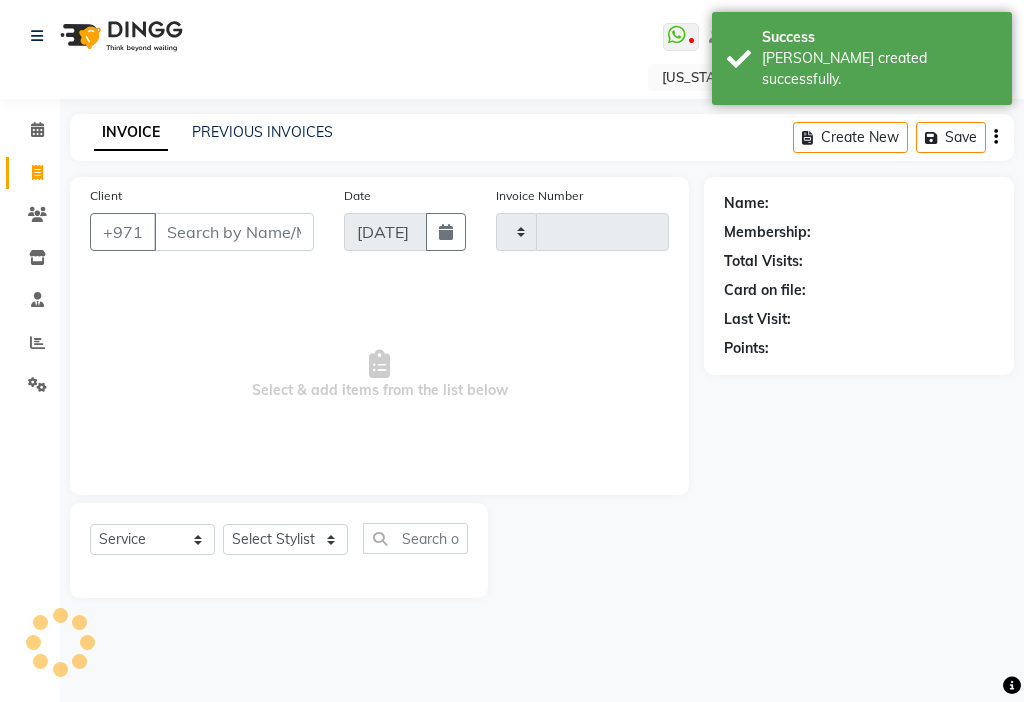 type on "2178" 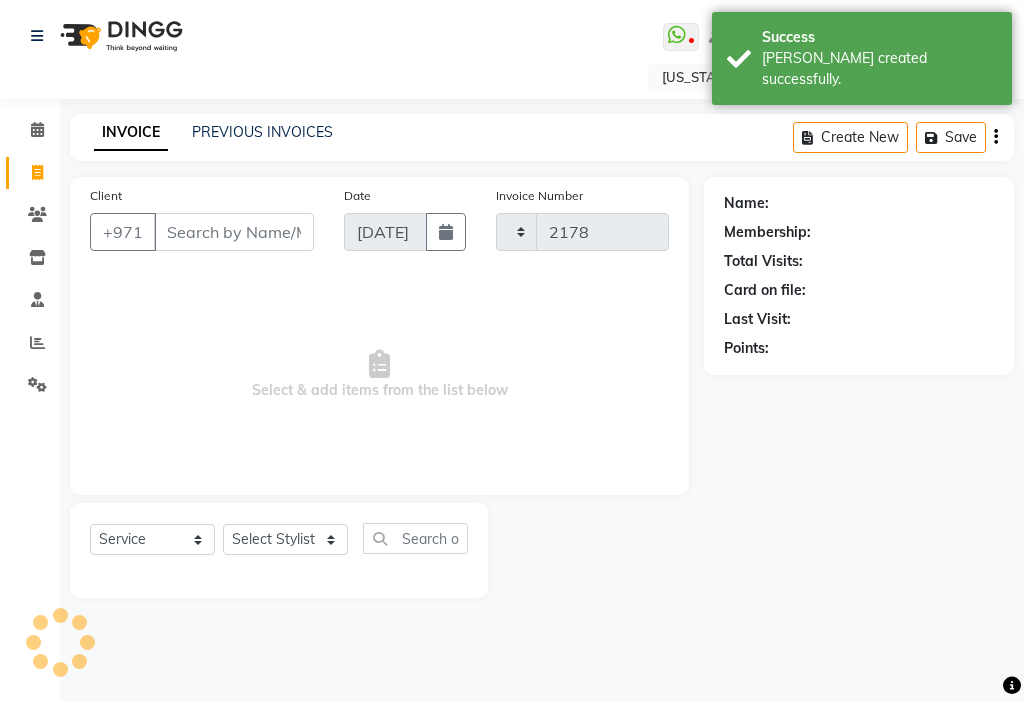 select on "637" 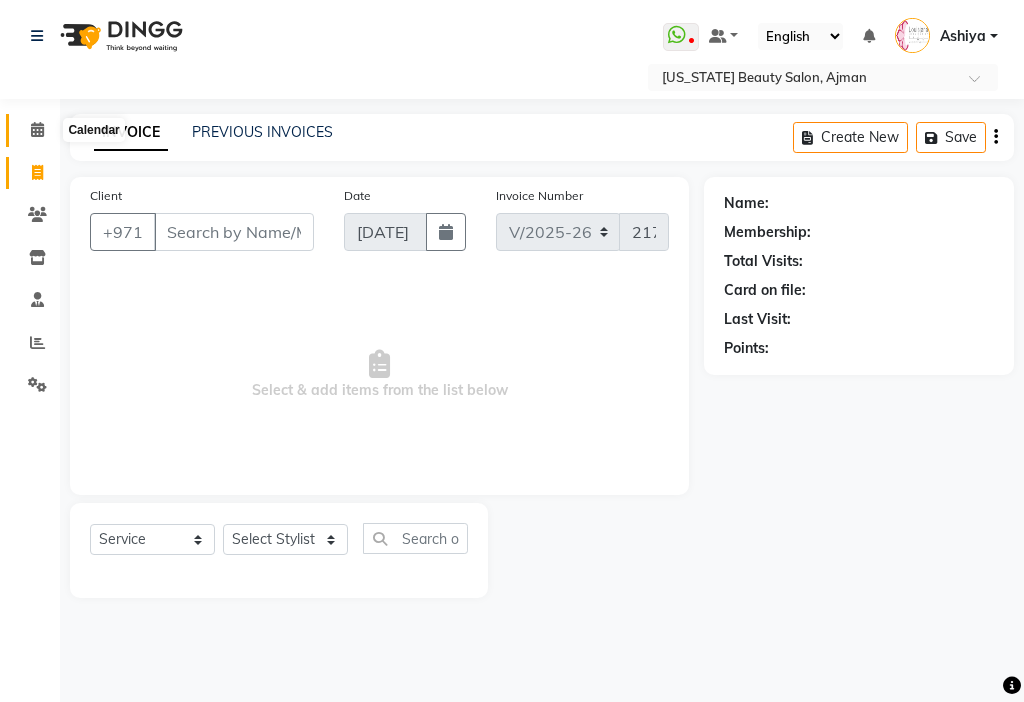 click 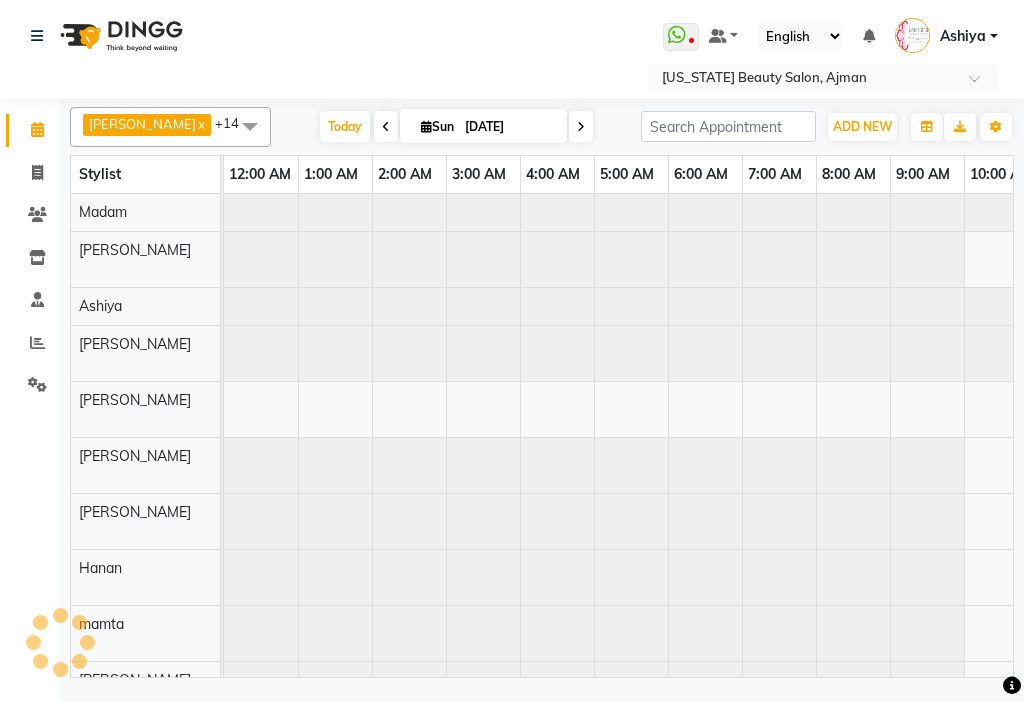 scroll, scrollTop: 0, scrollLeft: 987, axis: horizontal 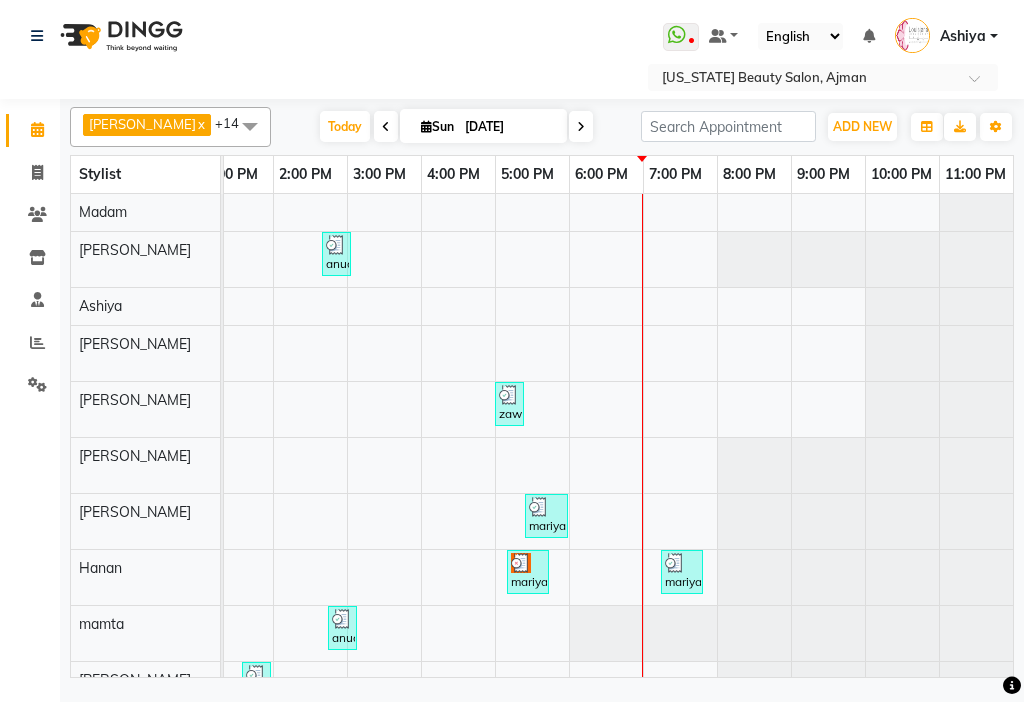 click on "mariyam, TK11, 07:15 PM-07:50 PM, Hairstyle (التسريحة) (DH350)" at bounding box center (682, 572) 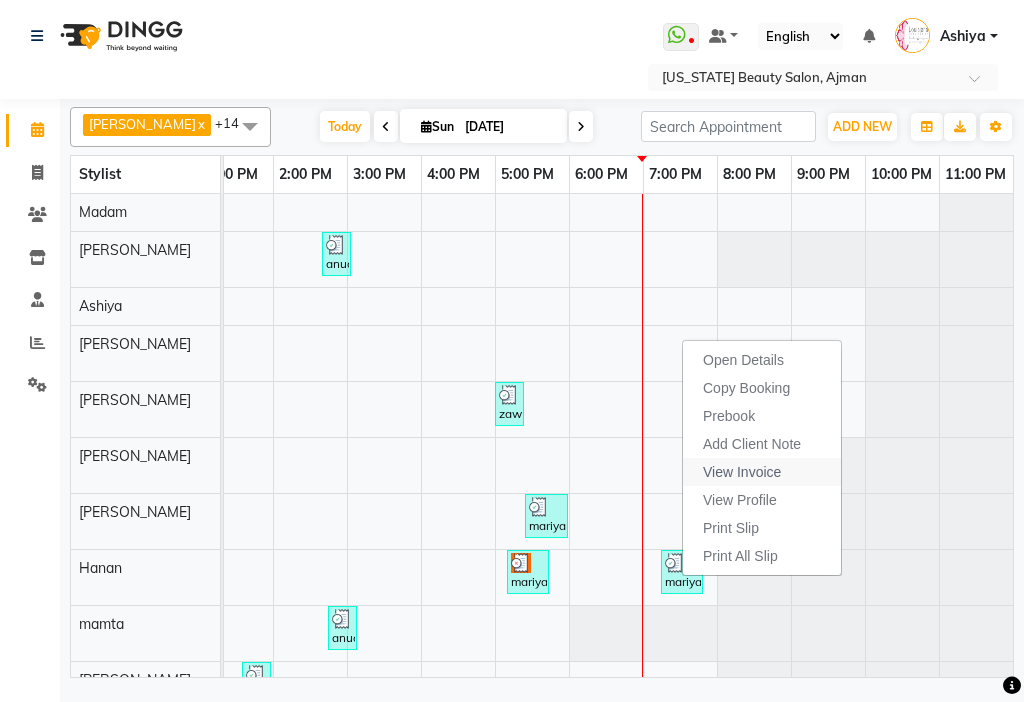 click on "View Invoice" at bounding box center [762, 472] 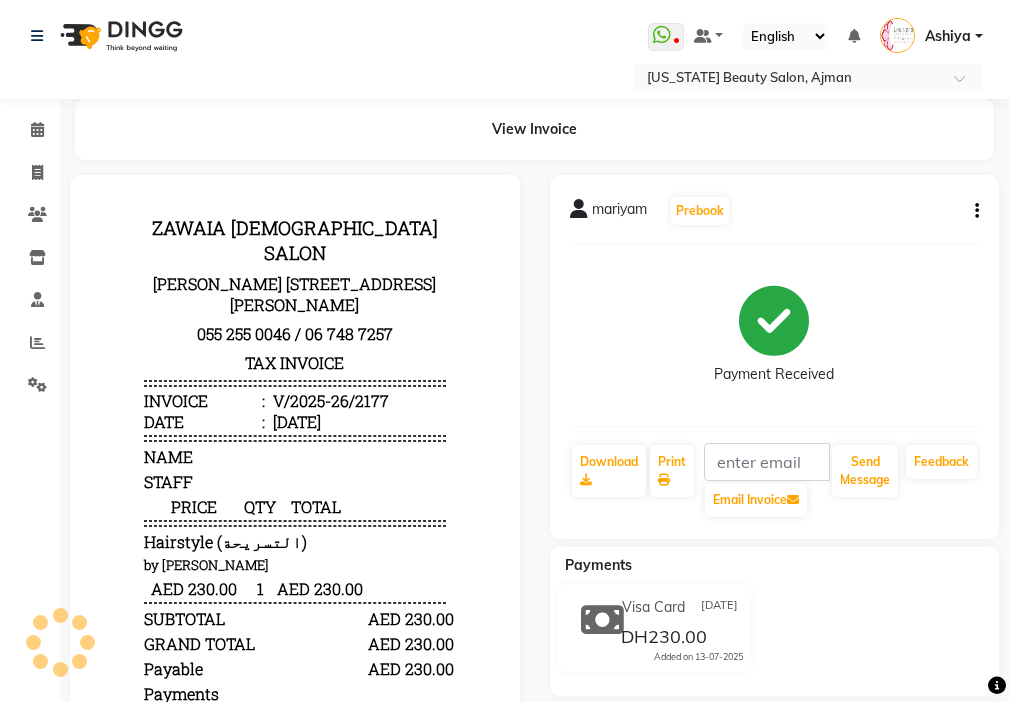 scroll, scrollTop: 0, scrollLeft: 0, axis: both 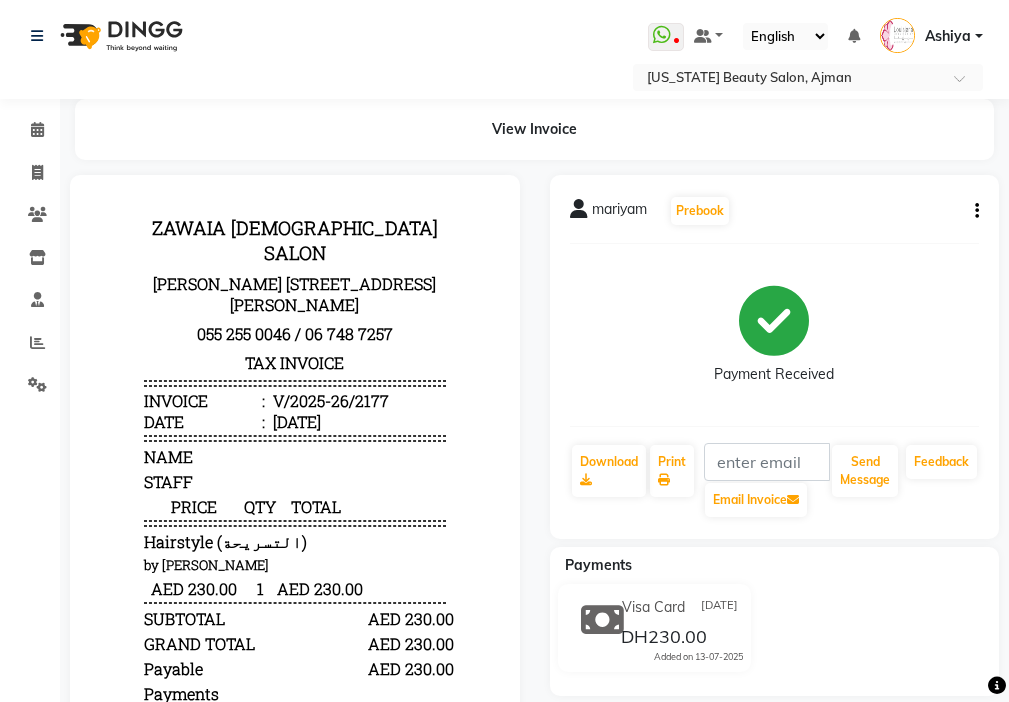 click 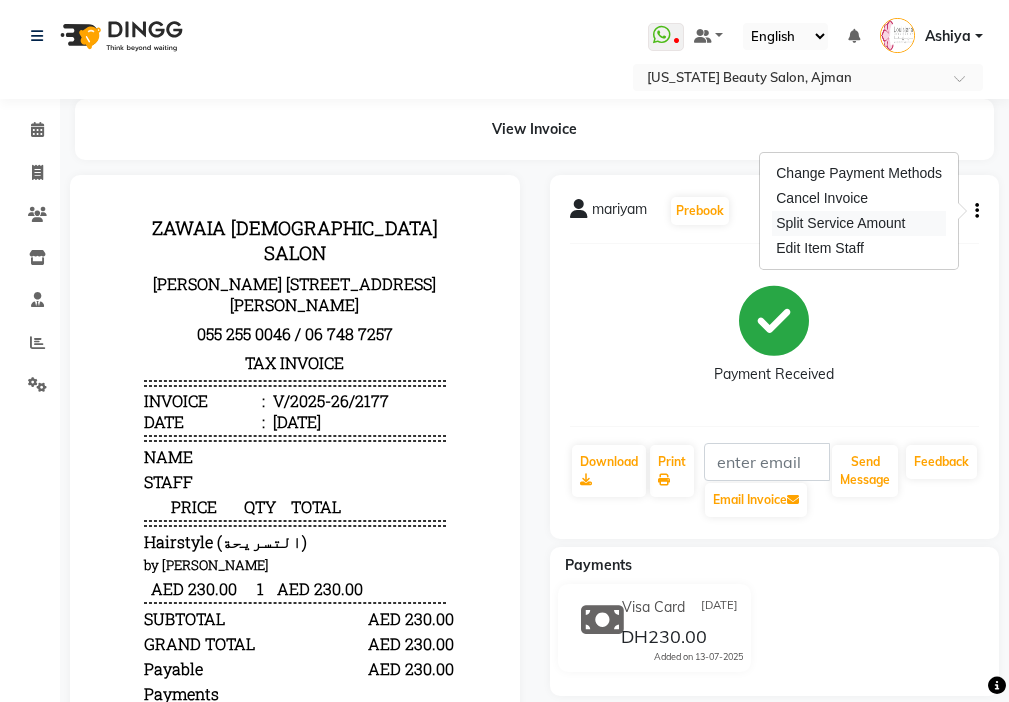click on "Split Service Amount" at bounding box center [859, 223] 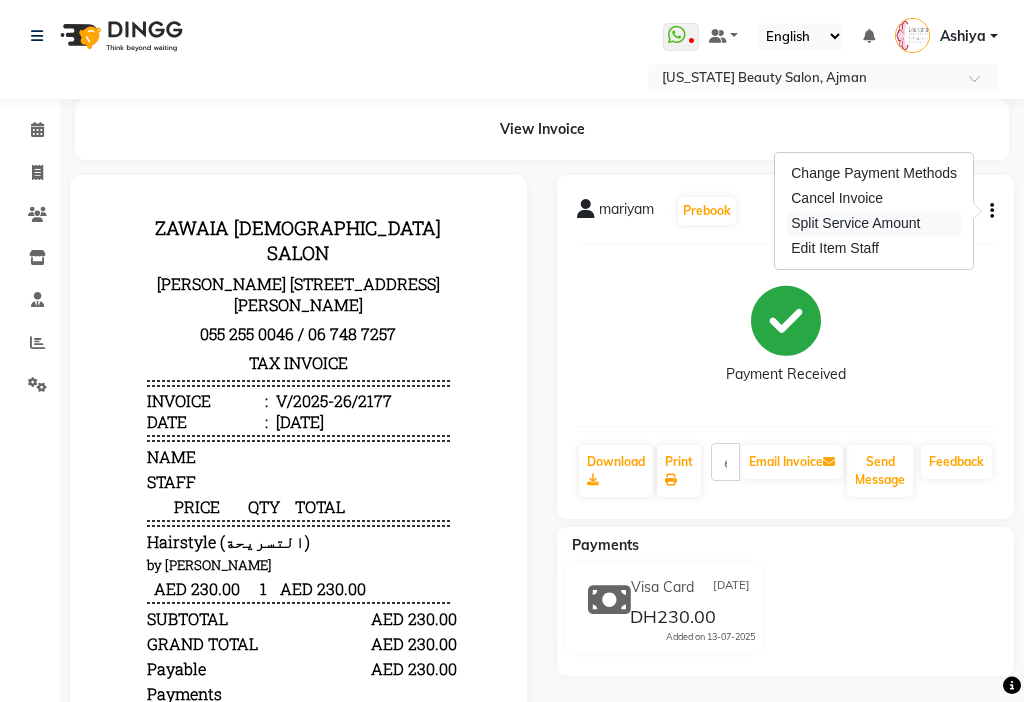 select on "33912" 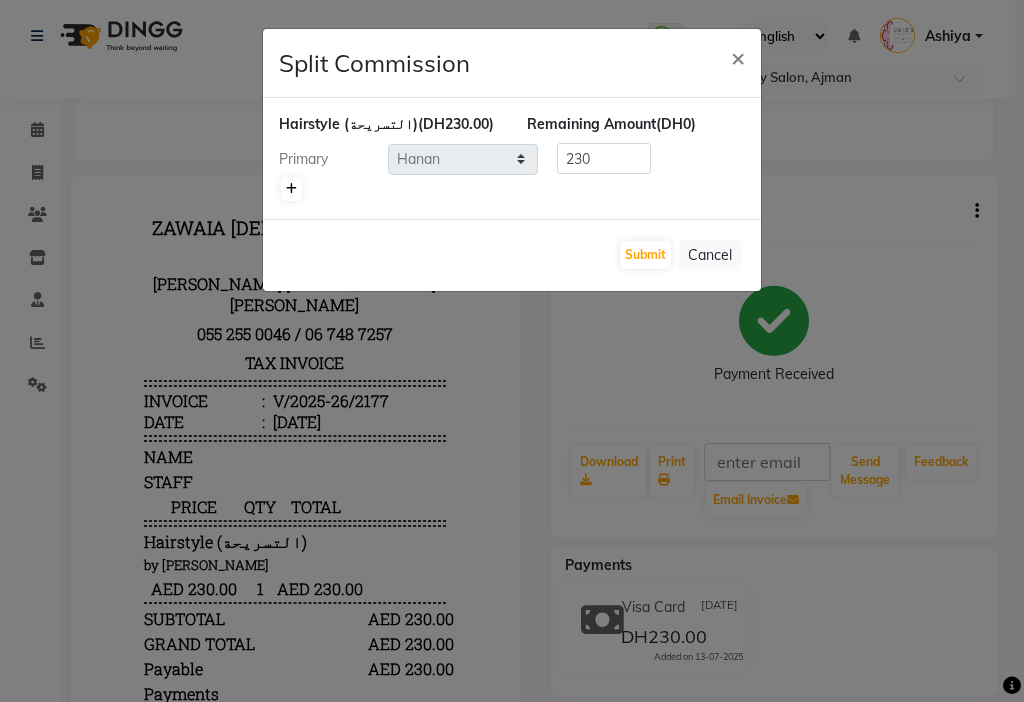 click 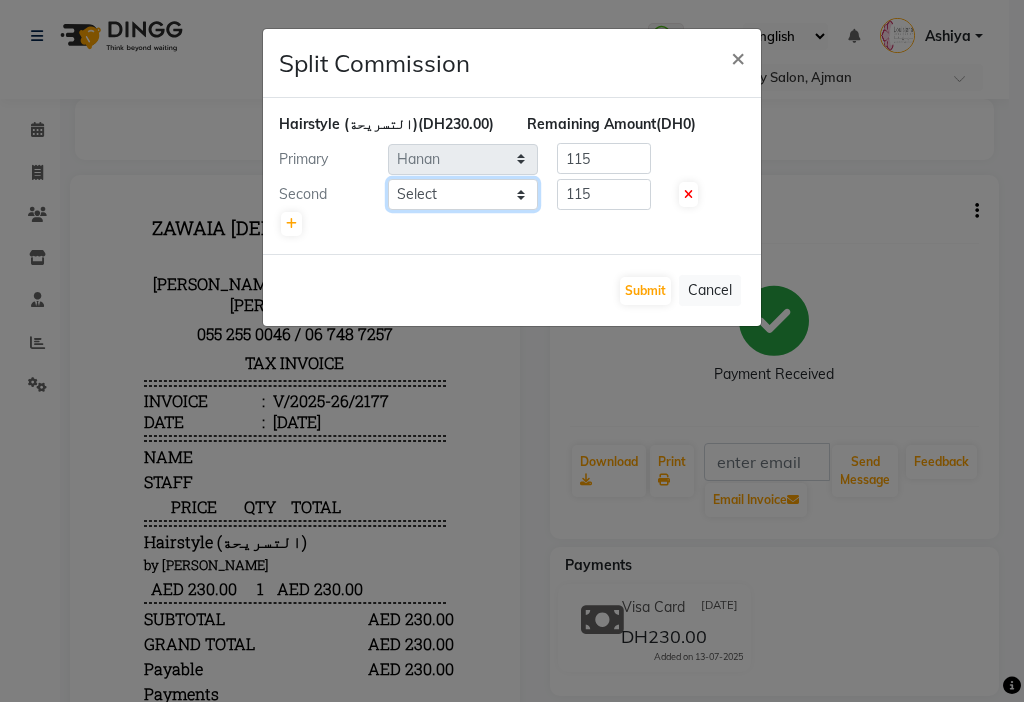 click on "Select  [PERSON_NAME]   [PERSON_NAME]   [PERSON_NAME]   [PERSON_NAME]   Kbina   Madam   mamta   [PERSON_NAME]   [PERSON_NAME]   [PERSON_NAME]" 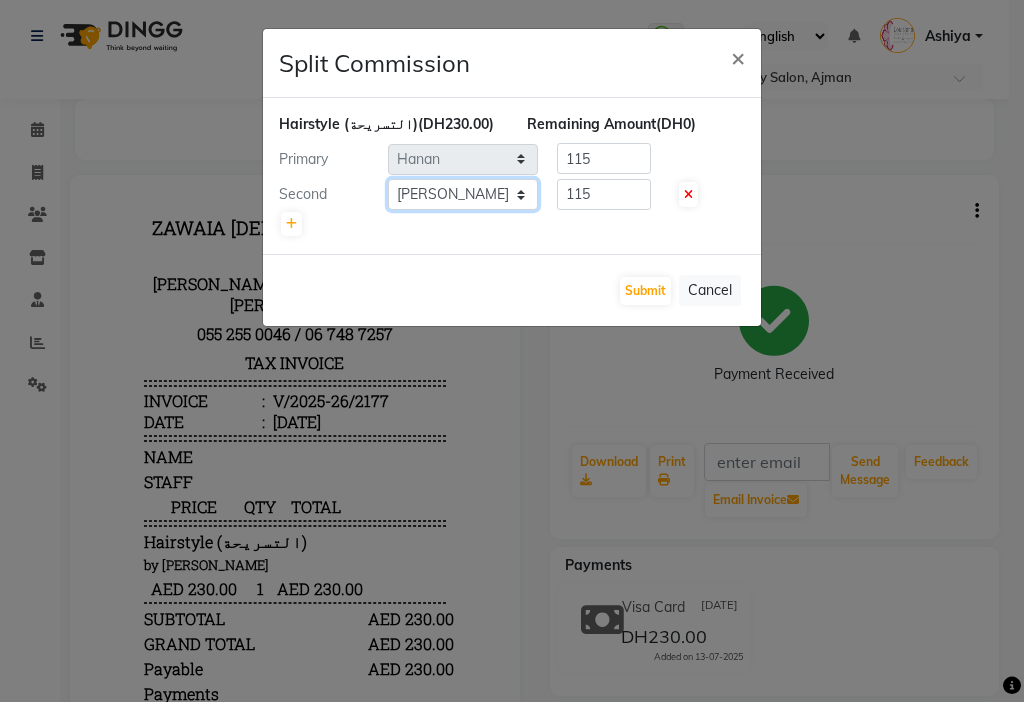 click on "Select  [PERSON_NAME]   [PERSON_NAME]   [PERSON_NAME]   [PERSON_NAME]   Kbina   Madam   mamta   [PERSON_NAME]   [PERSON_NAME]   [PERSON_NAME]" 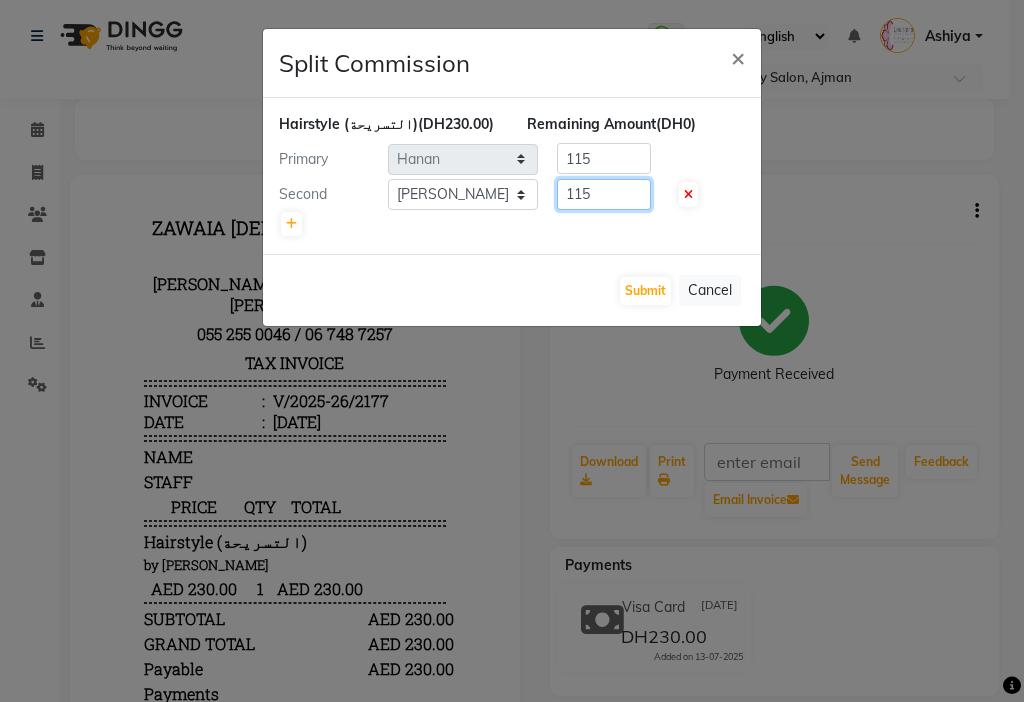 click on "115" 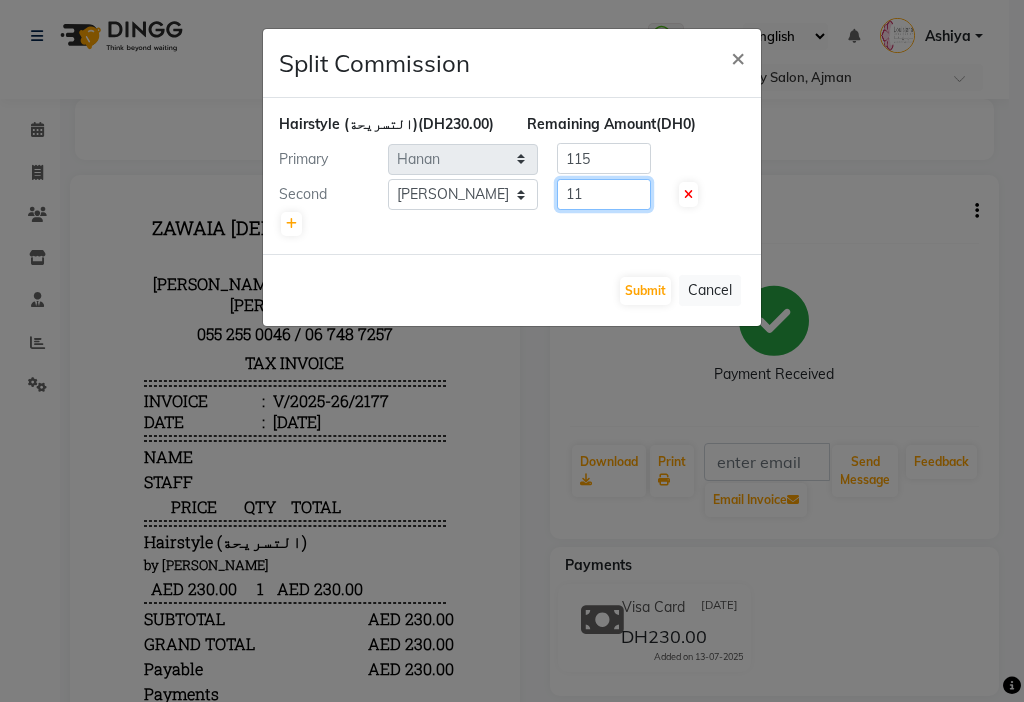 type on "1" 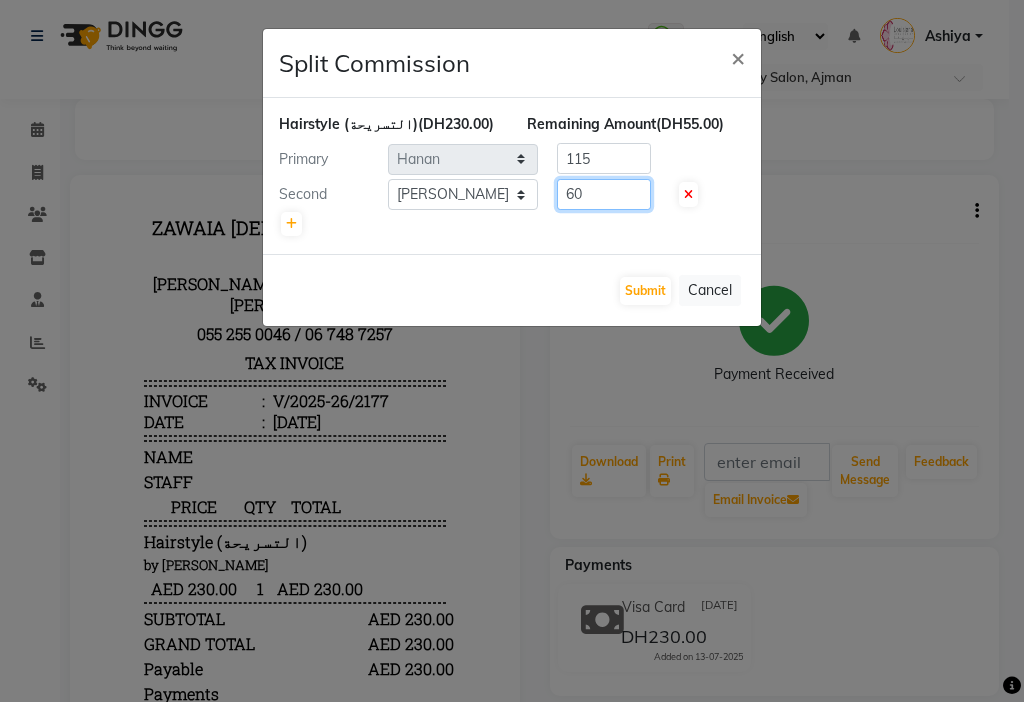 type on "60" 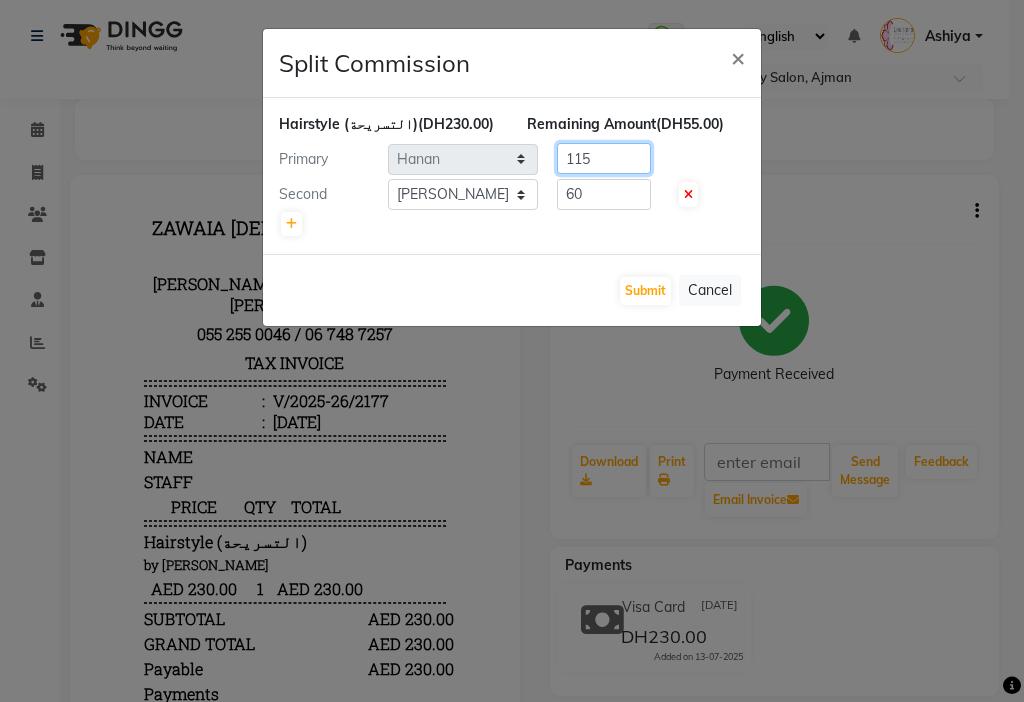 click on "115" 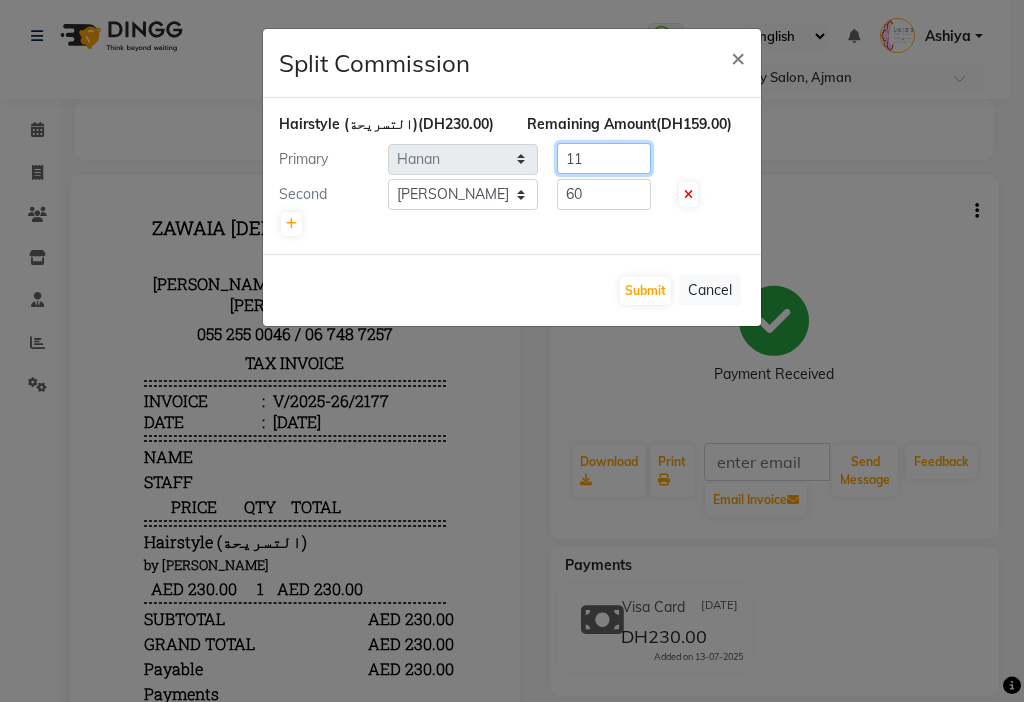 type on "1" 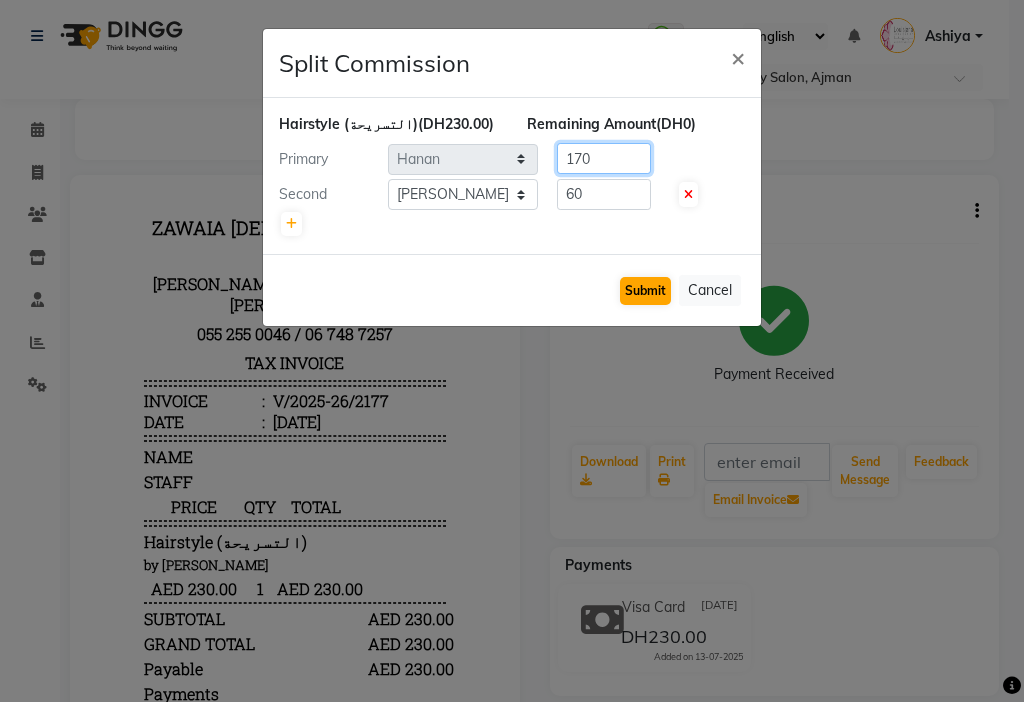 type on "170" 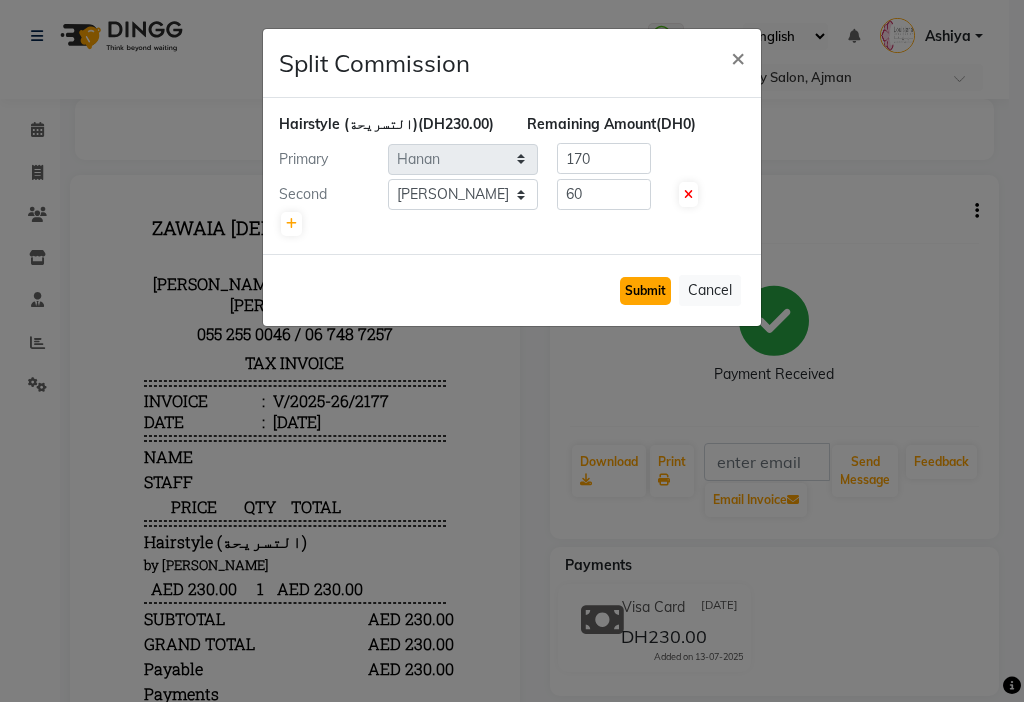 click on "Submit" 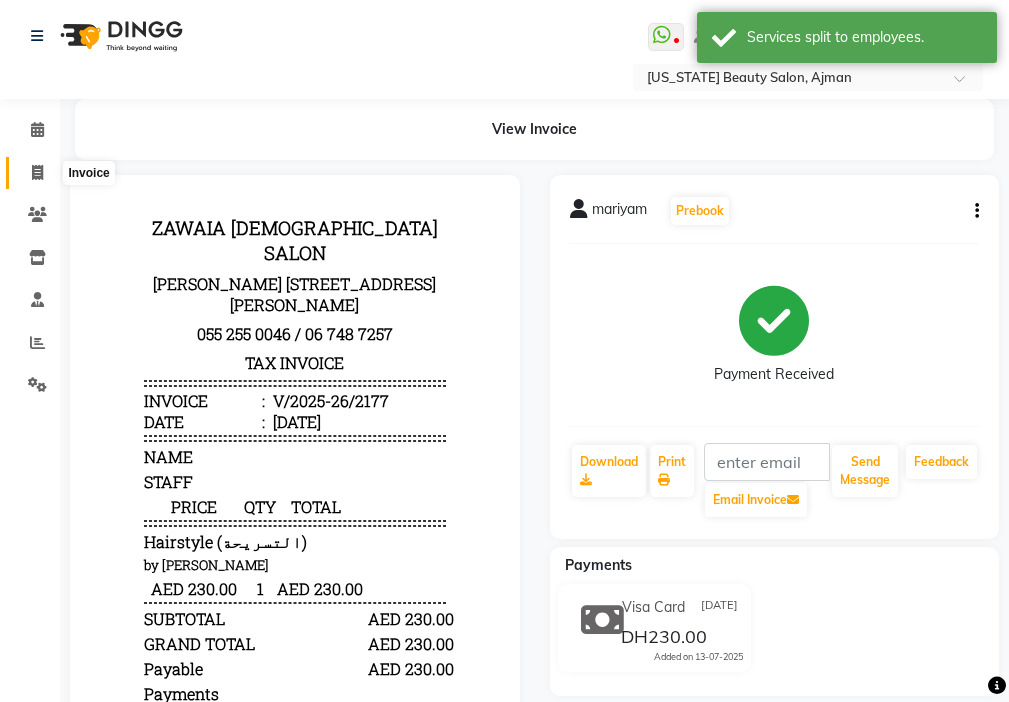 click 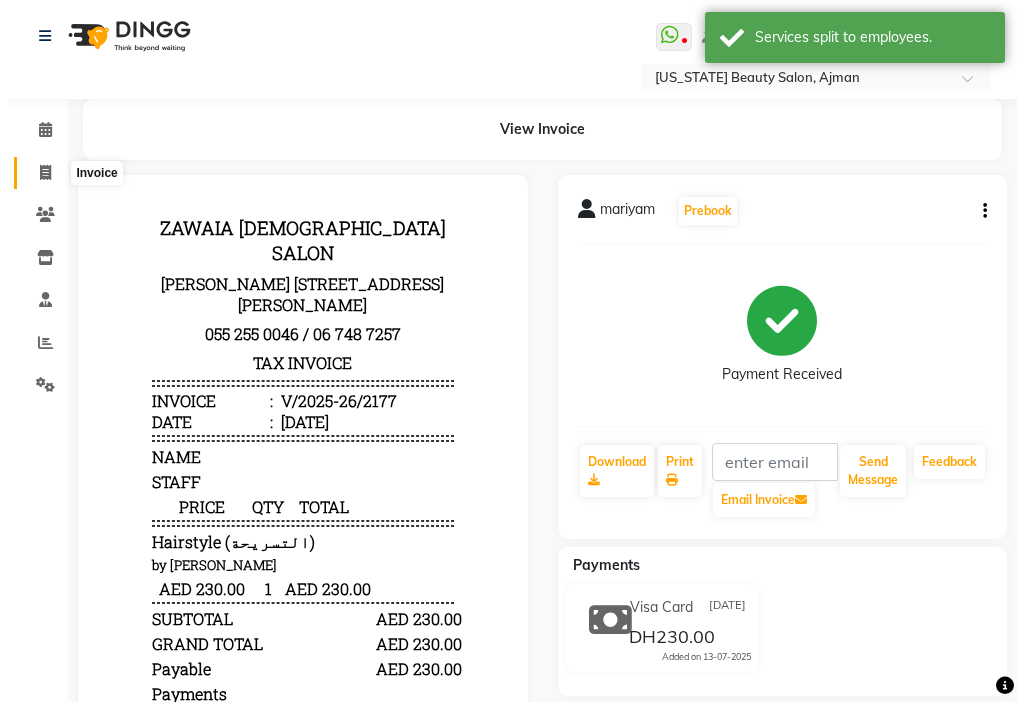 select on "service" 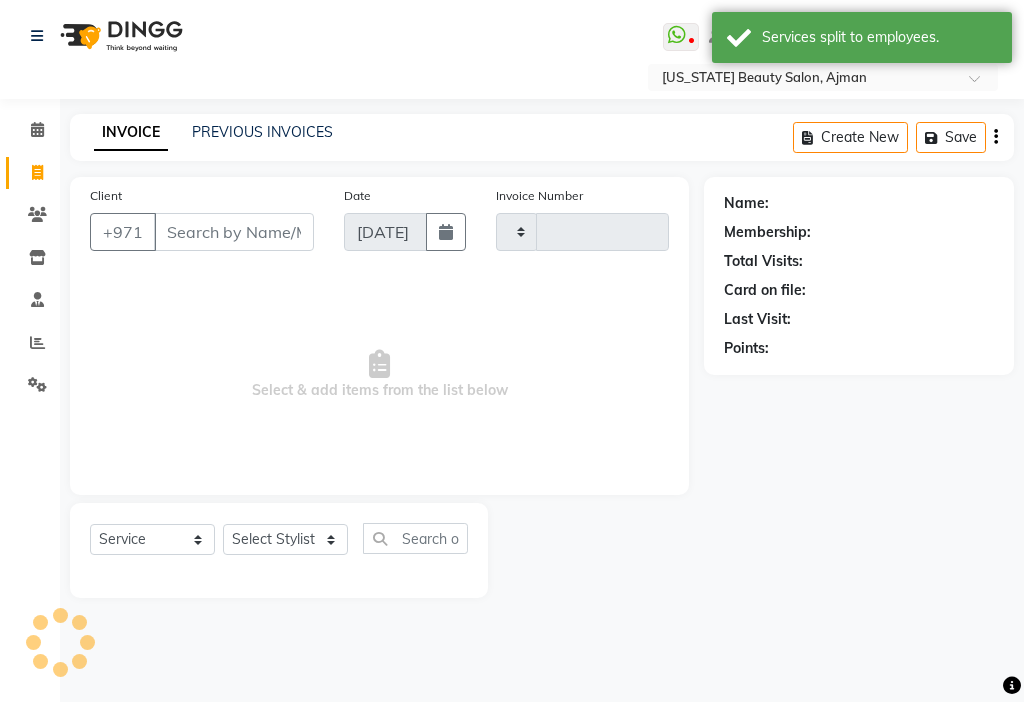 type on "2178" 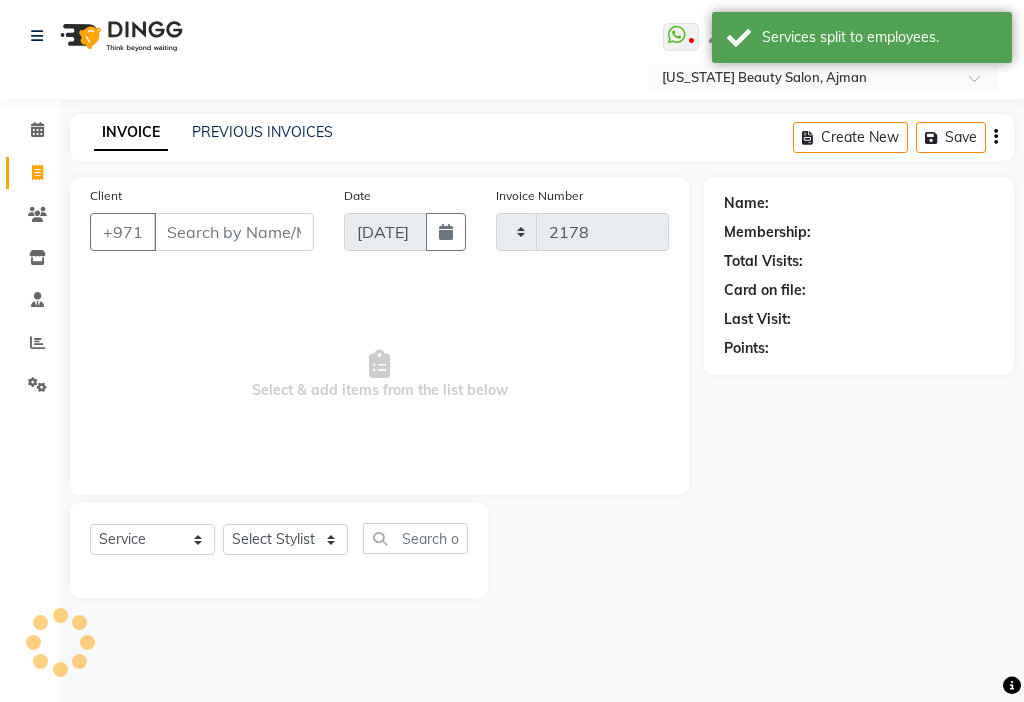 select on "637" 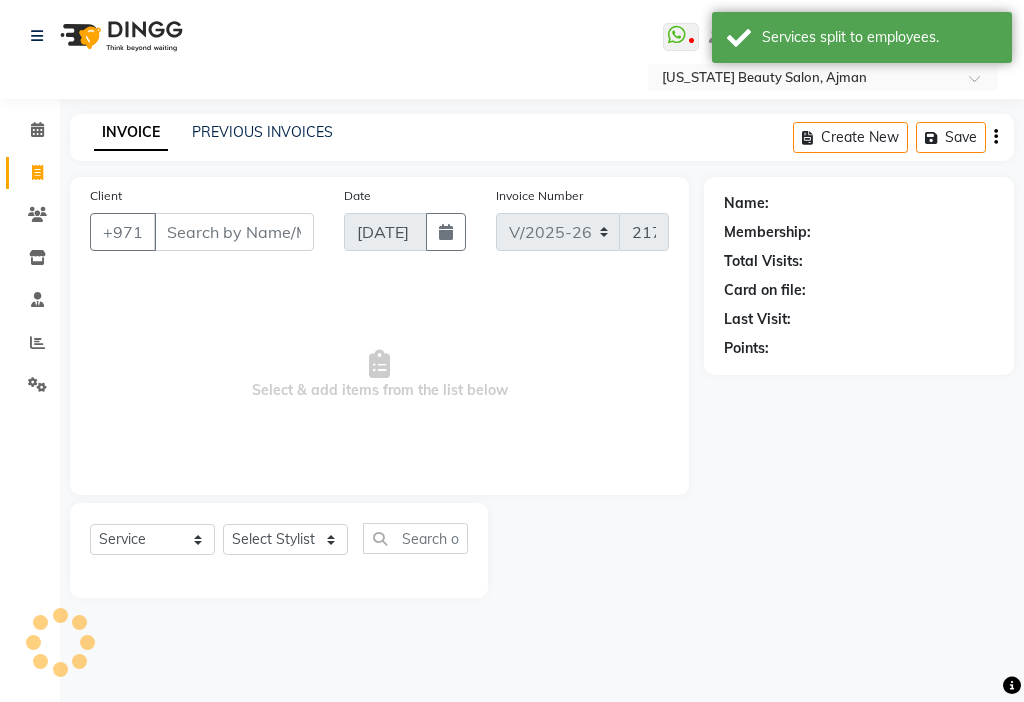 click on "Client" at bounding box center (234, 232) 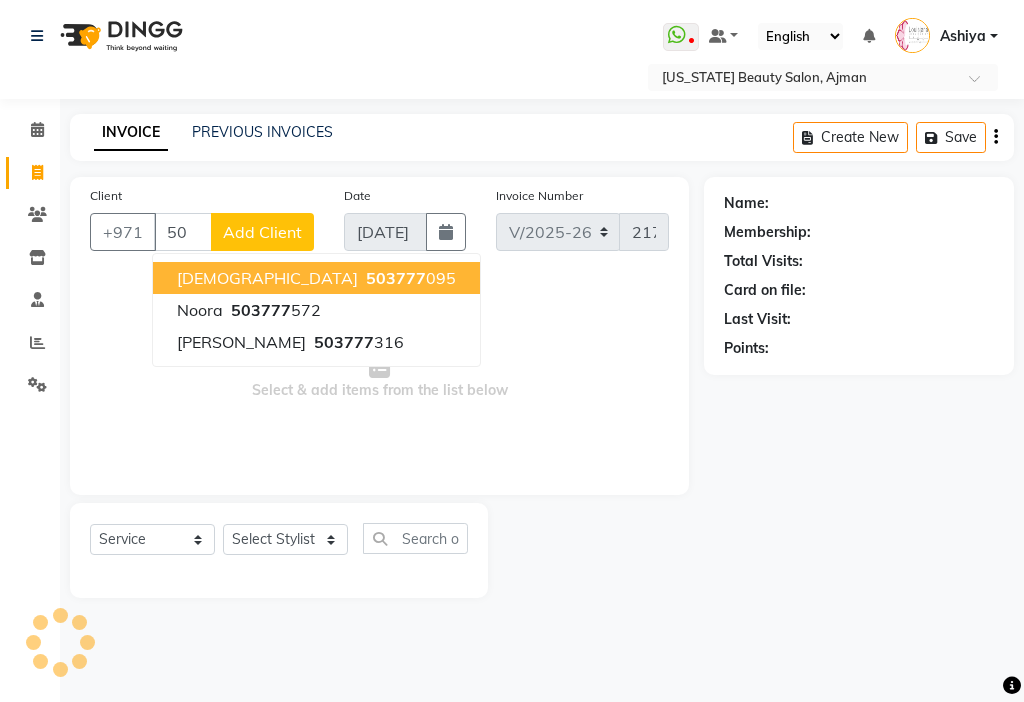 type on "5" 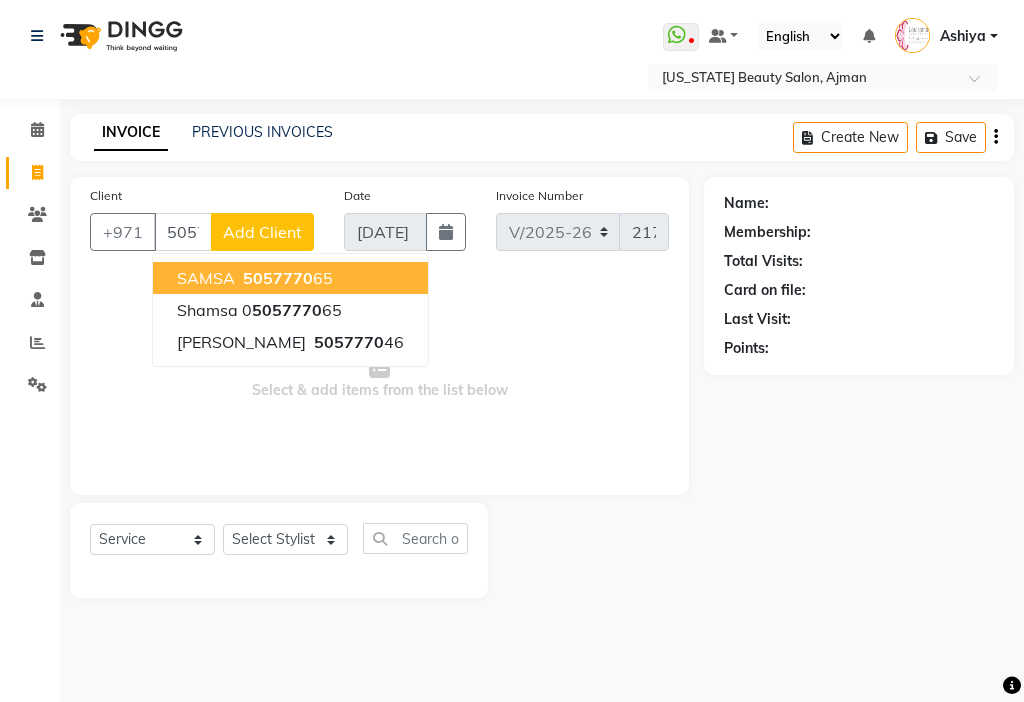 click on "SAMSA" at bounding box center (206, 278) 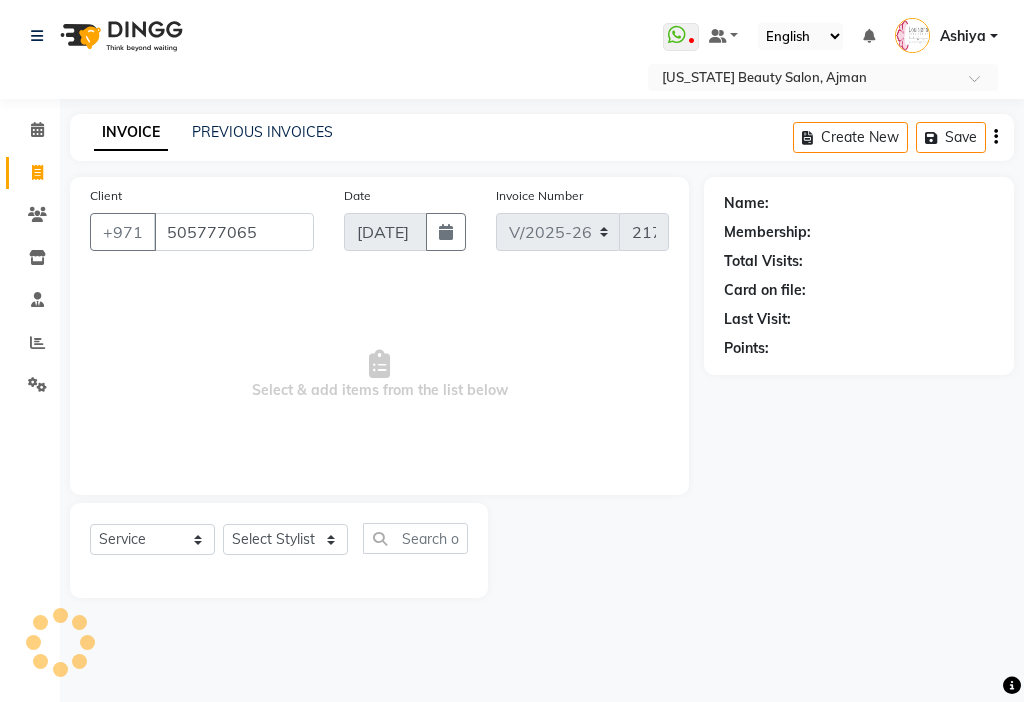 type on "505777065" 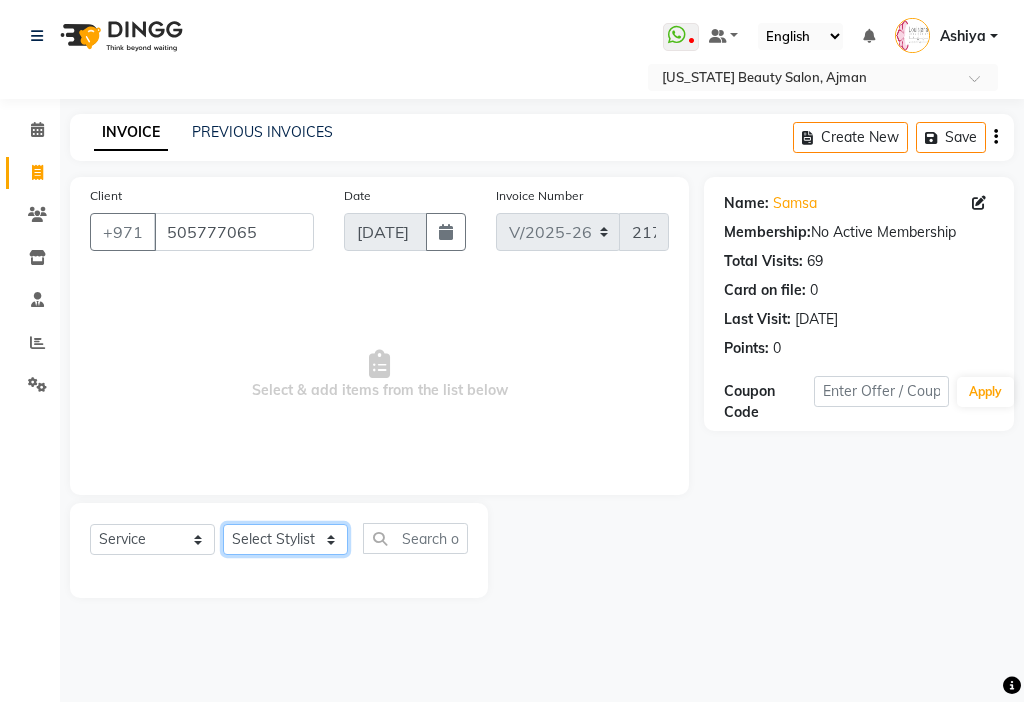 click on "Select Stylist [PERSON_NAME] [PERSON_NAME] [PERSON_NAME] [PERSON_NAME] Kbina Madam mamta [PERSON_NAME] [PERSON_NAME] [PERSON_NAME]" 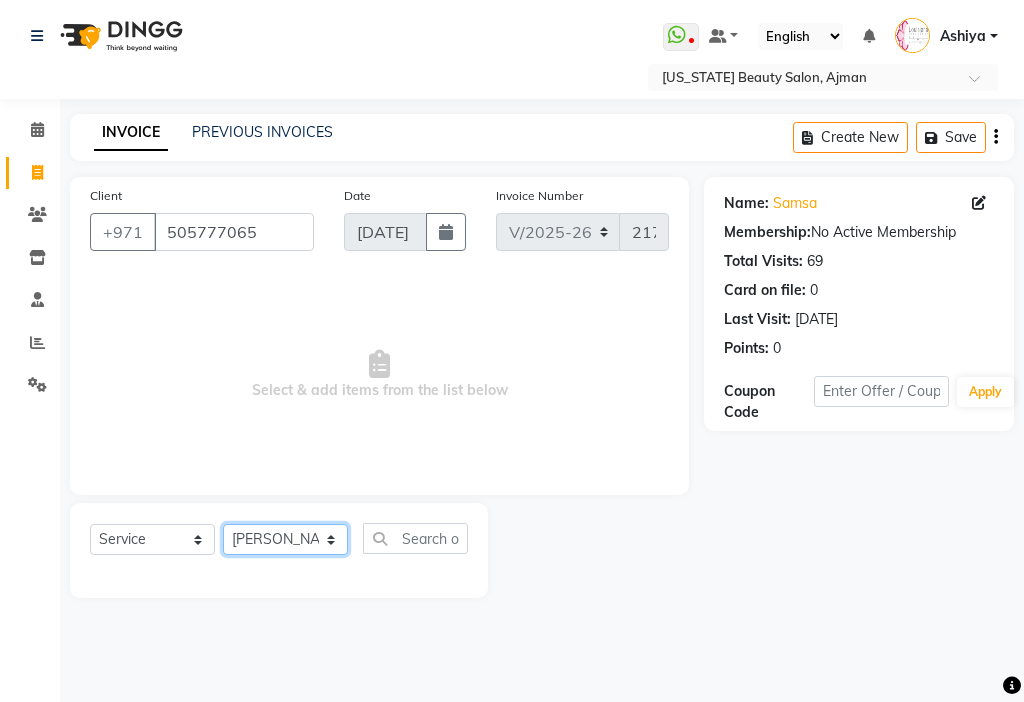 click on "Select Stylist [PERSON_NAME] [PERSON_NAME] [PERSON_NAME] [PERSON_NAME] Kbina Madam mamta [PERSON_NAME] [PERSON_NAME] [PERSON_NAME]" 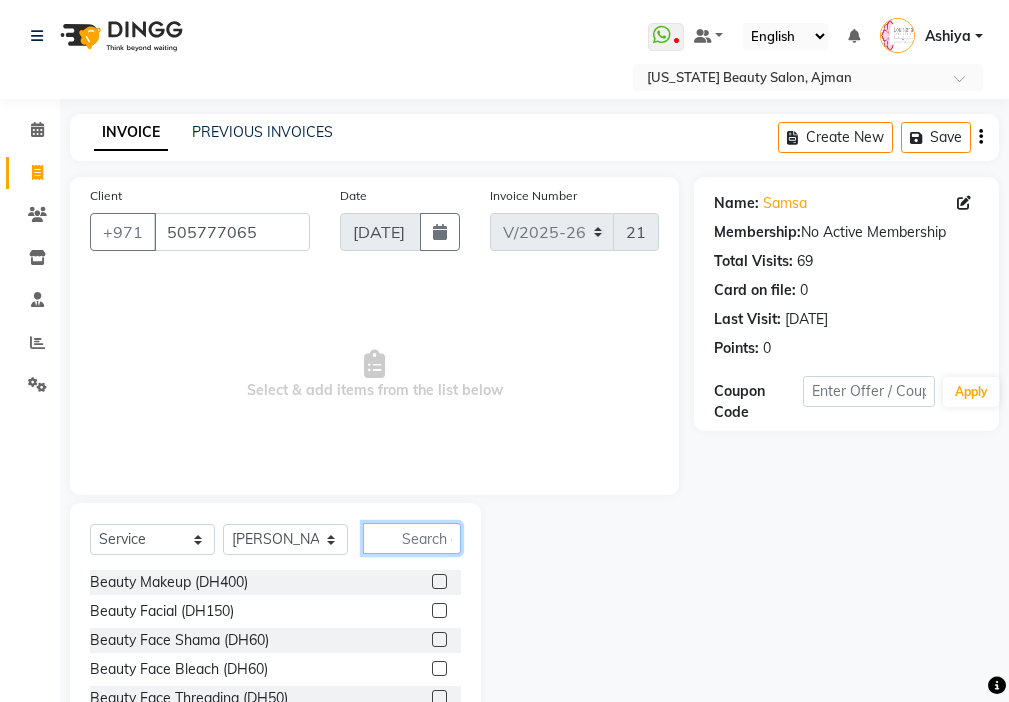 click 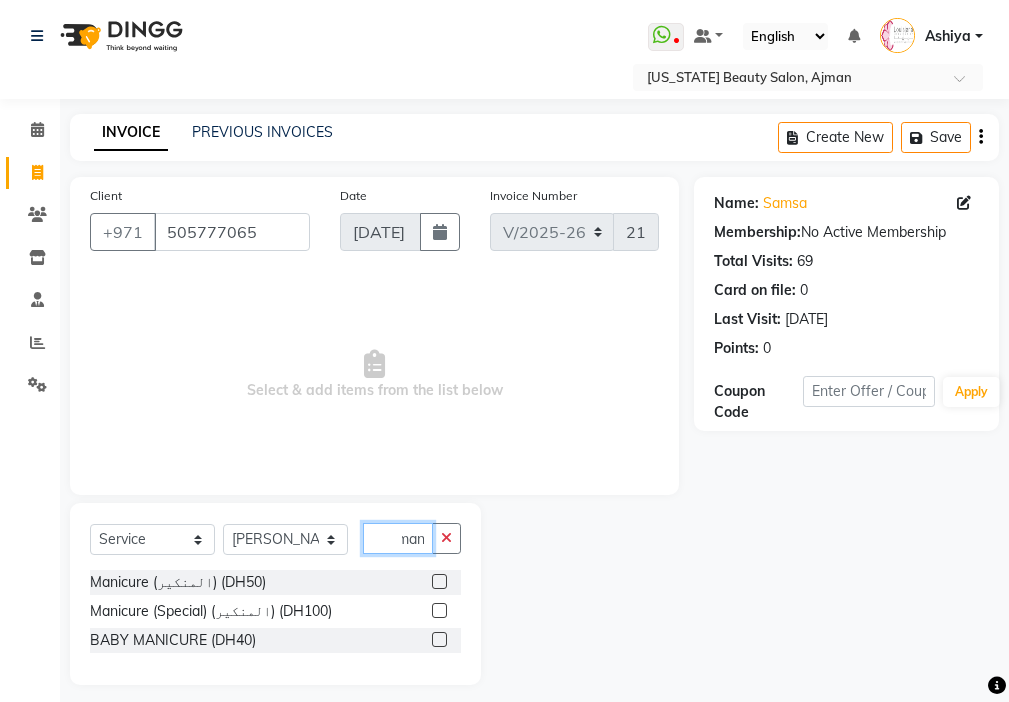 scroll, scrollTop: 0, scrollLeft: 9, axis: horizontal 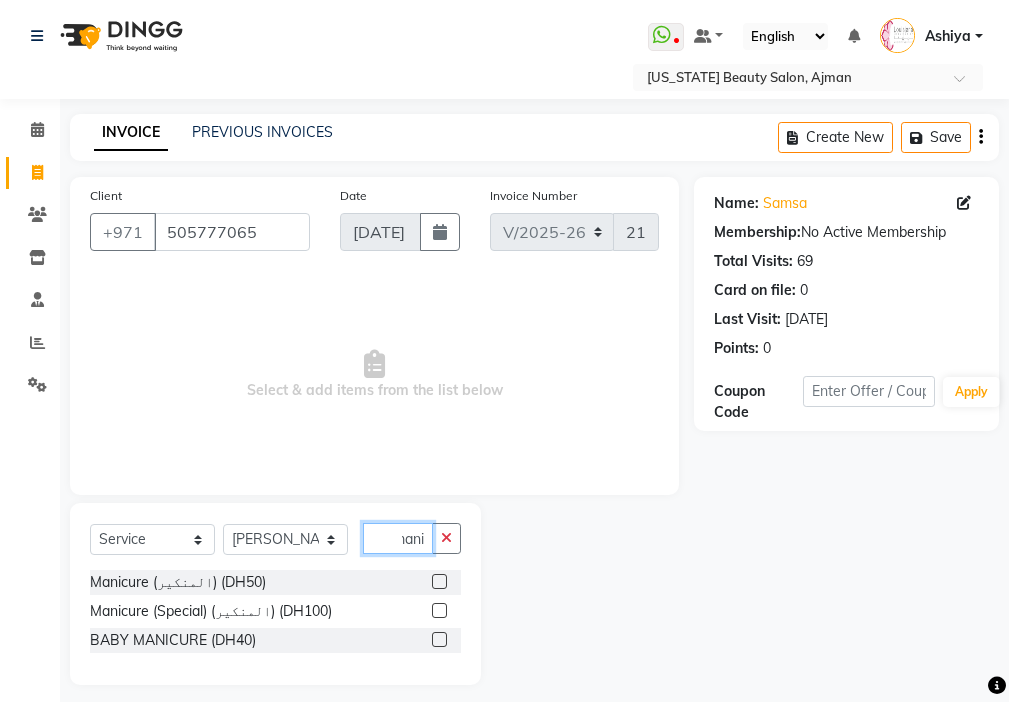 type on "mani" 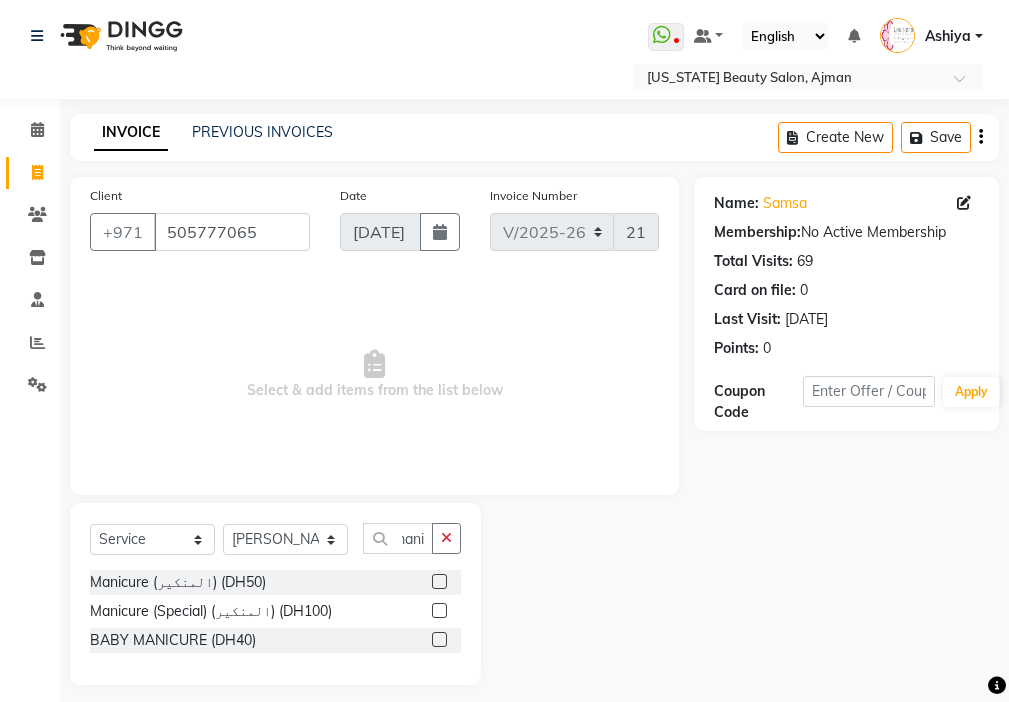 scroll, scrollTop: 0, scrollLeft: 0, axis: both 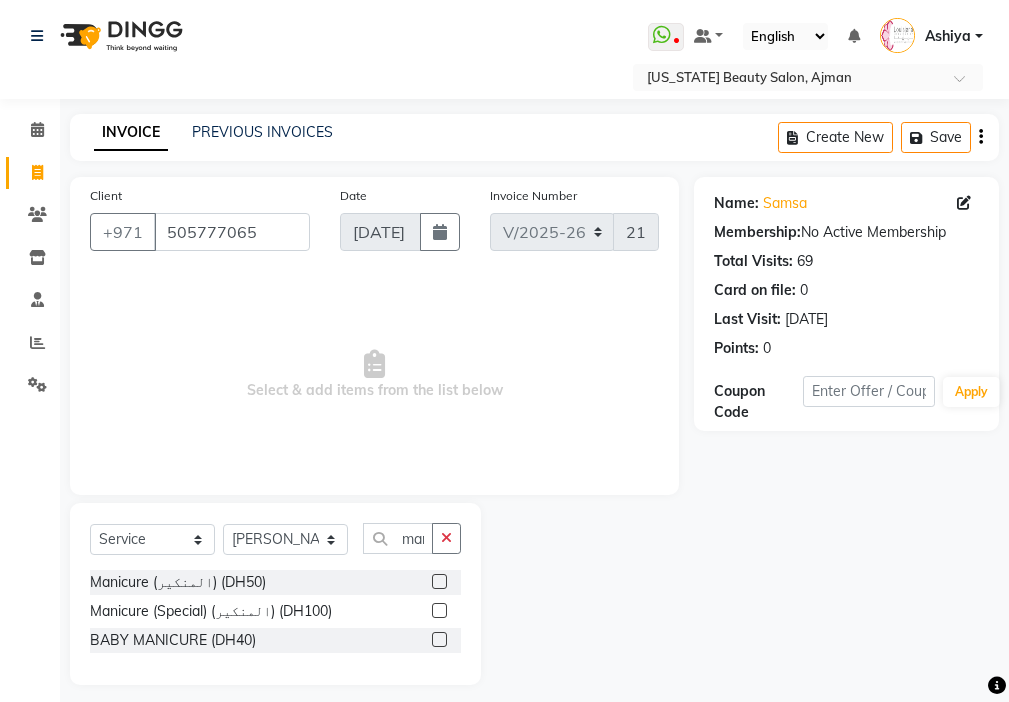 click 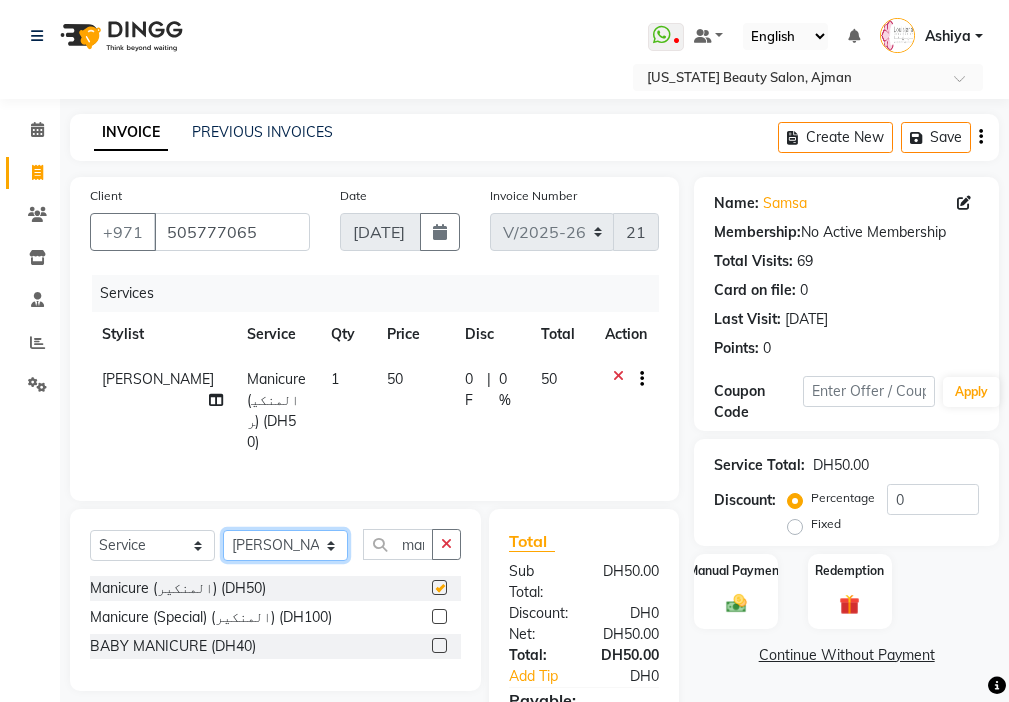 checkbox on "false" 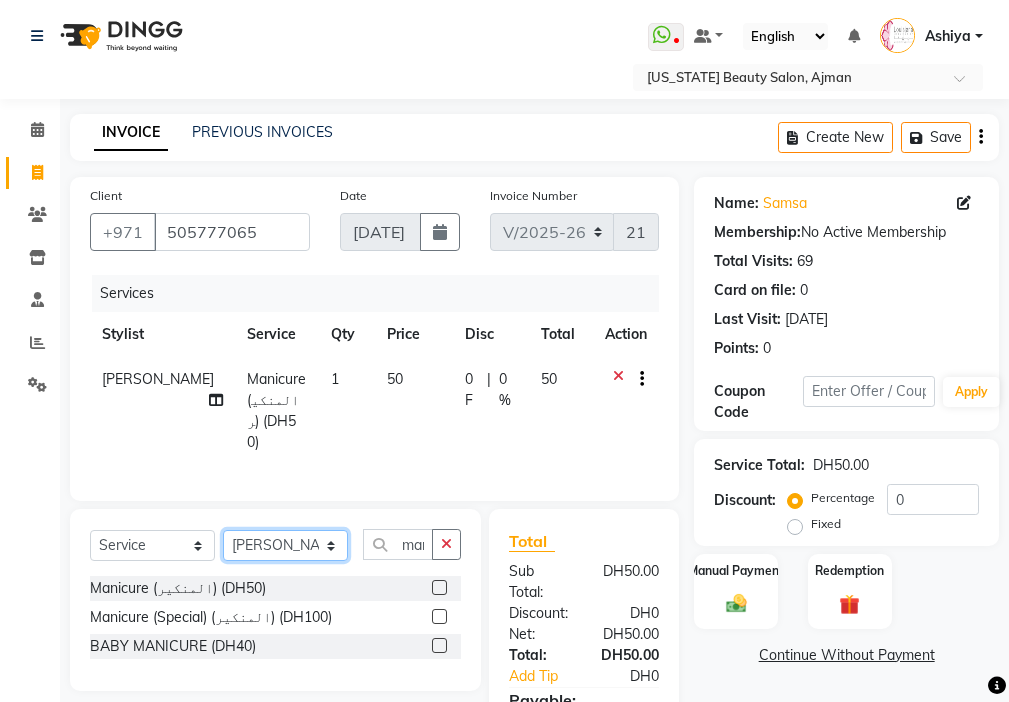 click on "Select Stylist [PERSON_NAME] [PERSON_NAME] [PERSON_NAME] [PERSON_NAME] Kbina Madam mamta [PERSON_NAME] [PERSON_NAME] [PERSON_NAME]" 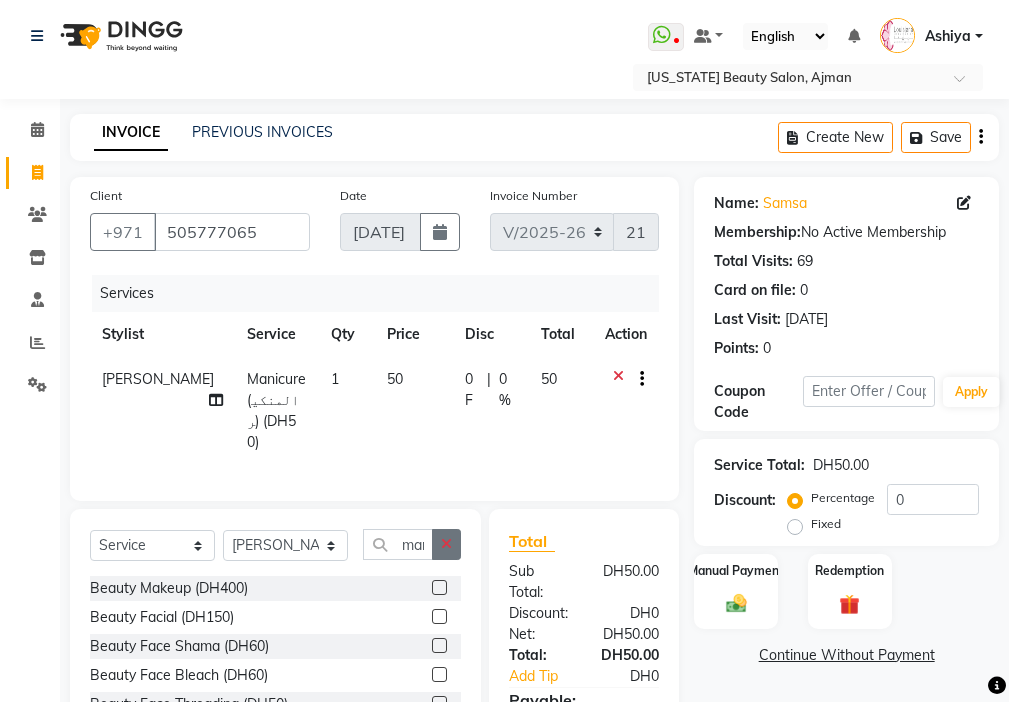 click 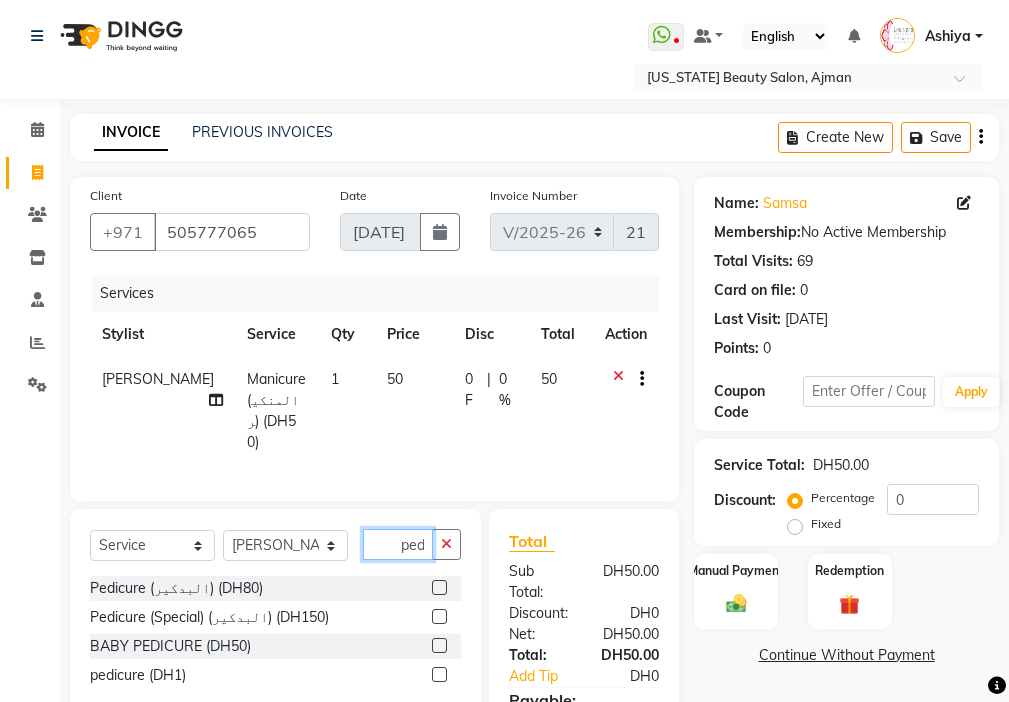 scroll, scrollTop: 0, scrollLeft: 4, axis: horizontal 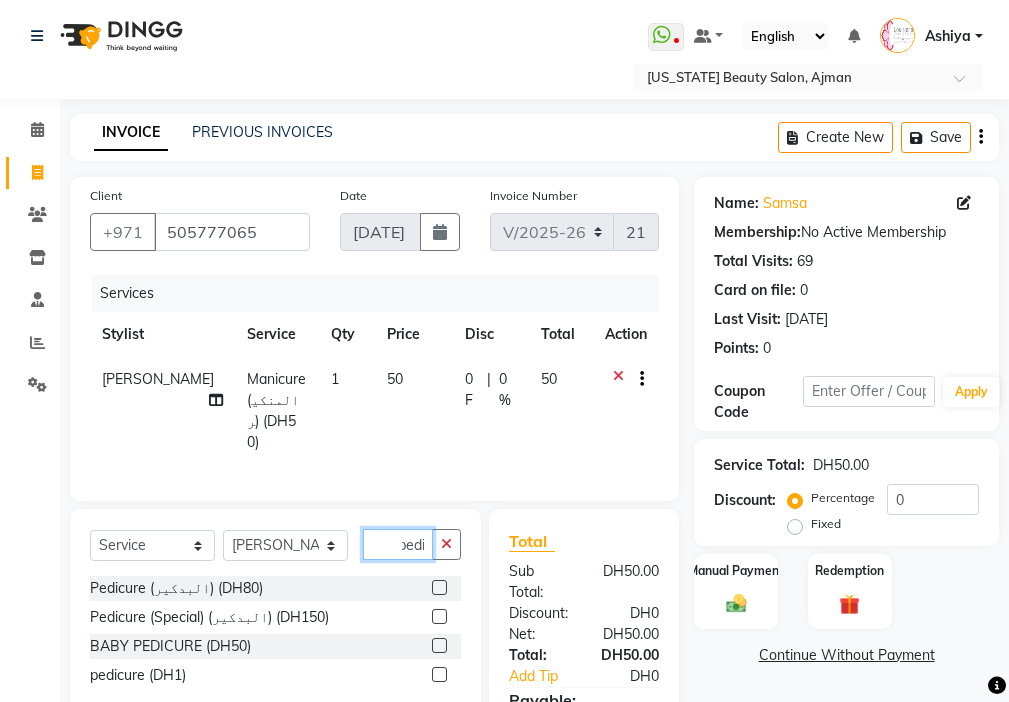type on "pedi" 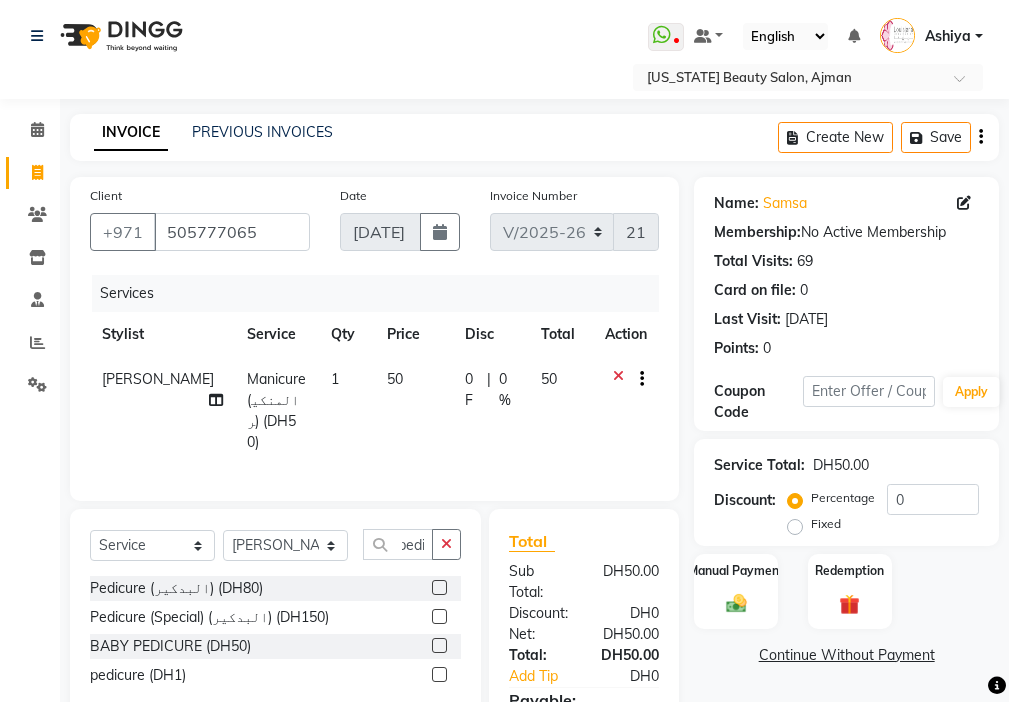 scroll, scrollTop: 0, scrollLeft: 0, axis: both 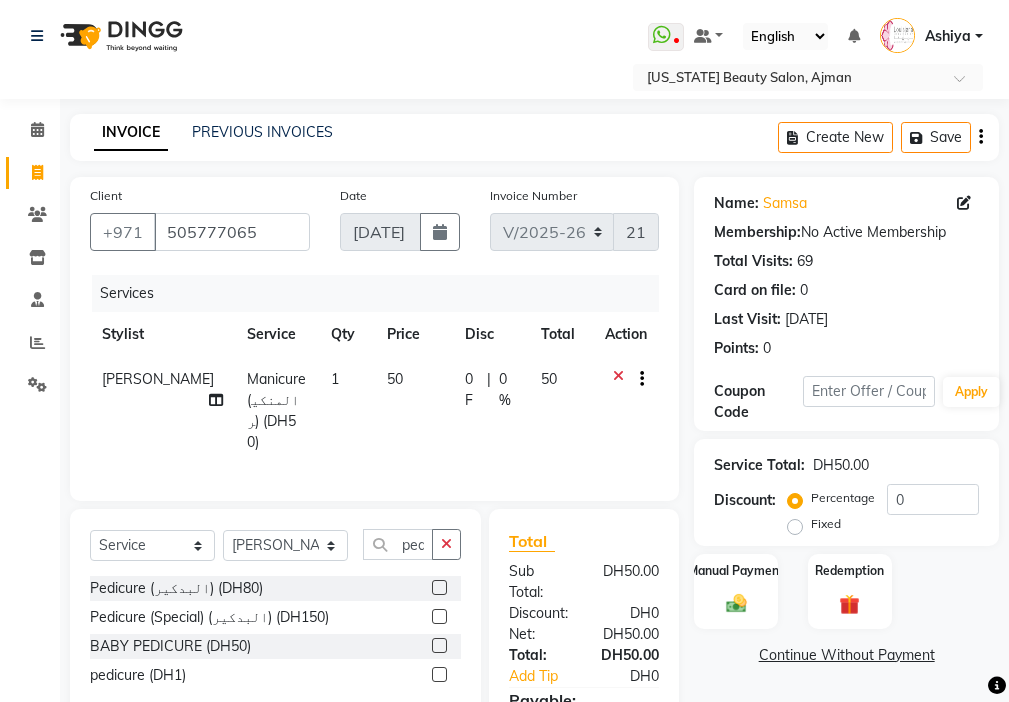 click 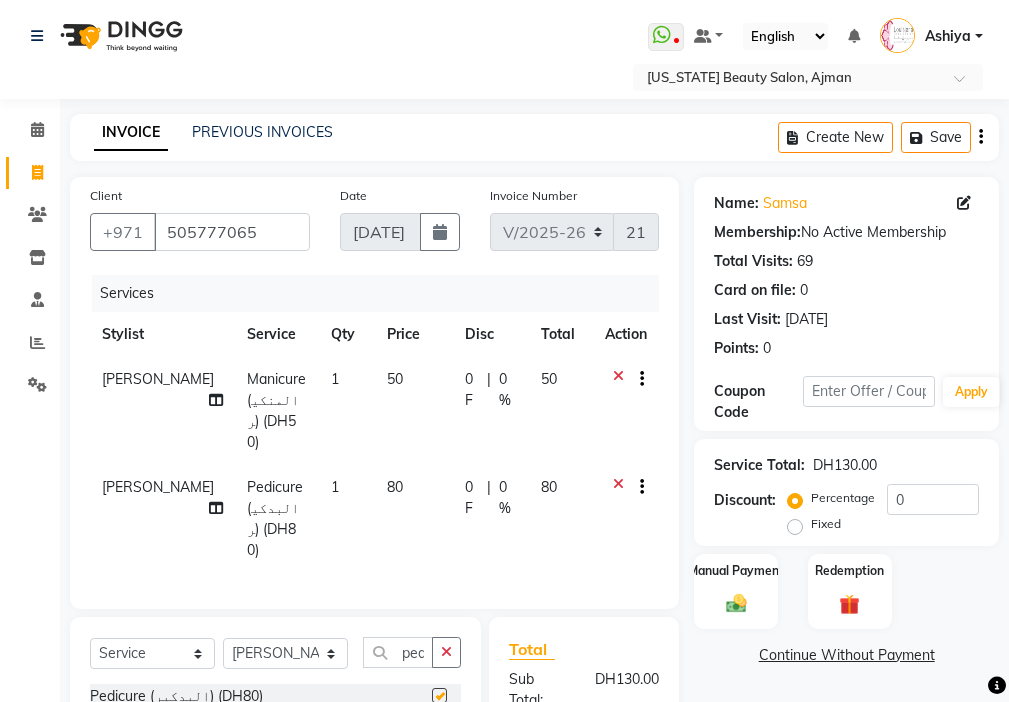 checkbox on "false" 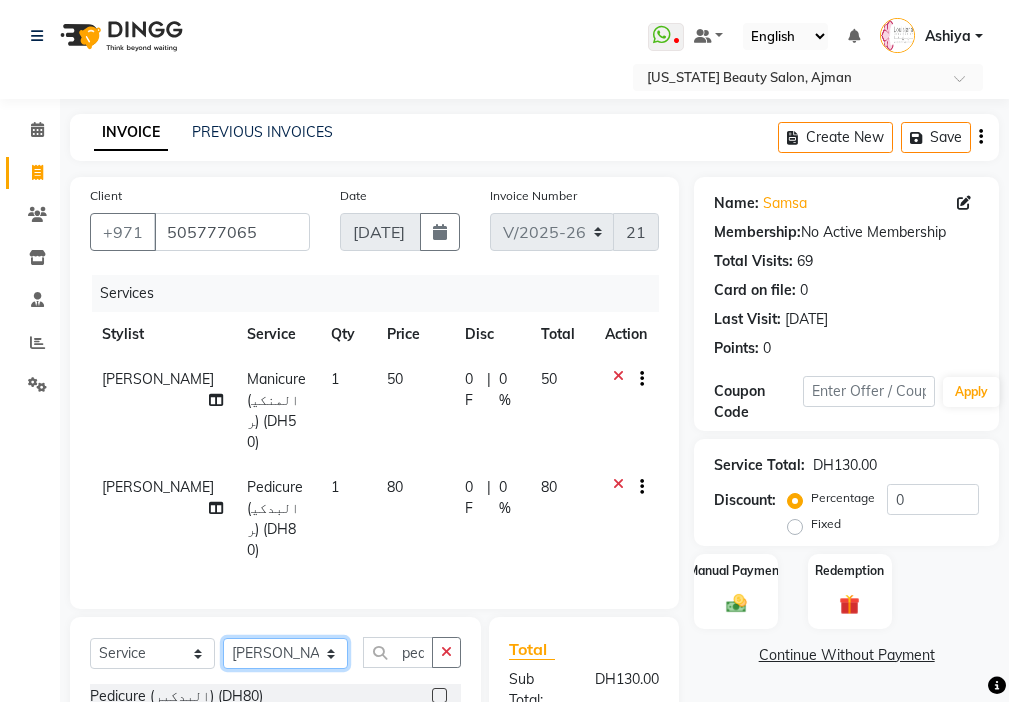 click on "Select Stylist [PERSON_NAME] [PERSON_NAME] [PERSON_NAME] [PERSON_NAME] Kbina Madam mamta [PERSON_NAME] [PERSON_NAME] [PERSON_NAME]" 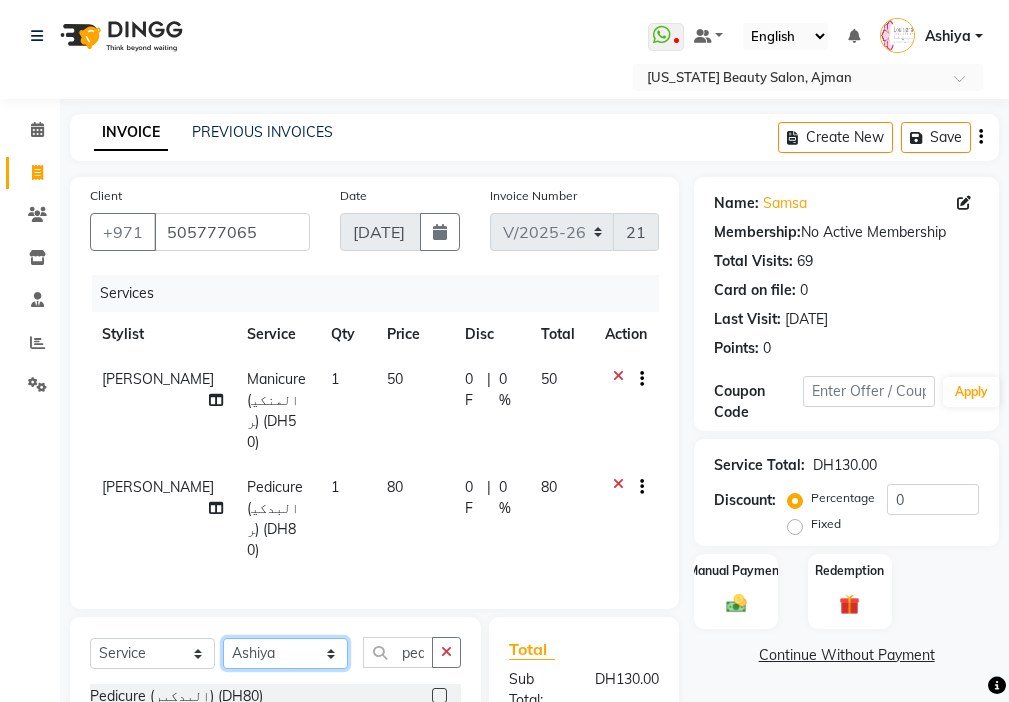 click on "Select Stylist [PERSON_NAME] [PERSON_NAME] [PERSON_NAME] [PERSON_NAME] Kbina Madam mamta [PERSON_NAME] [PERSON_NAME] [PERSON_NAME]" 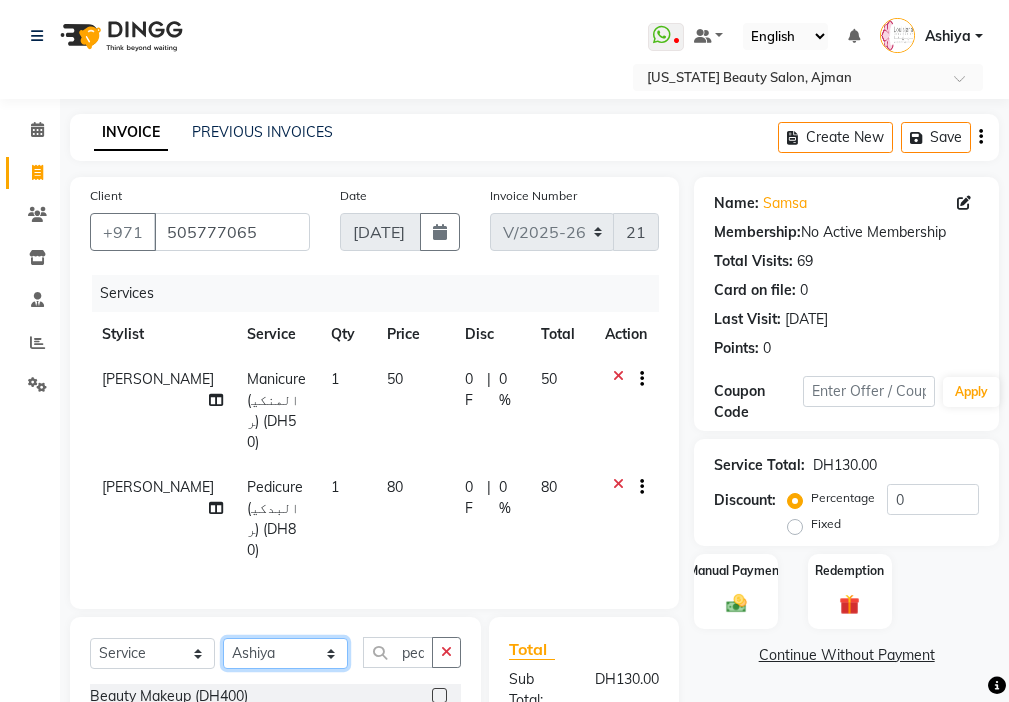 click on "Select Stylist [PERSON_NAME] [PERSON_NAME] [PERSON_NAME] [PERSON_NAME] Kbina Madam mamta [PERSON_NAME] [PERSON_NAME] [PERSON_NAME]" 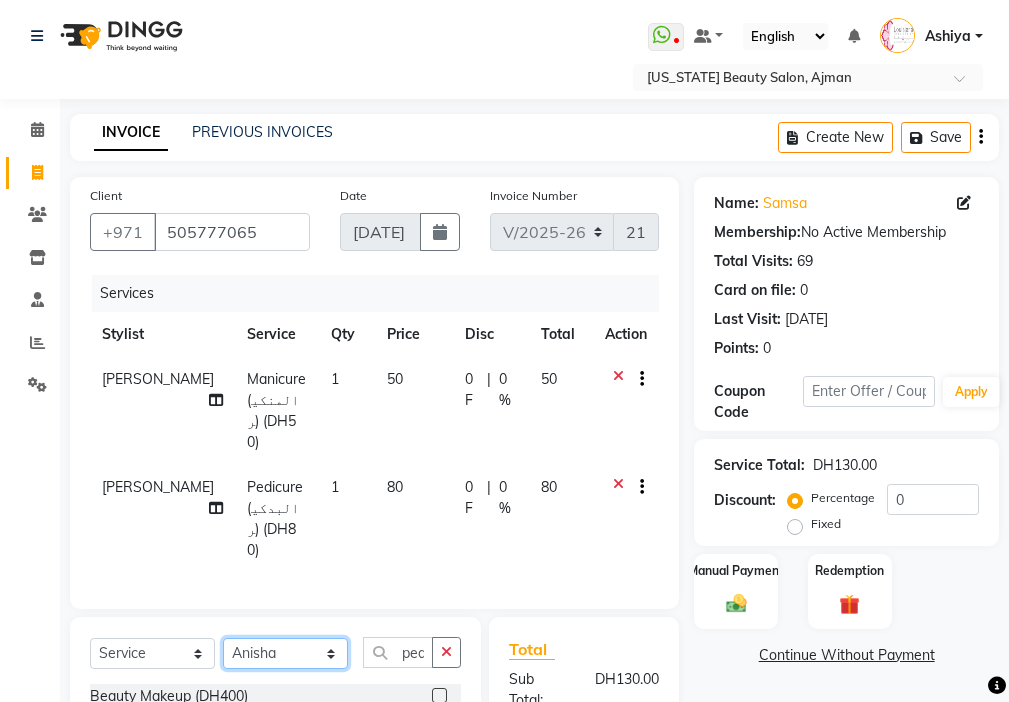 click on "Select Stylist [PERSON_NAME] [PERSON_NAME] [PERSON_NAME] [PERSON_NAME] Kbina Madam mamta [PERSON_NAME] [PERSON_NAME] [PERSON_NAME]" 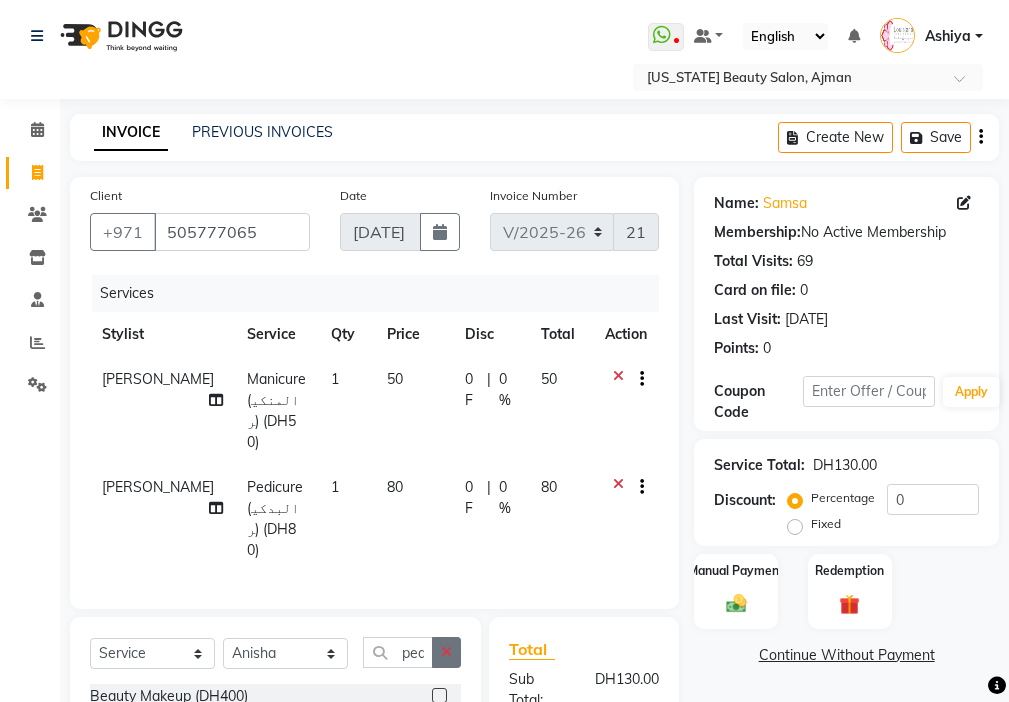 click 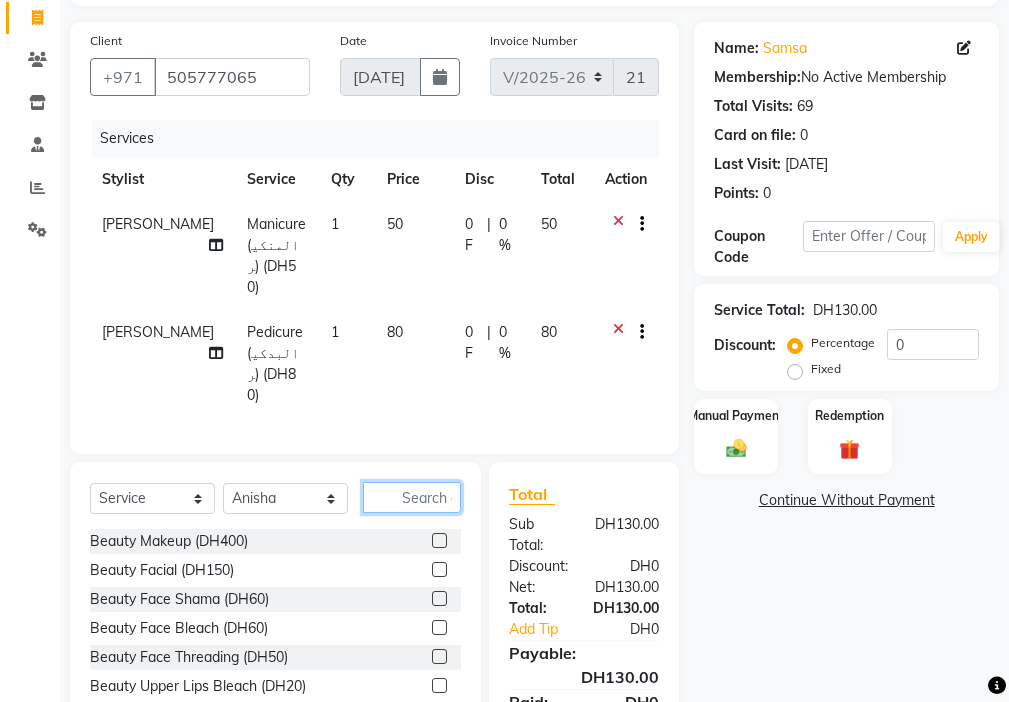 scroll, scrollTop: 180, scrollLeft: 0, axis: vertical 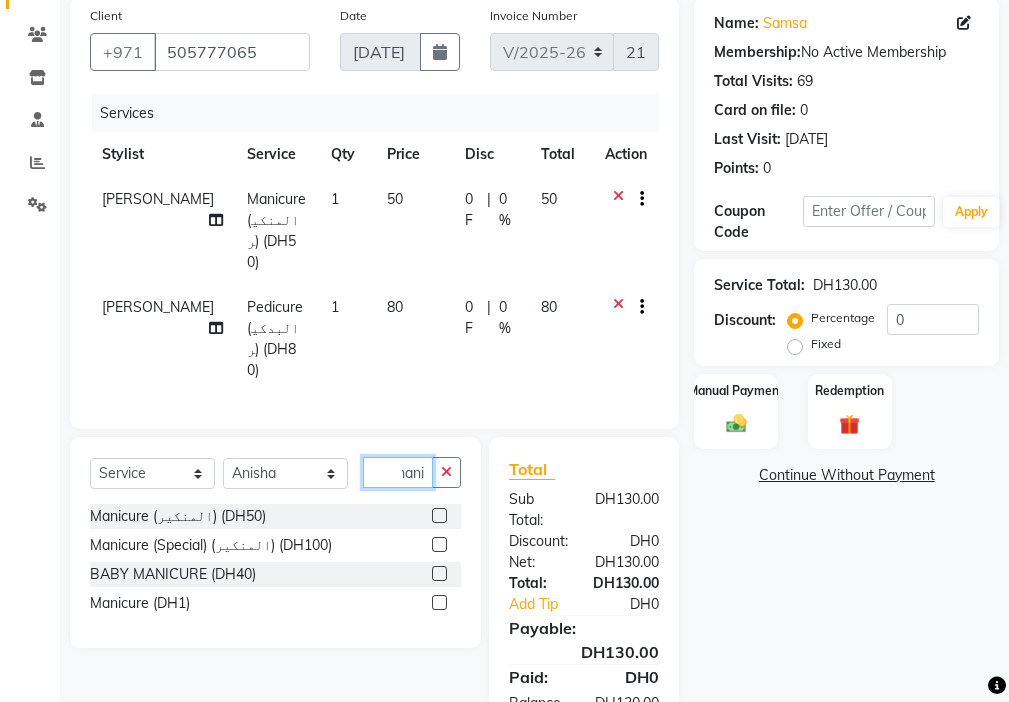 type on "mani" 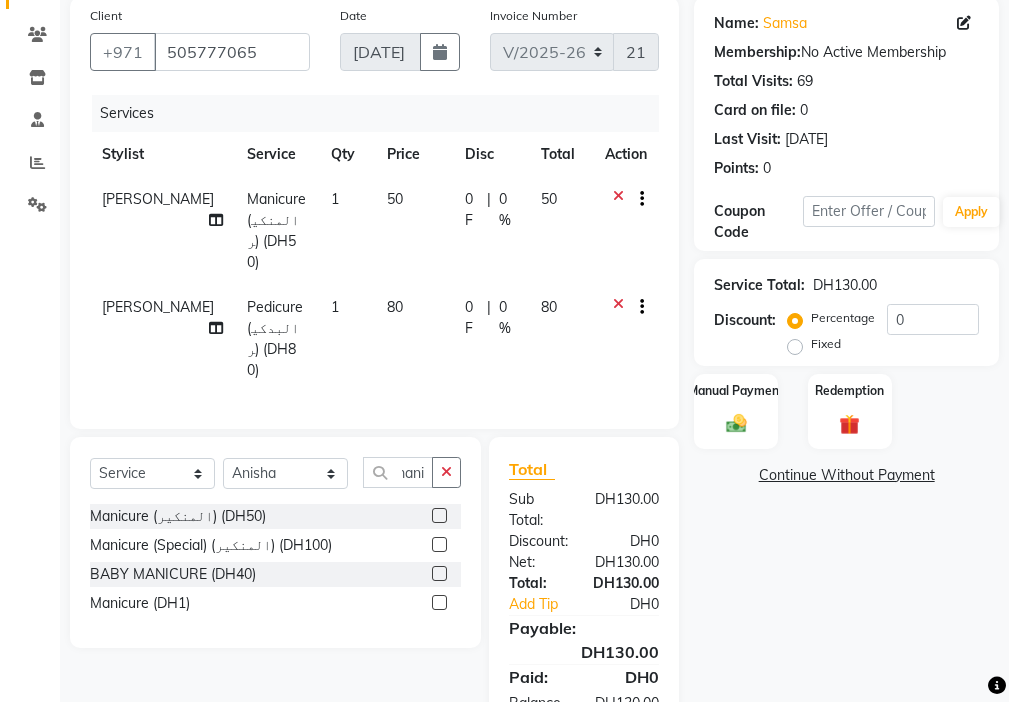 click 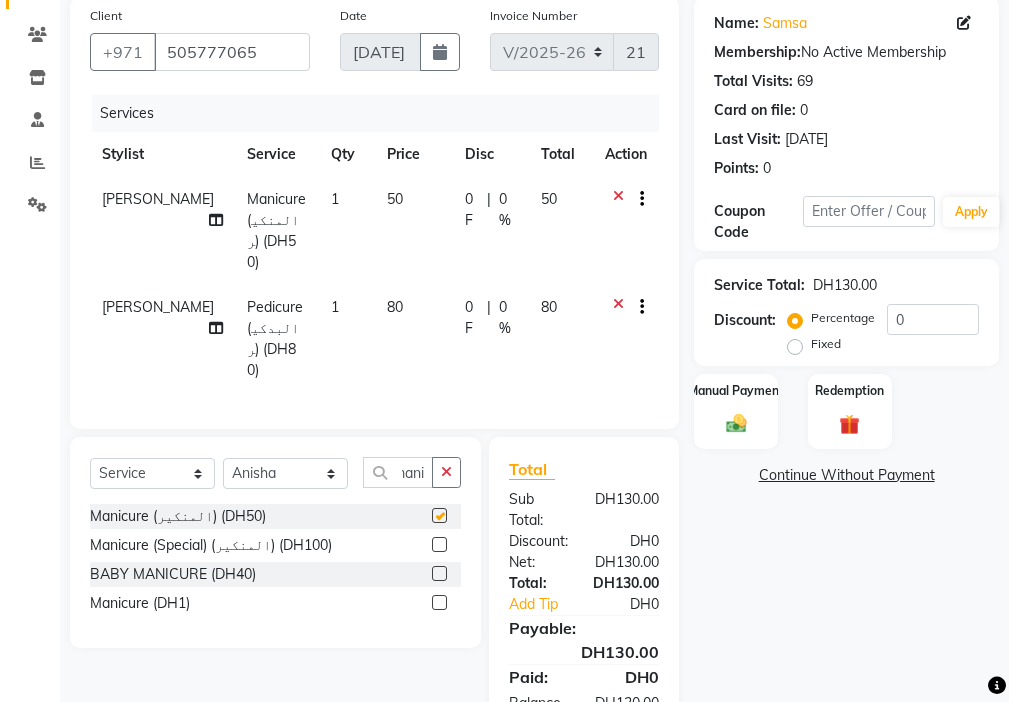 scroll, scrollTop: 0, scrollLeft: 0, axis: both 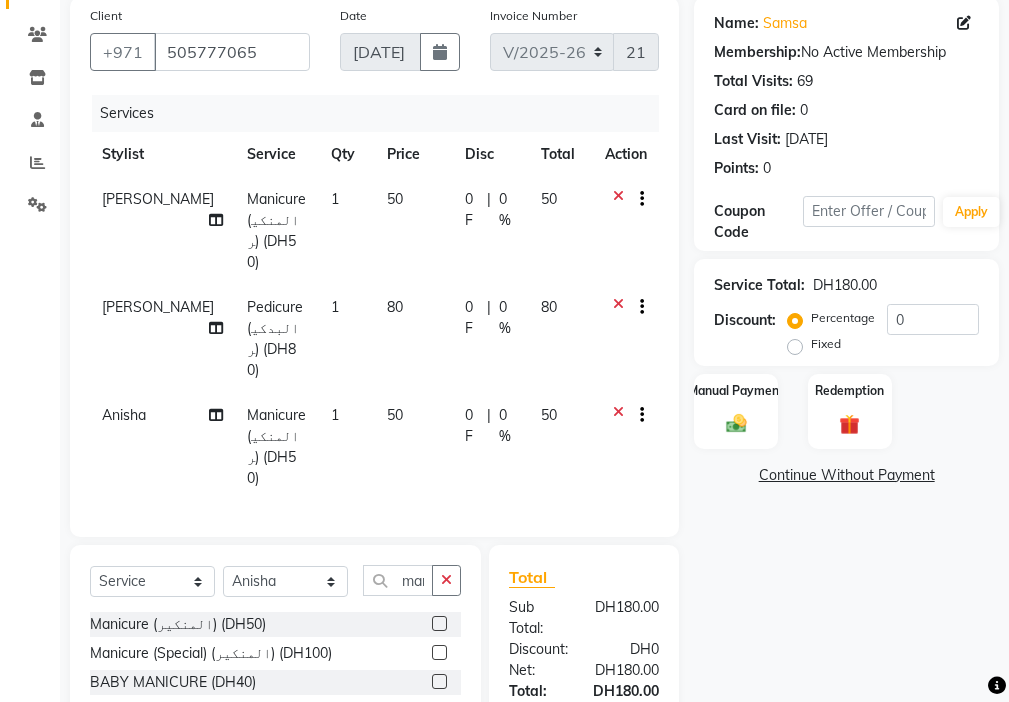 checkbox on "false" 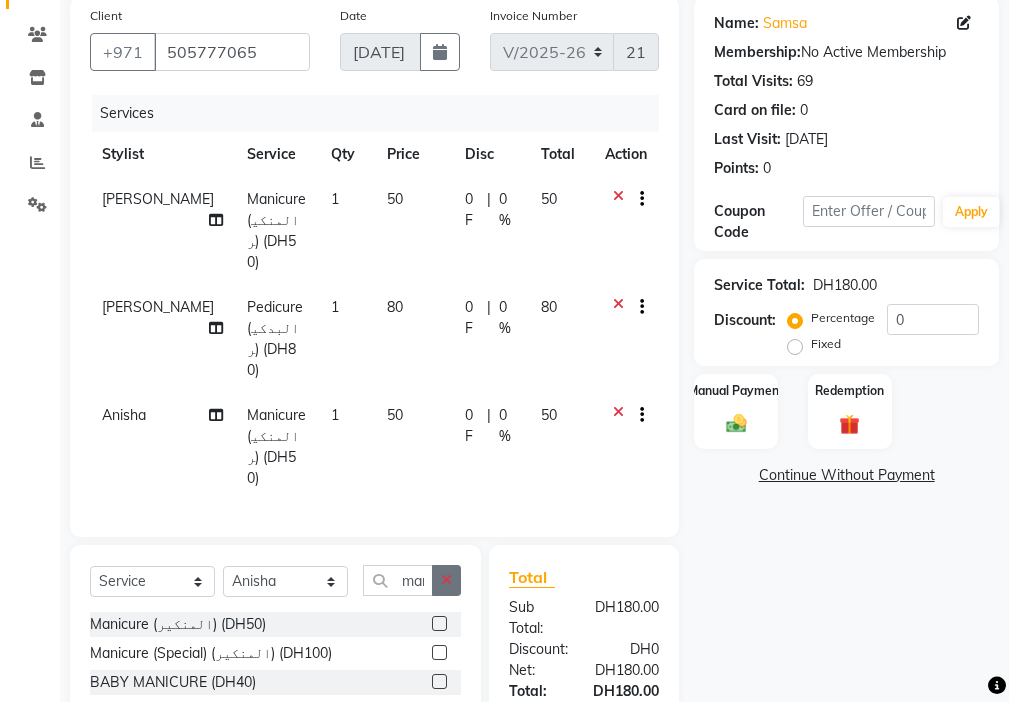 click 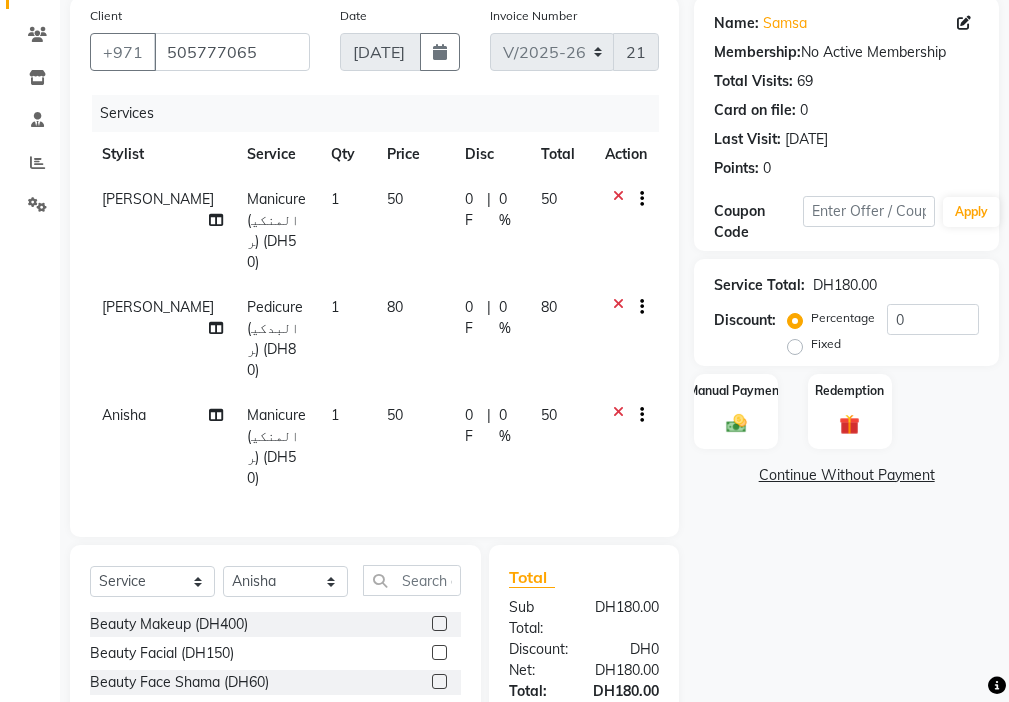 click 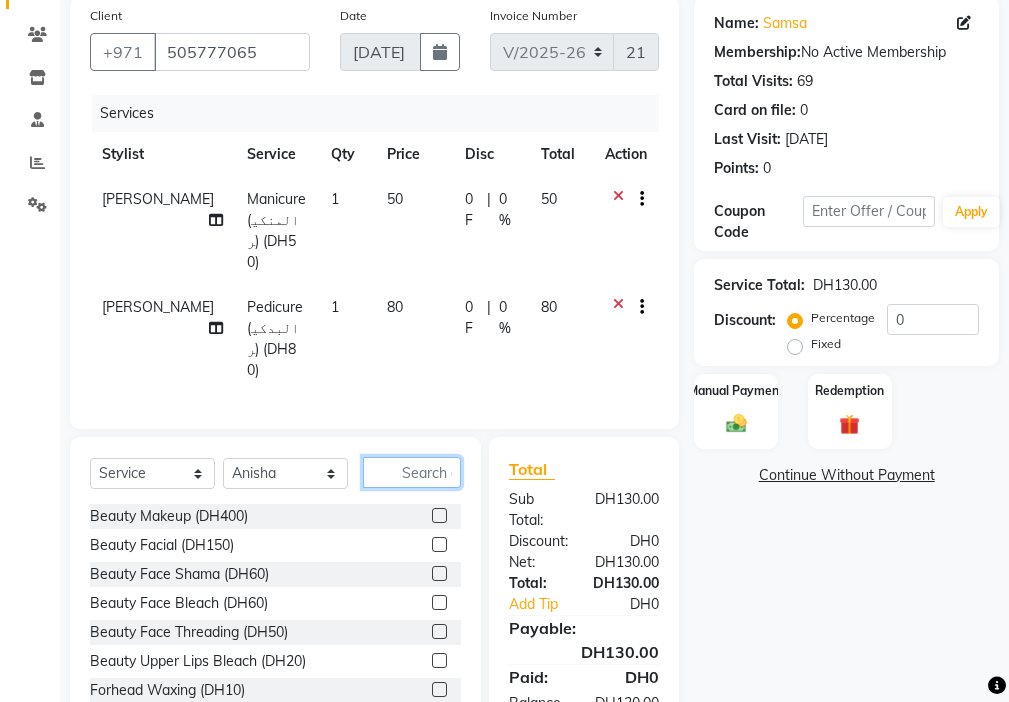 click 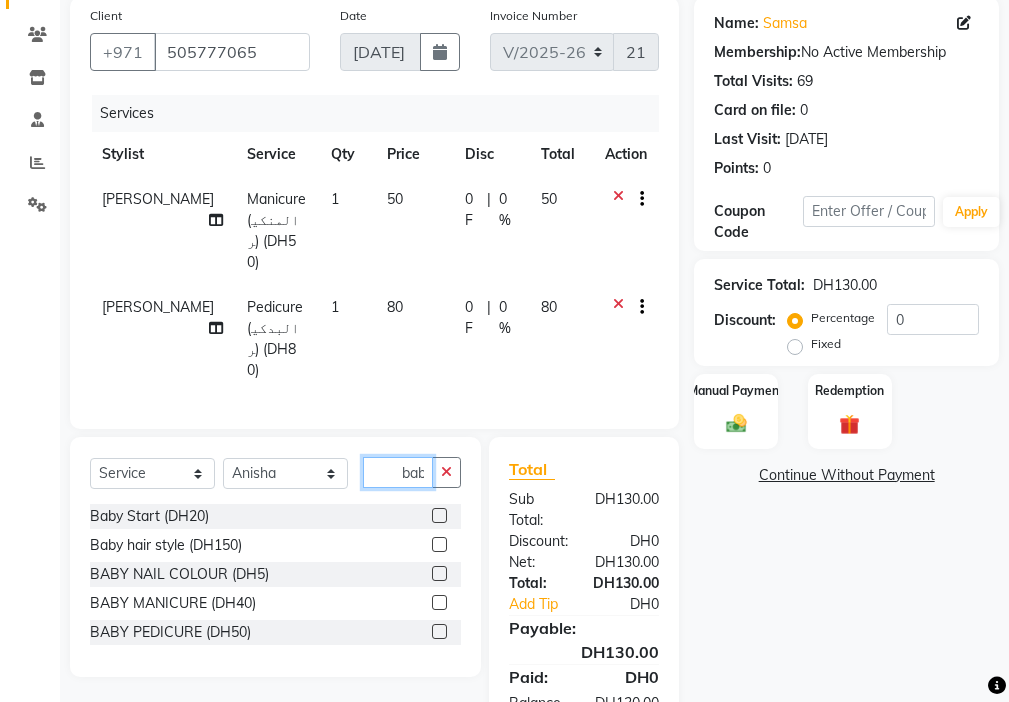 scroll, scrollTop: 0, scrollLeft: 2, axis: horizontal 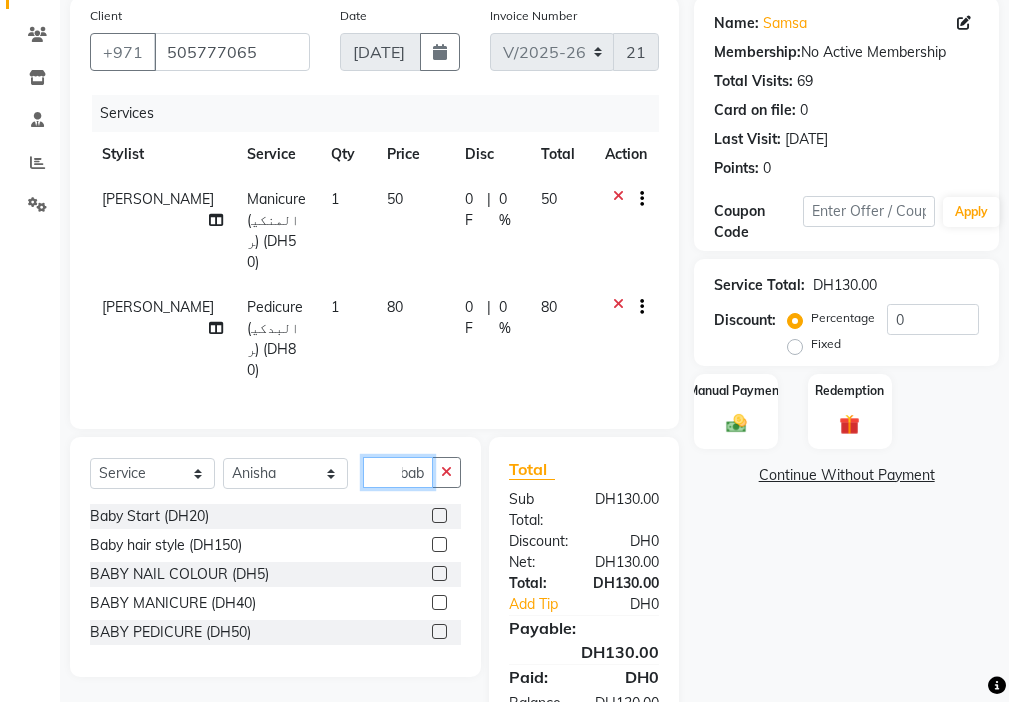 type on "bab" 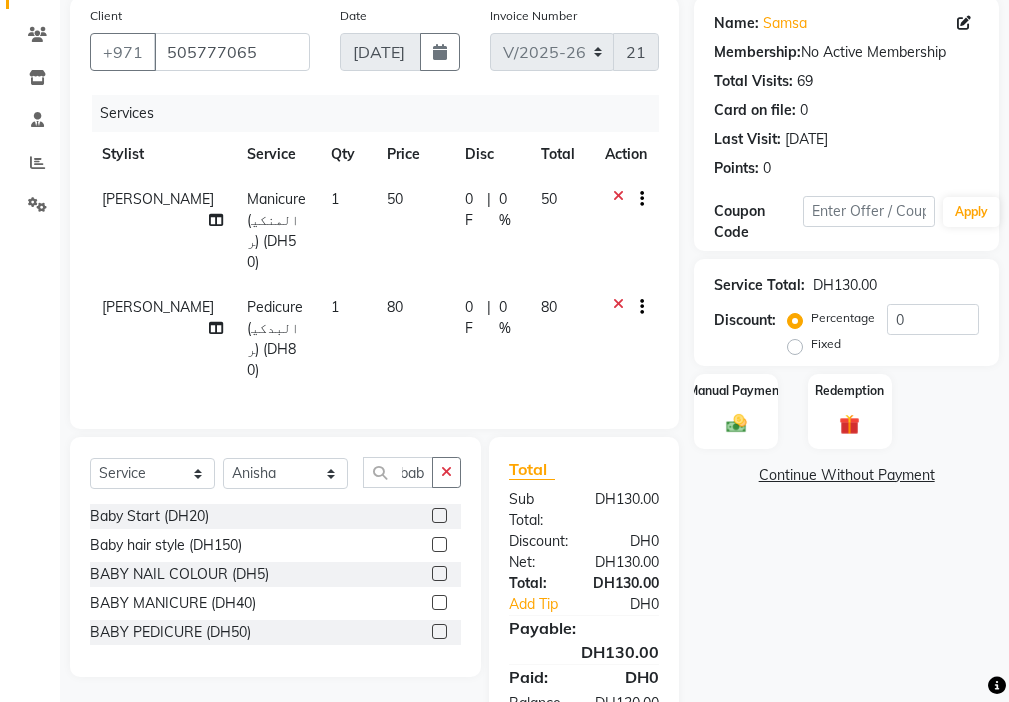 click 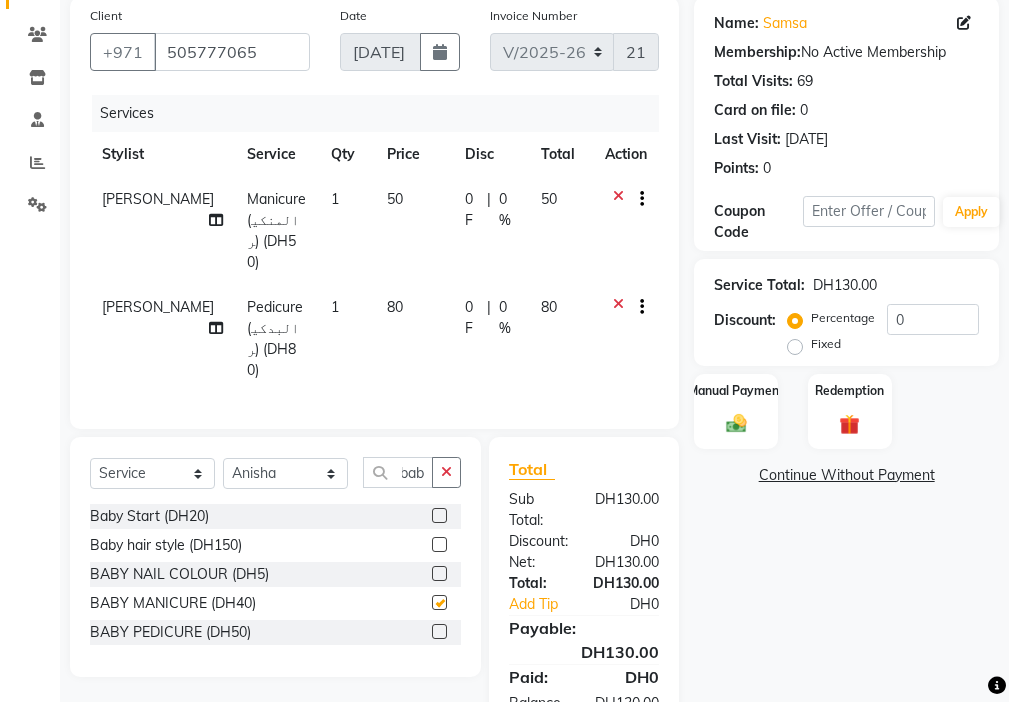 scroll, scrollTop: 0, scrollLeft: 0, axis: both 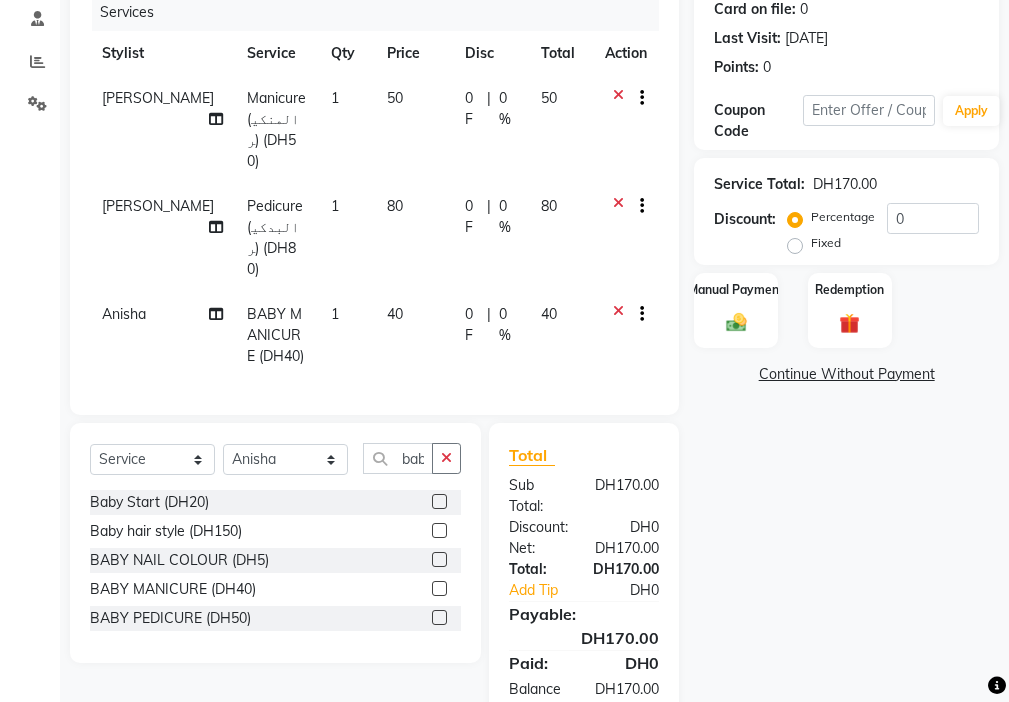 checkbox on "false" 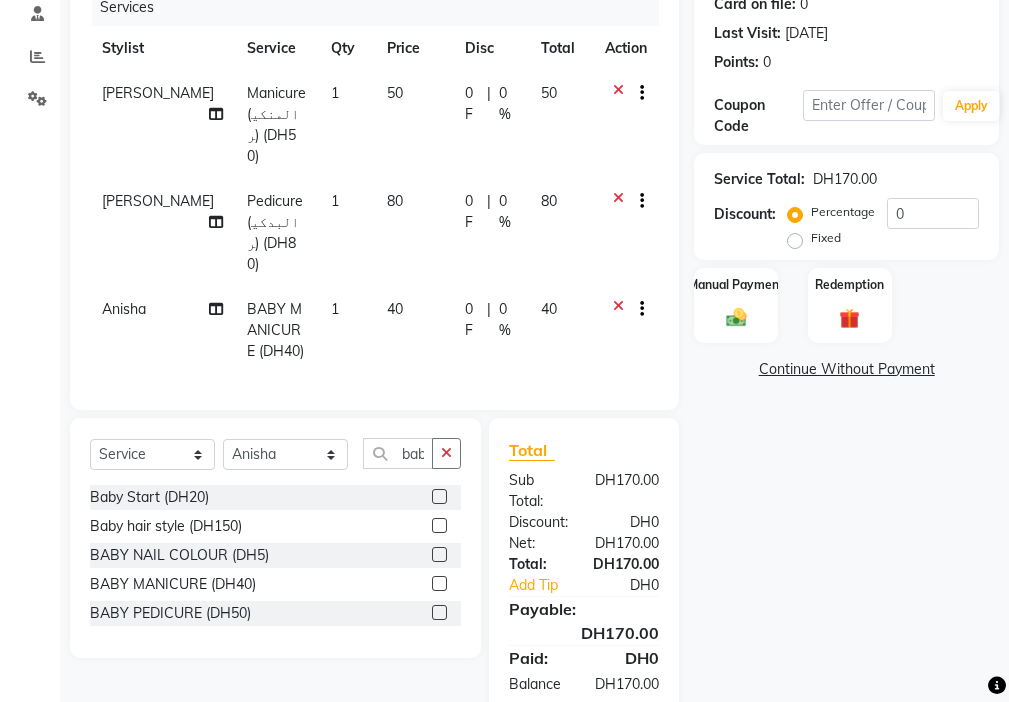 click 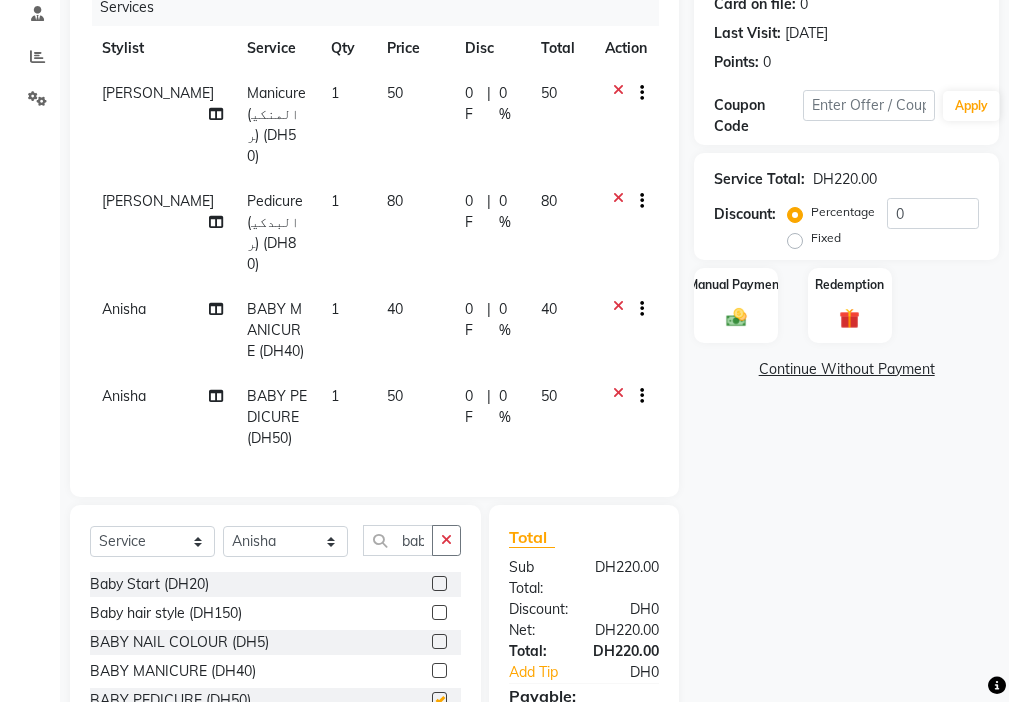 checkbox on "false" 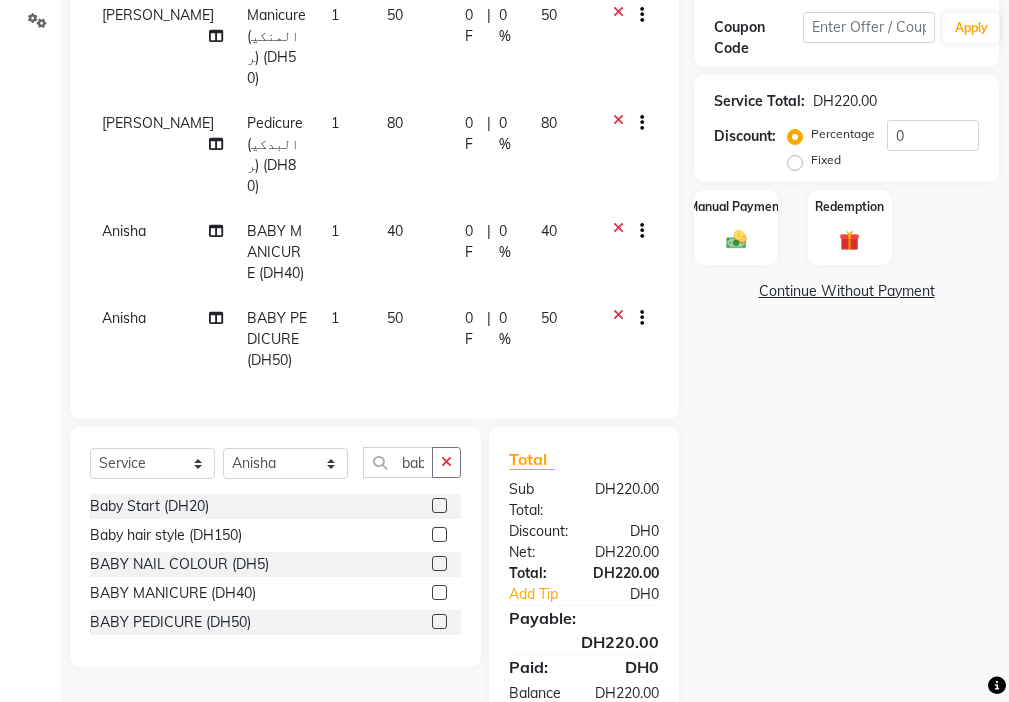 scroll, scrollTop: 365, scrollLeft: 0, axis: vertical 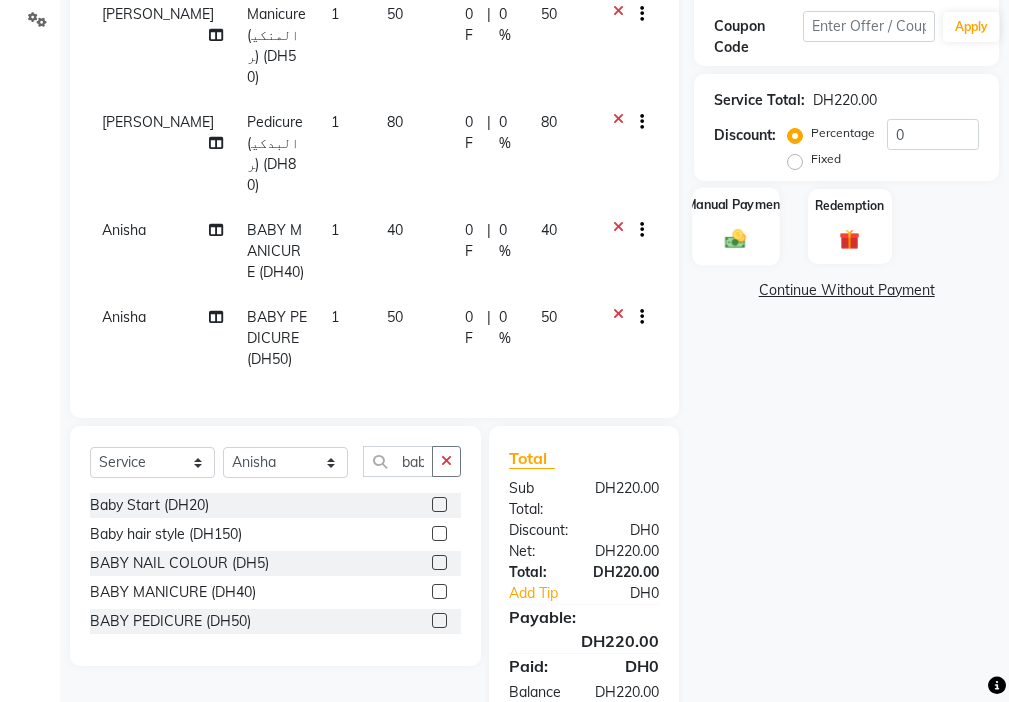 click 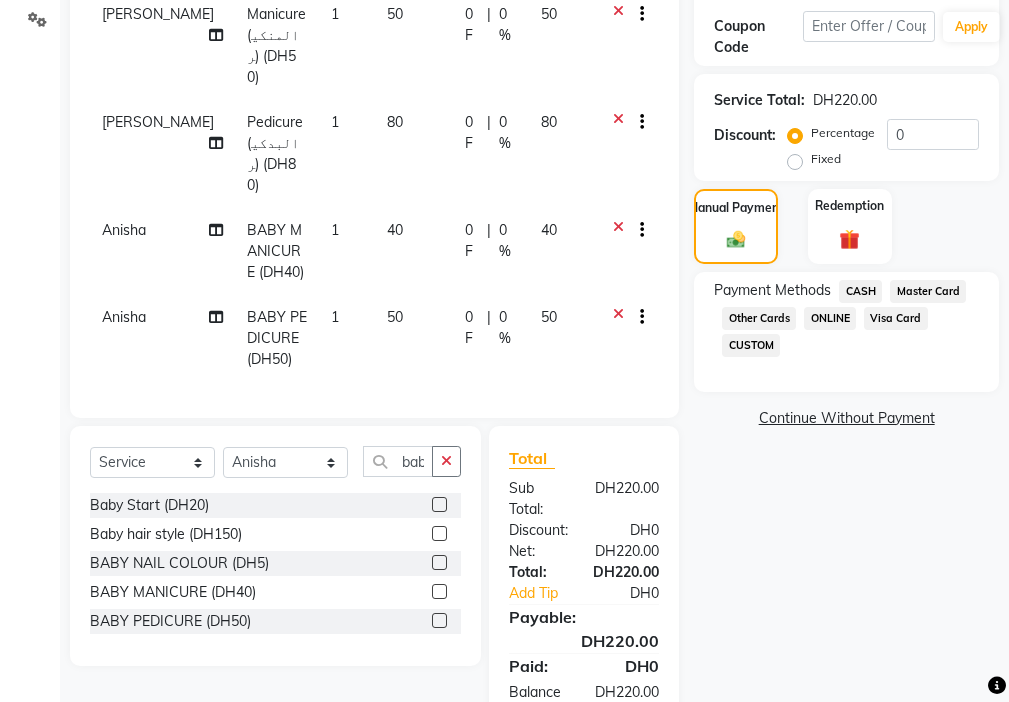click on "CASH" 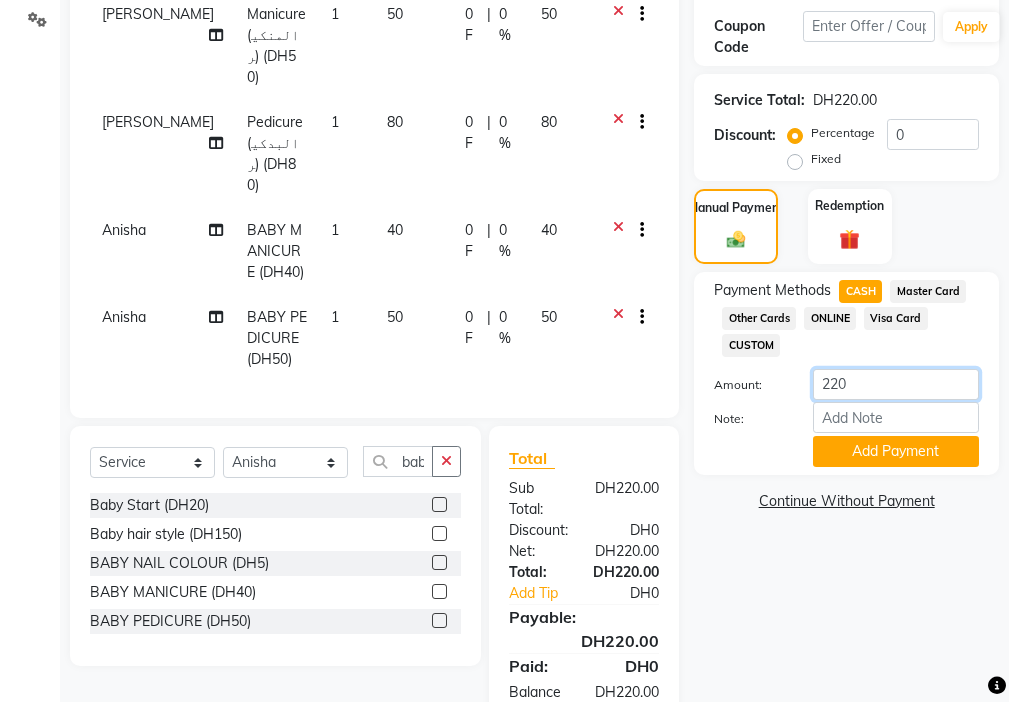 click on "220" 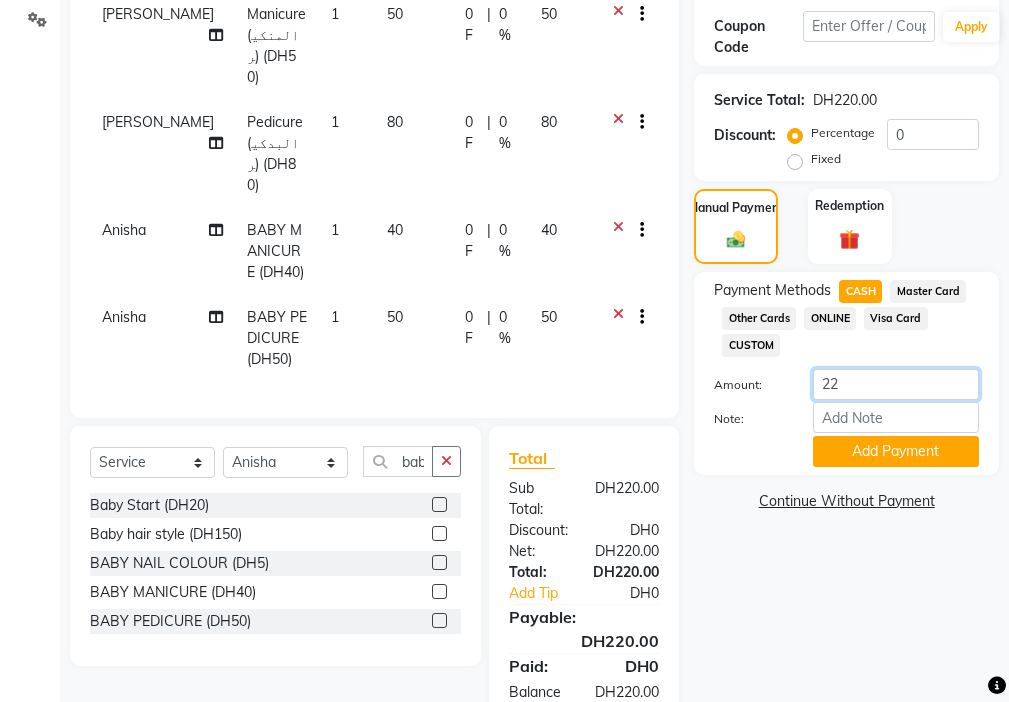 type on "2" 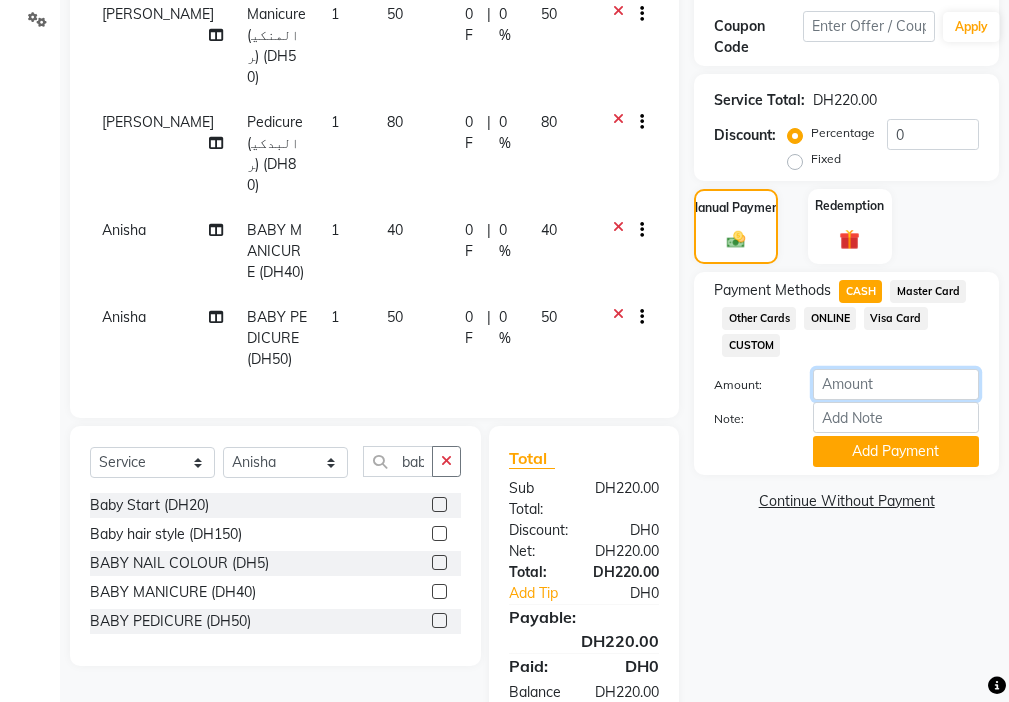 click 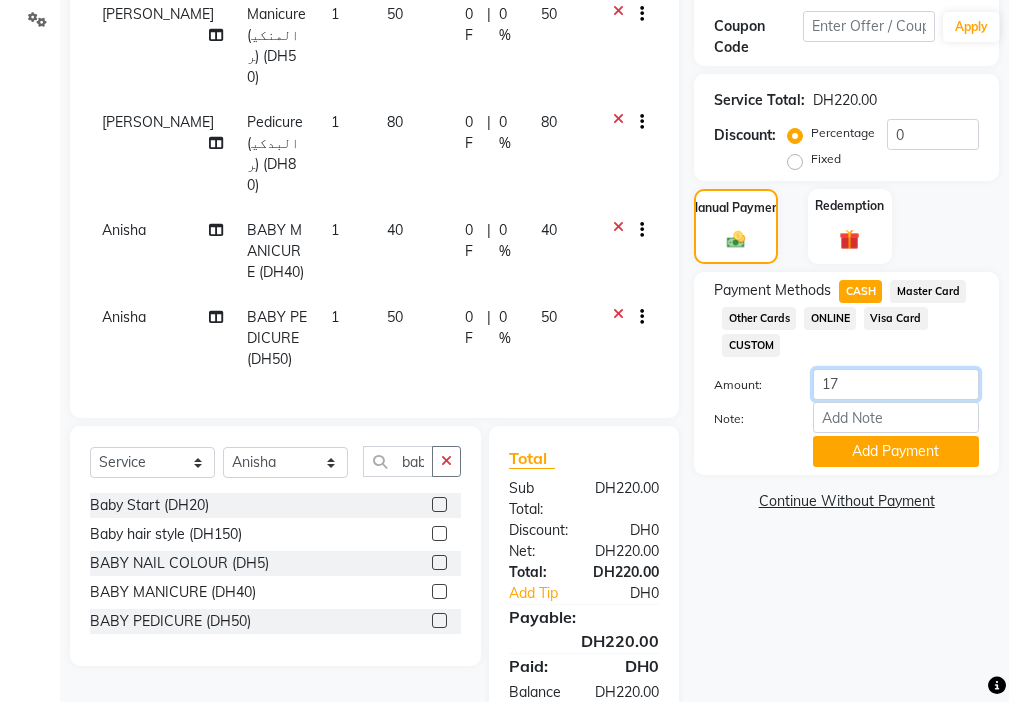 type on "170" 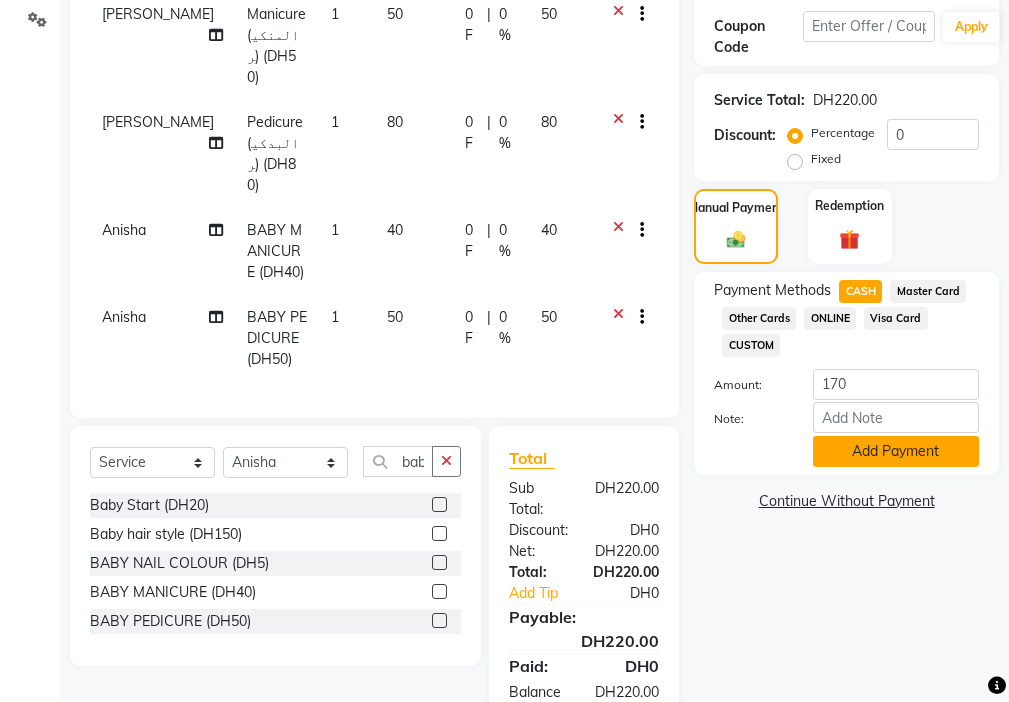 click on "Add Payment" 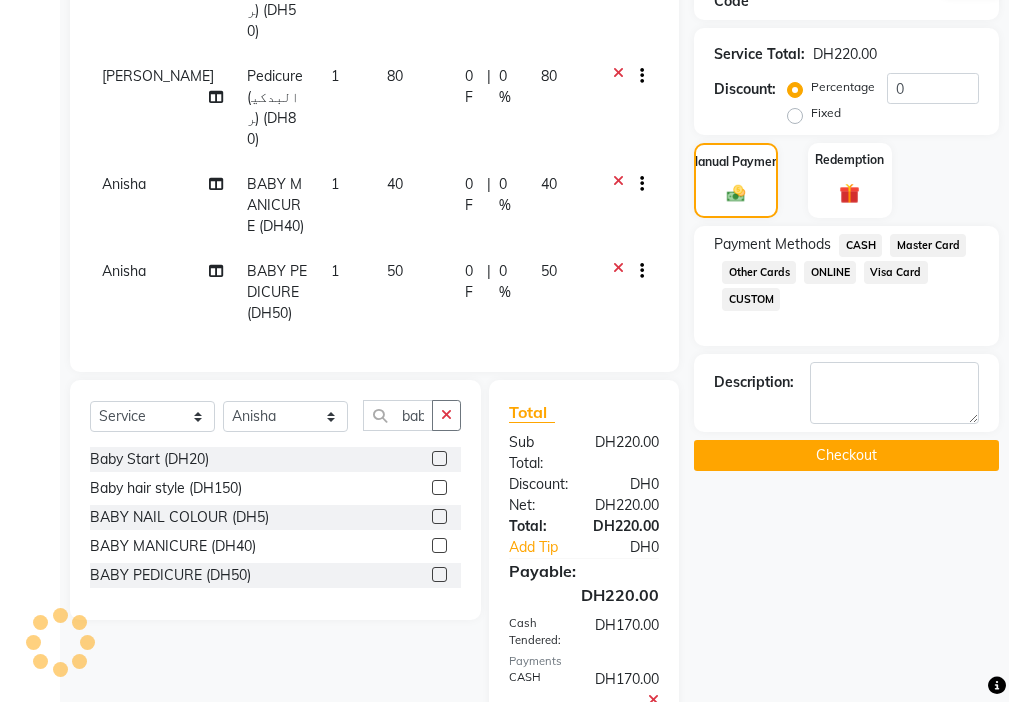 scroll, scrollTop: 410, scrollLeft: 0, axis: vertical 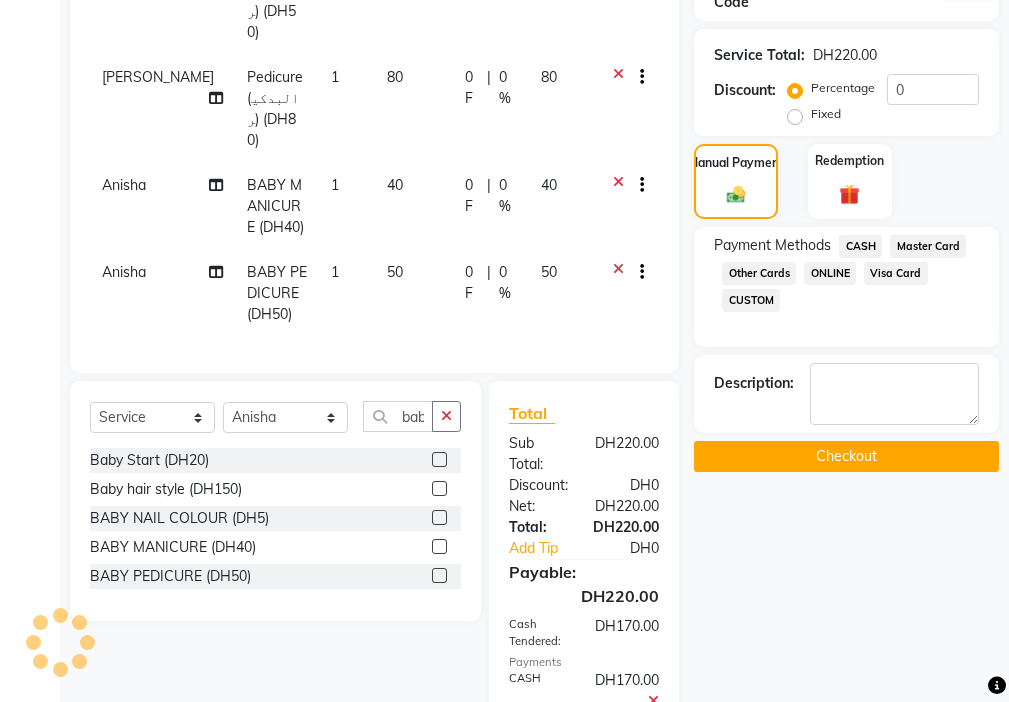 click on "Visa Card" 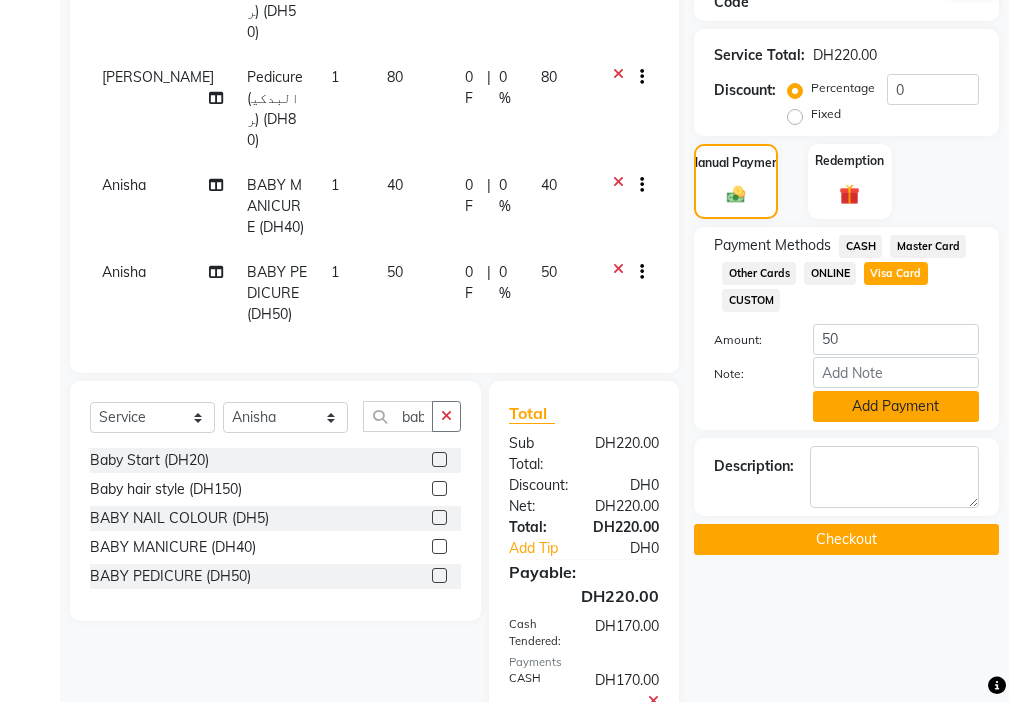 click on "Add Payment" 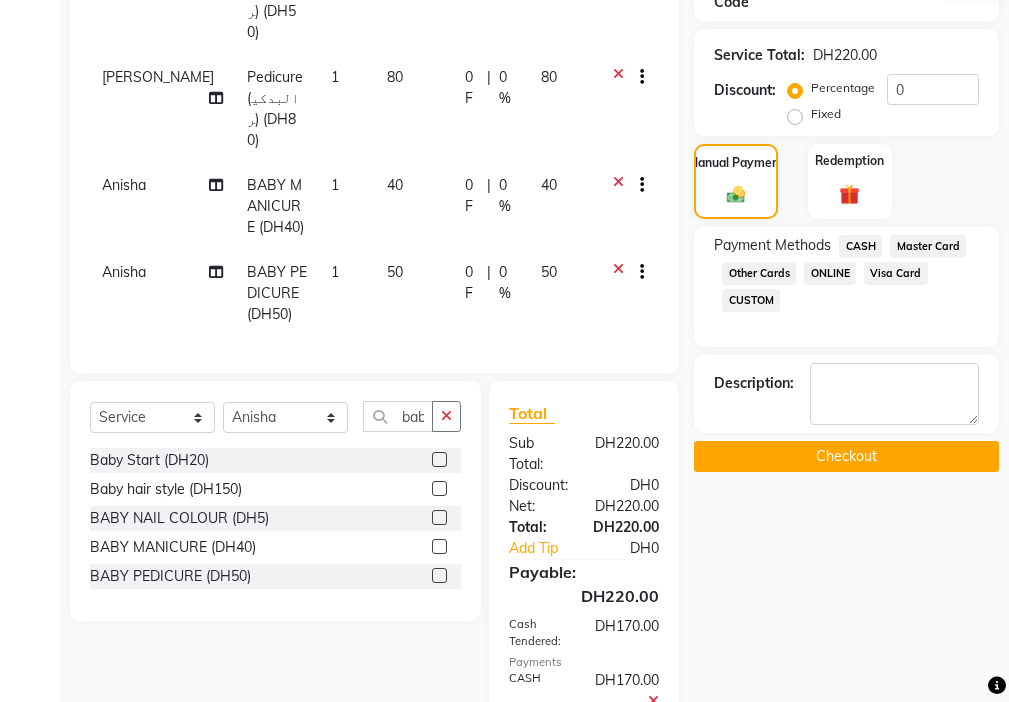 click on "Checkout" 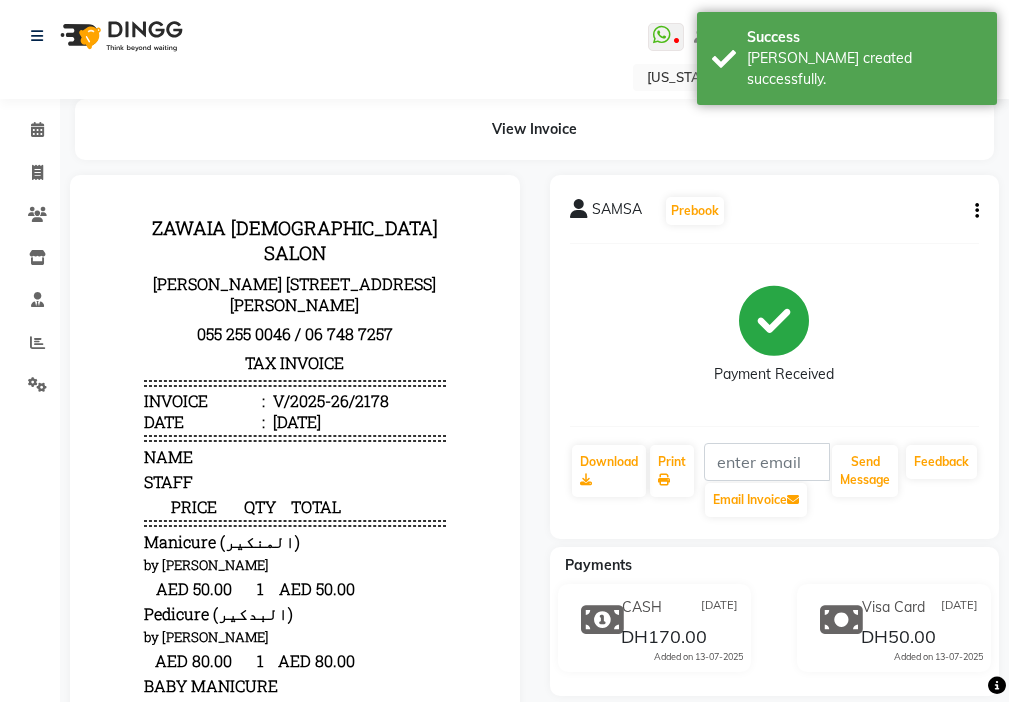 scroll, scrollTop: 0, scrollLeft: 0, axis: both 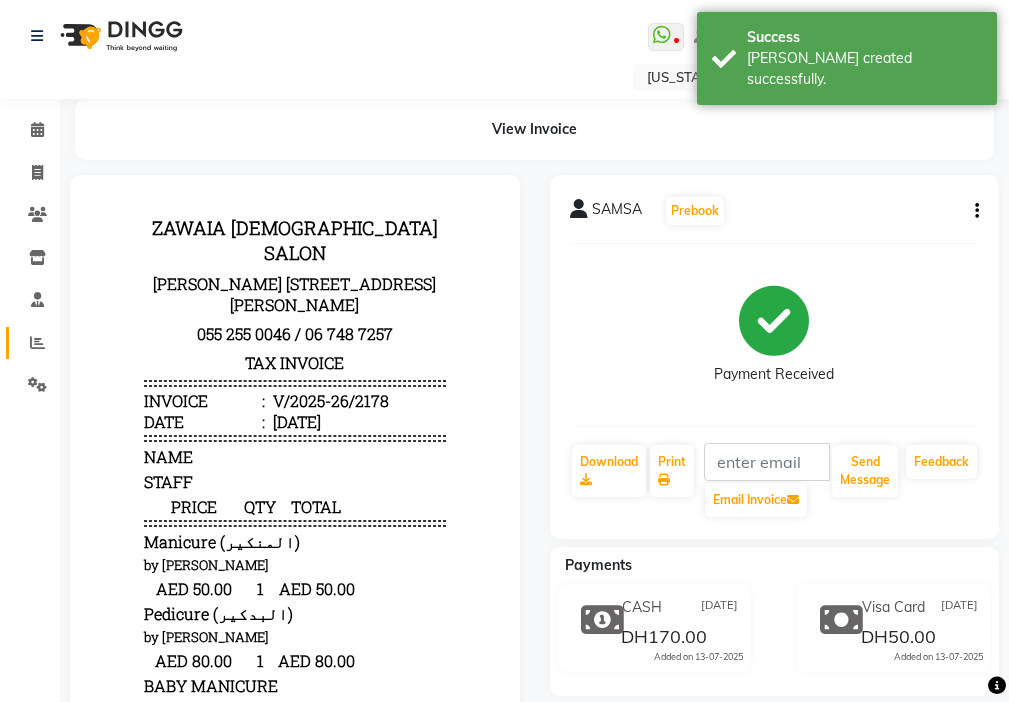 click 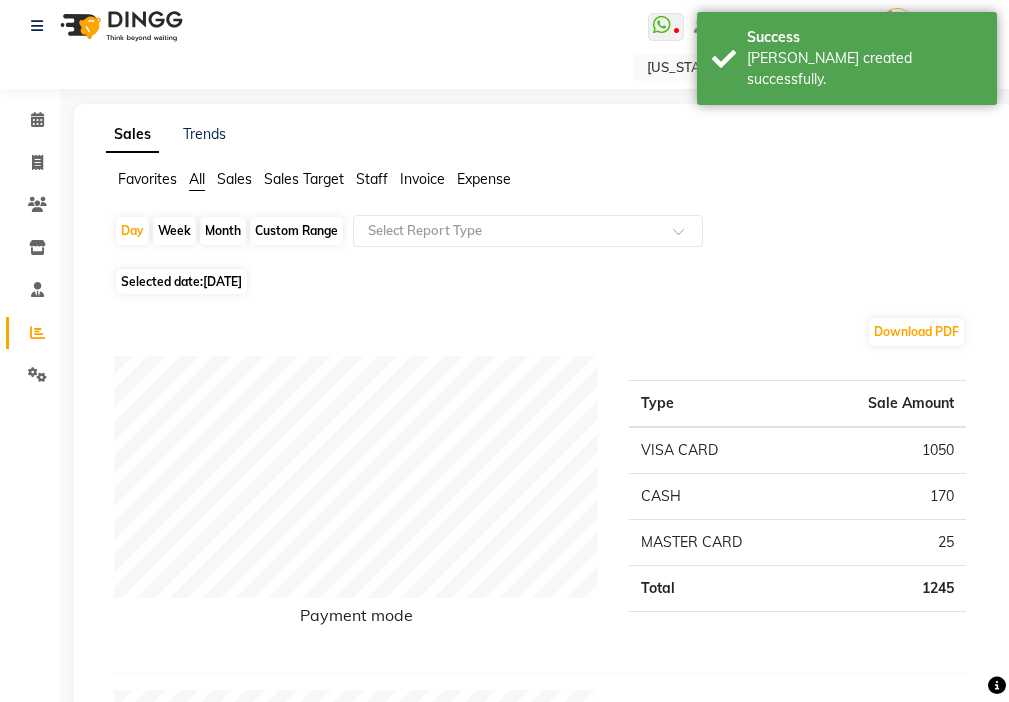 scroll, scrollTop: 31, scrollLeft: 0, axis: vertical 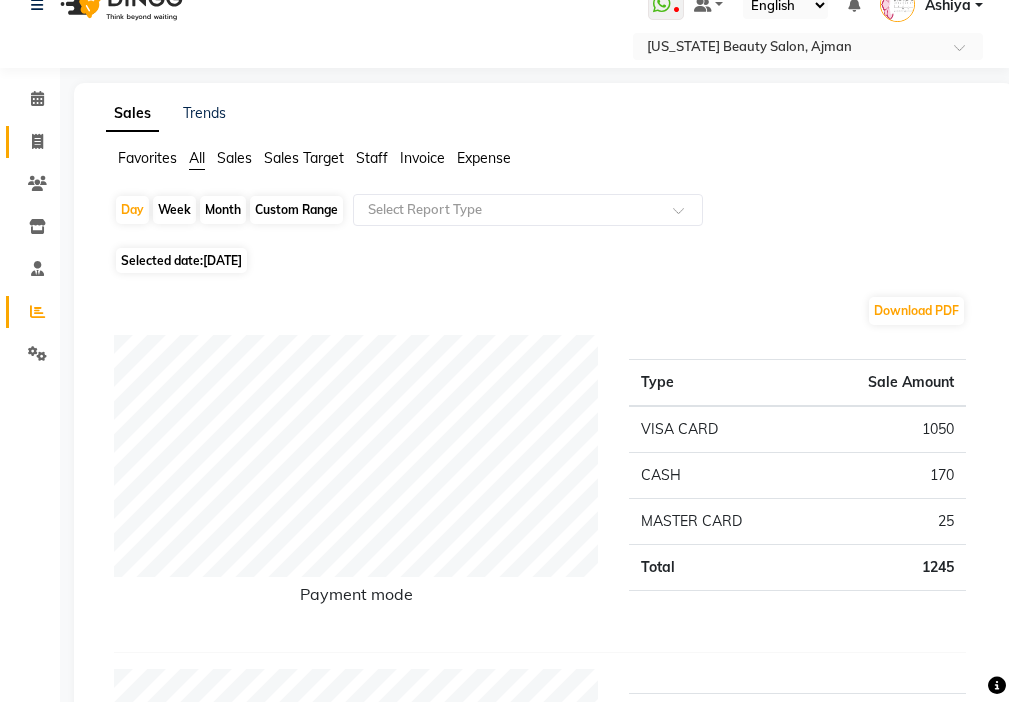 click 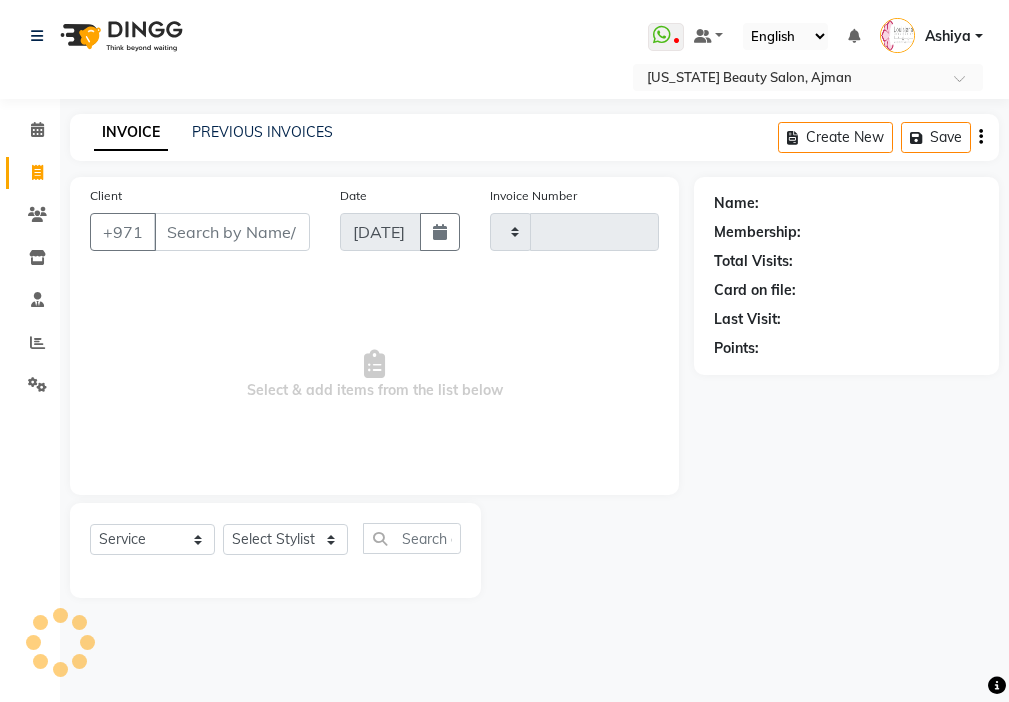 scroll, scrollTop: 0, scrollLeft: 0, axis: both 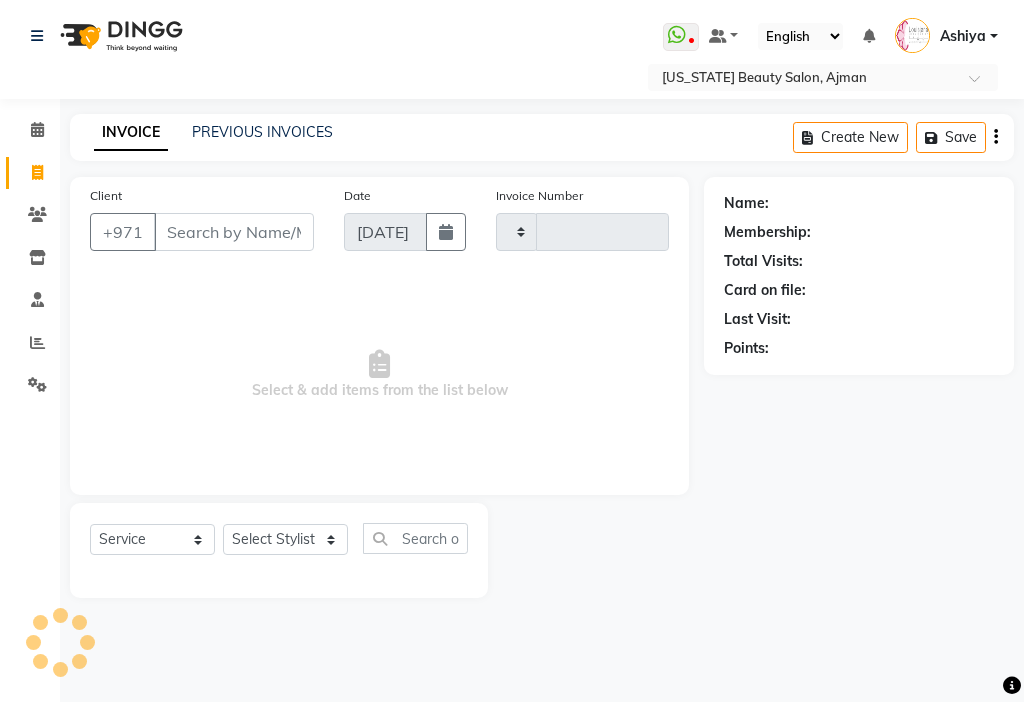 type on "2179" 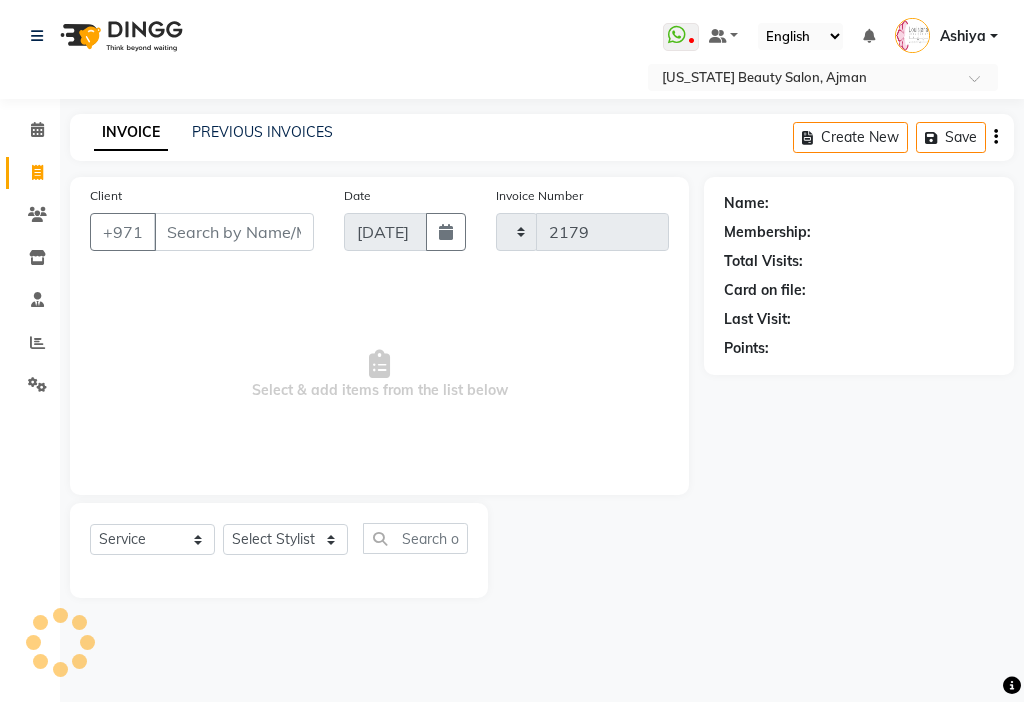 select on "637" 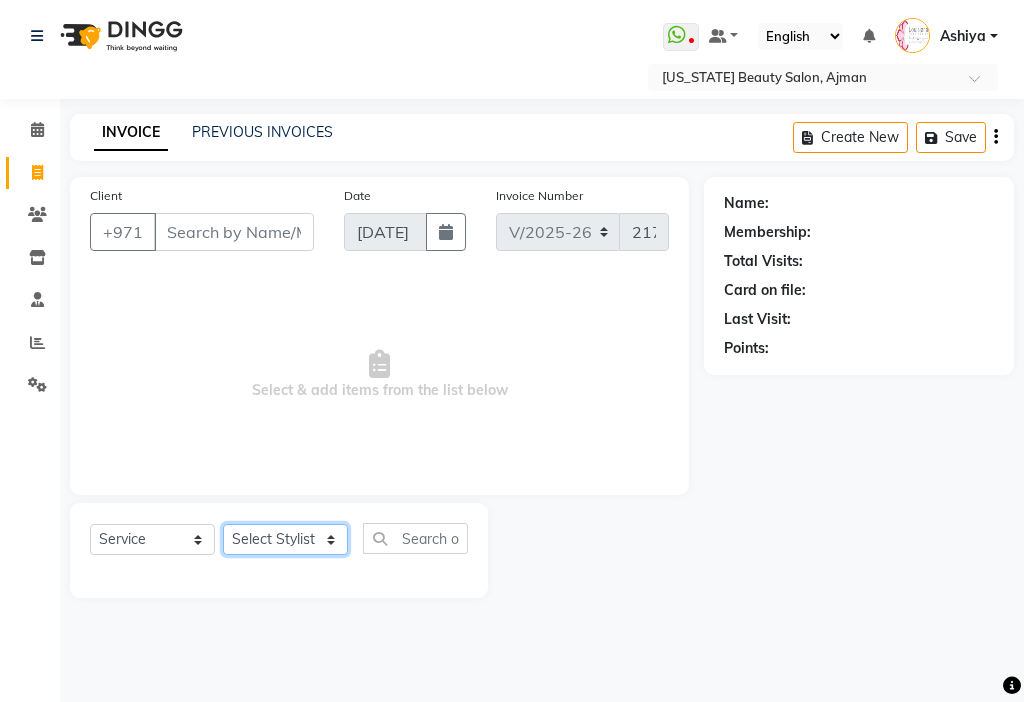 click on "Select Stylist [PERSON_NAME] [PERSON_NAME] [PERSON_NAME] [PERSON_NAME] Kbina Madam mamta [PERSON_NAME] [PERSON_NAME] [PERSON_NAME]" 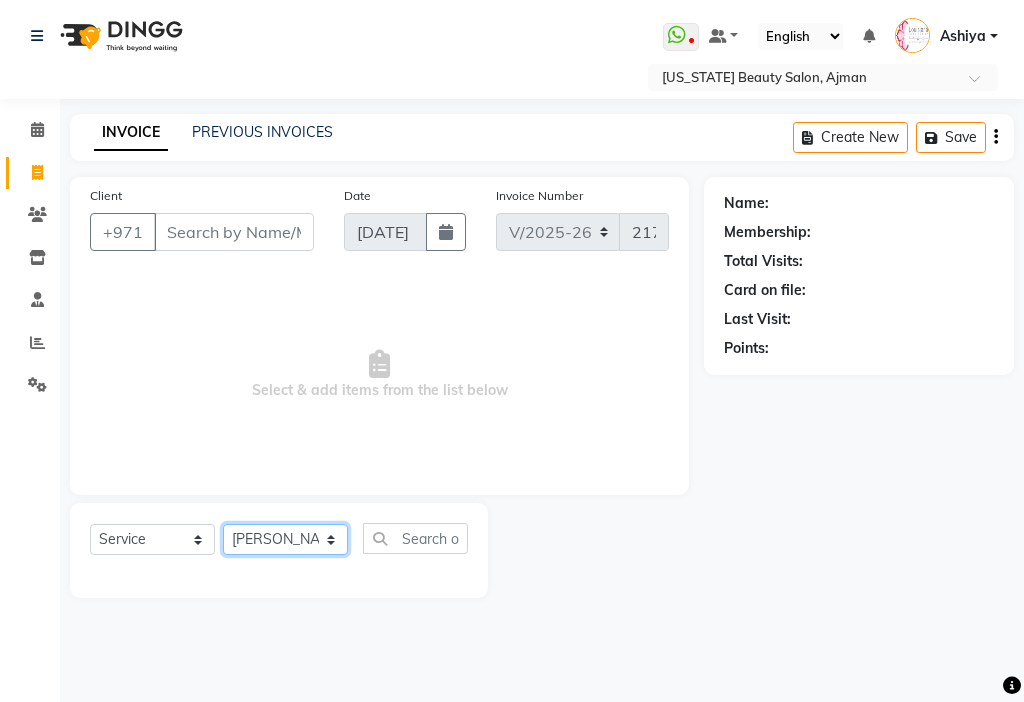 click on "Select Stylist [PERSON_NAME] [PERSON_NAME] [PERSON_NAME] [PERSON_NAME] Kbina Madam mamta [PERSON_NAME] [PERSON_NAME] [PERSON_NAME]" 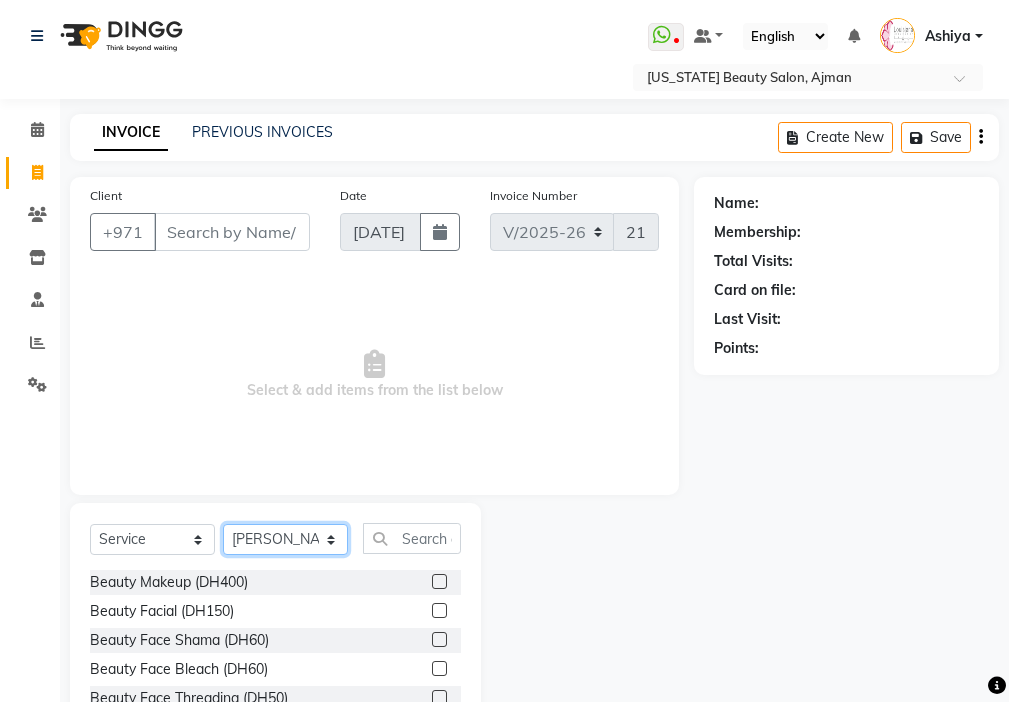 click on "Select Stylist [PERSON_NAME] [PERSON_NAME] [PERSON_NAME] [PERSON_NAME] Kbina Madam mamta [PERSON_NAME] [PERSON_NAME] [PERSON_NAME]" 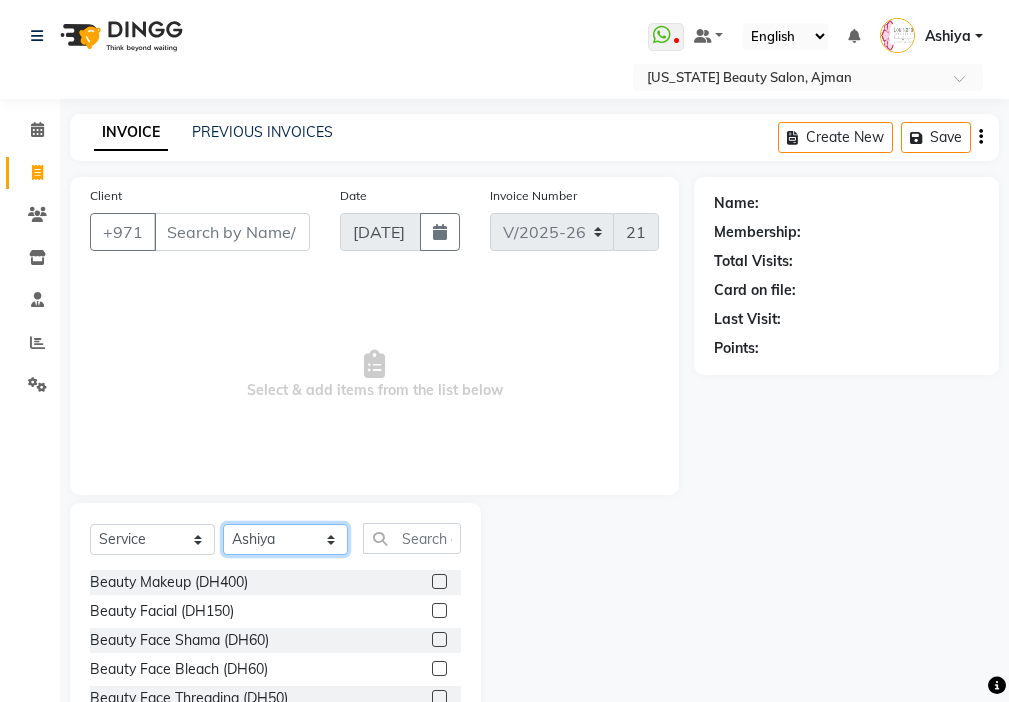 click on "Select Stylist [PERSON_NAME] [PERSON_NAME] [PERSON_NAME] [PERSON_NAME] Kbina Madam mamta [PERSON_NAME] [PERSON_NAME] [PERSON_NAME]" 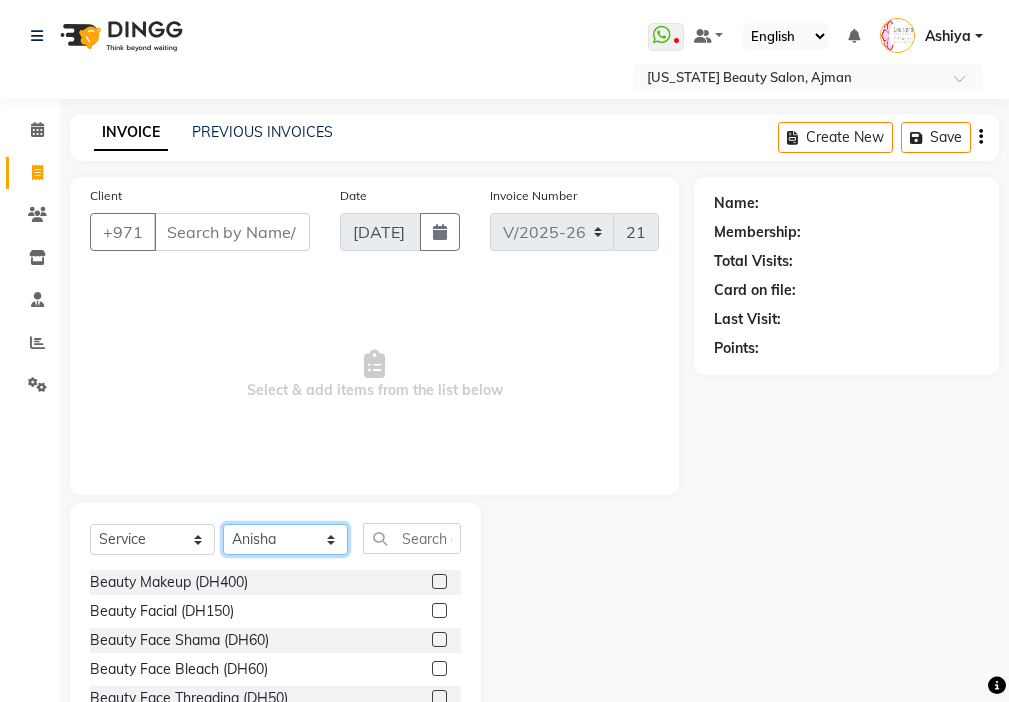 click on "Select Stylist [PERSON_NAME] [PERSON_NAME] [PERSON_NAME] [PERSON_NAME] Kbina Madam mamta [PERSON_NAME] [PERSON_NAME] [PERSON_NAME]" 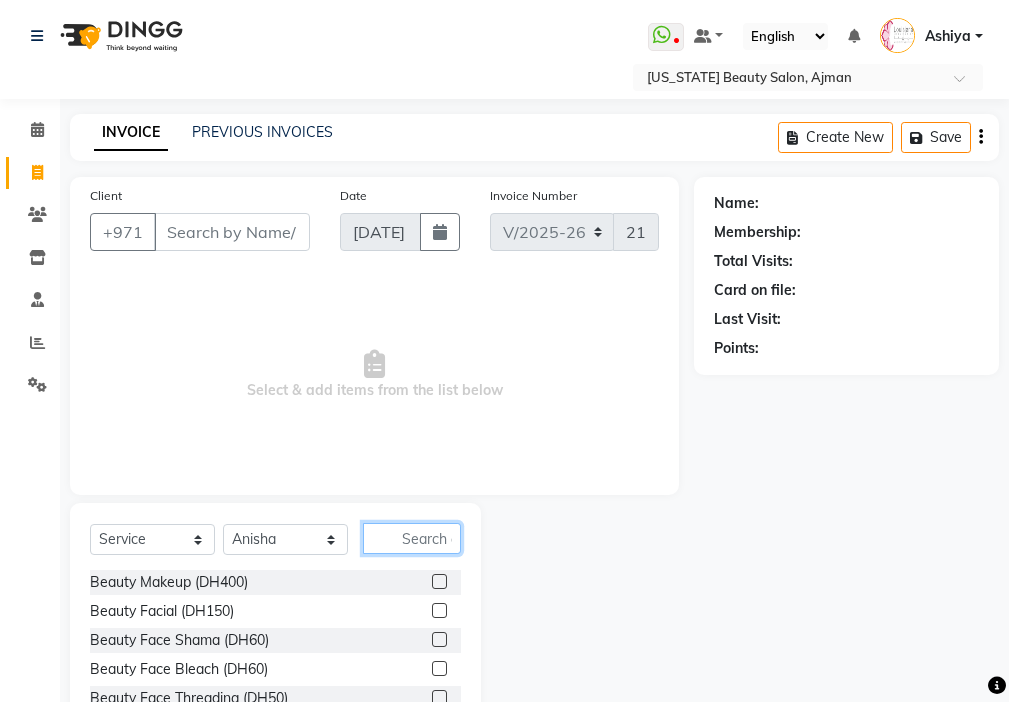 click 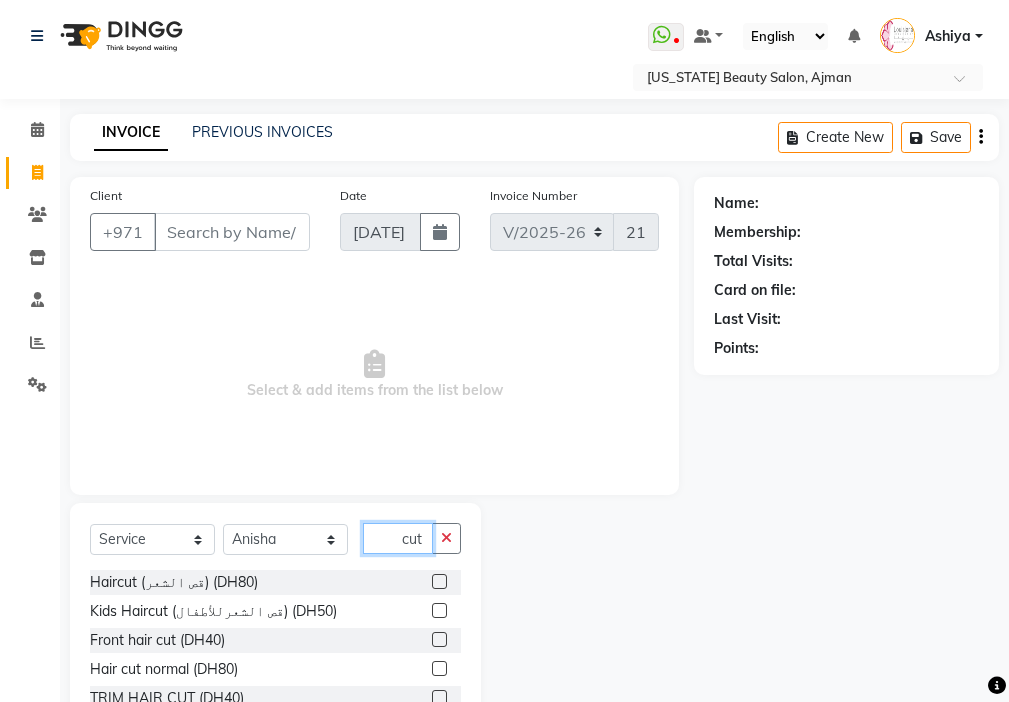 scroll, scrollTop: 126, scrollLeft: 0, axis: vertical 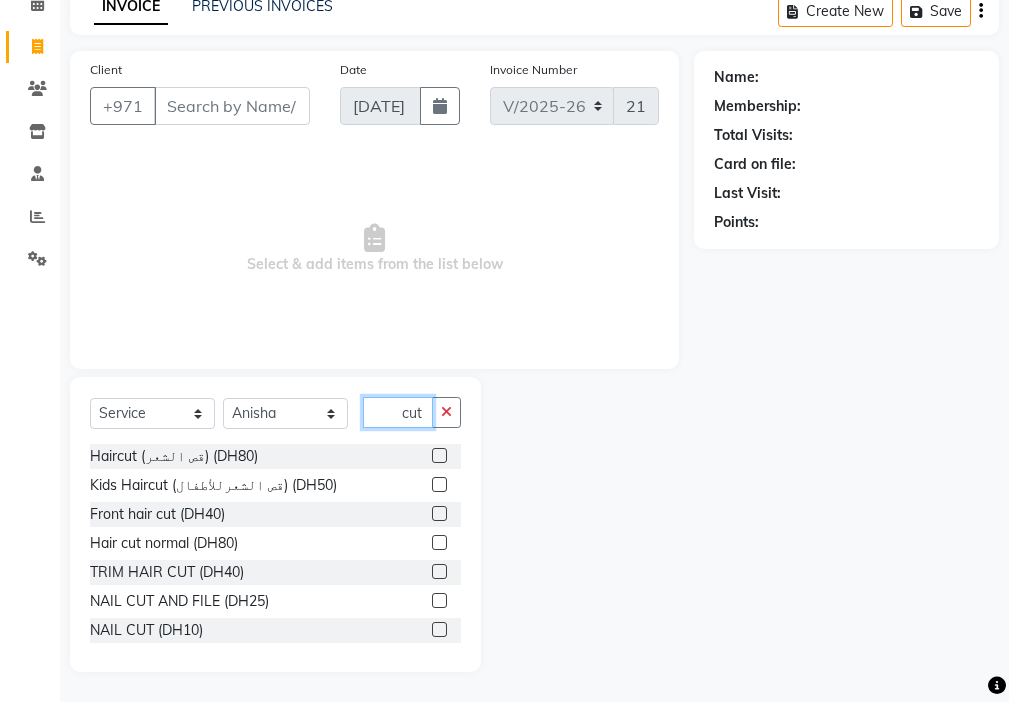 type on "cut" 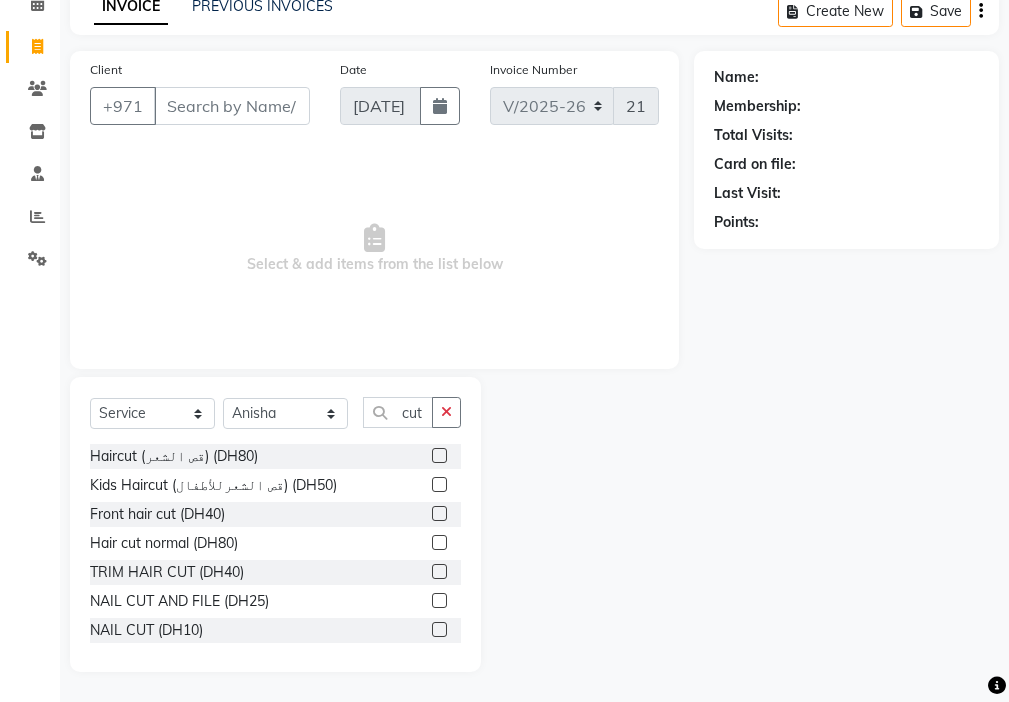 click 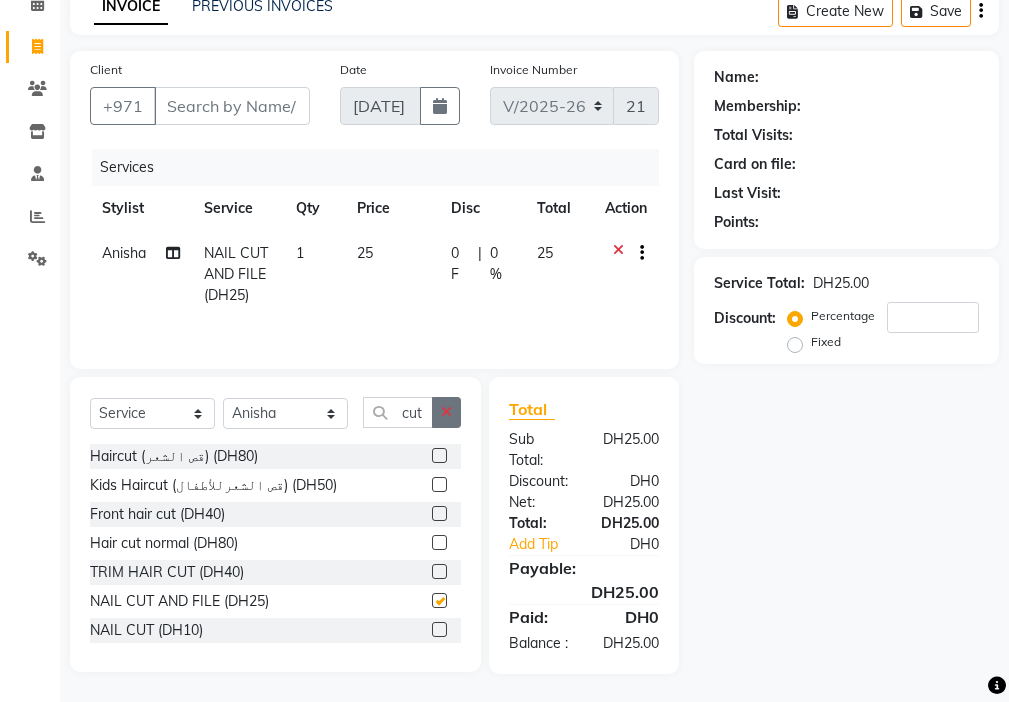 click 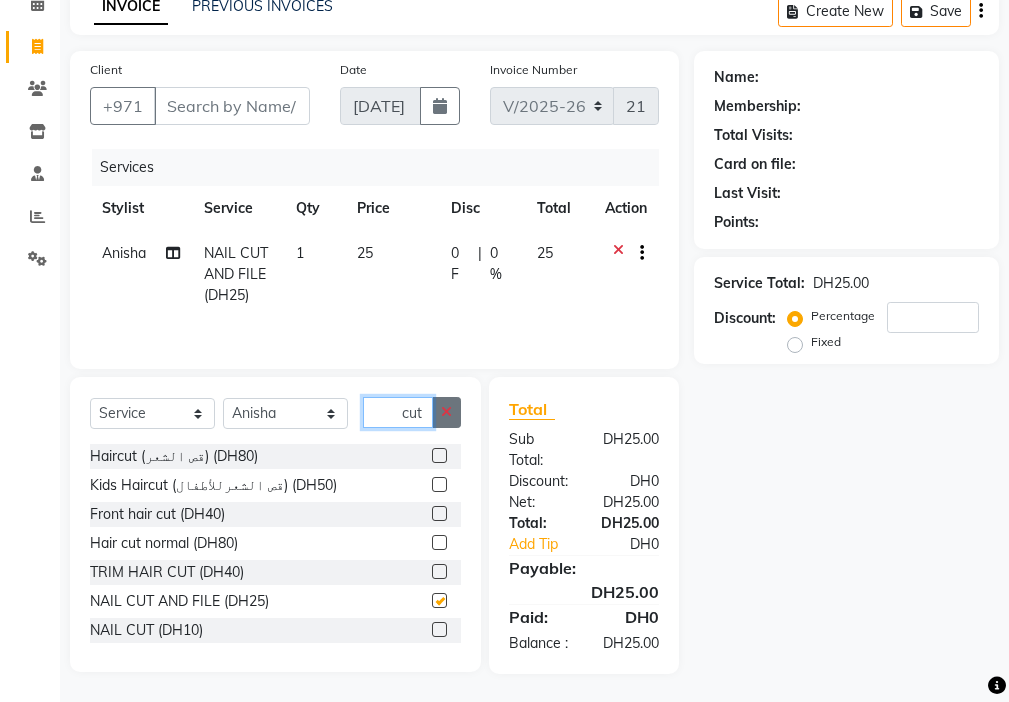 type 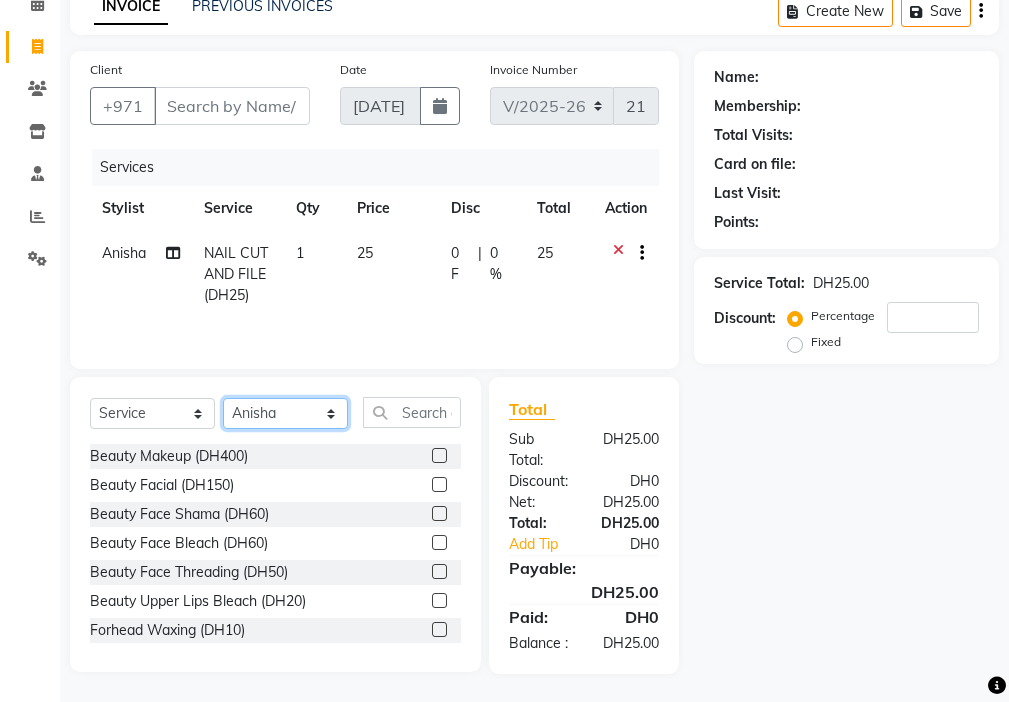 click on "Select Stylist [PERSON_NAME] [PERSON_NAME] [PERSON_NAME] [PERSON_NAME] Kbina Madam mamta [PERSON_NAME] [PERSON_NAME] [PERSON_NAME]" 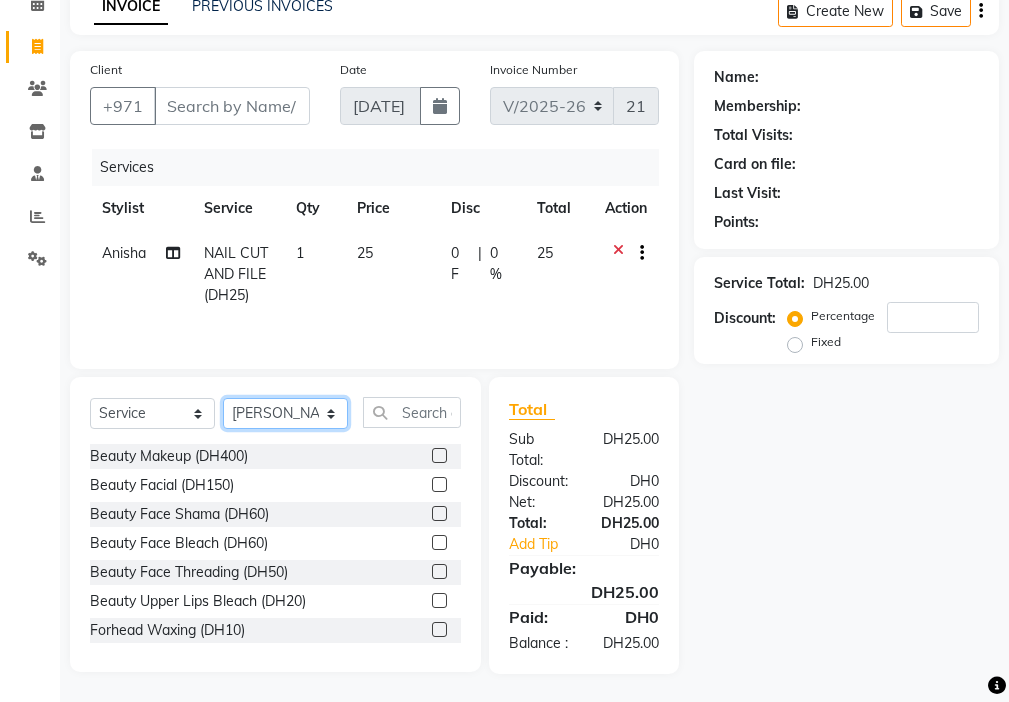click on "Select Stylist [PERSON_NAME] [PERSON_NAME] [PERSON_NAME] [PERSON_NAME] Kbina Madam mamta [PERSON_NAME] [PERSON_NAME] [PERSON_NAME]" 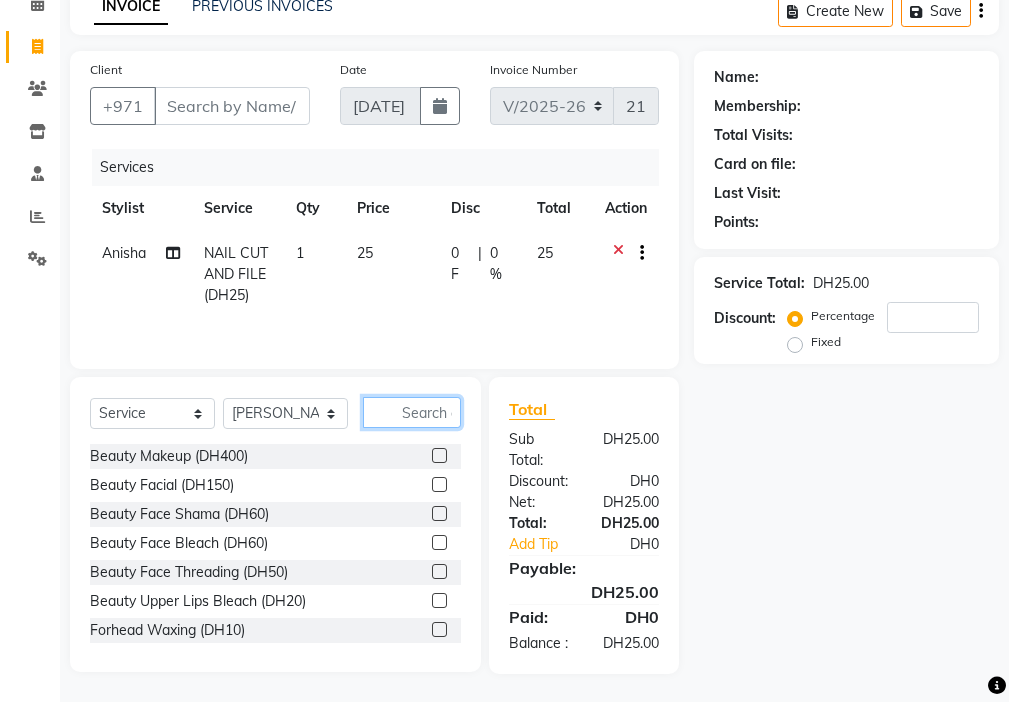 click 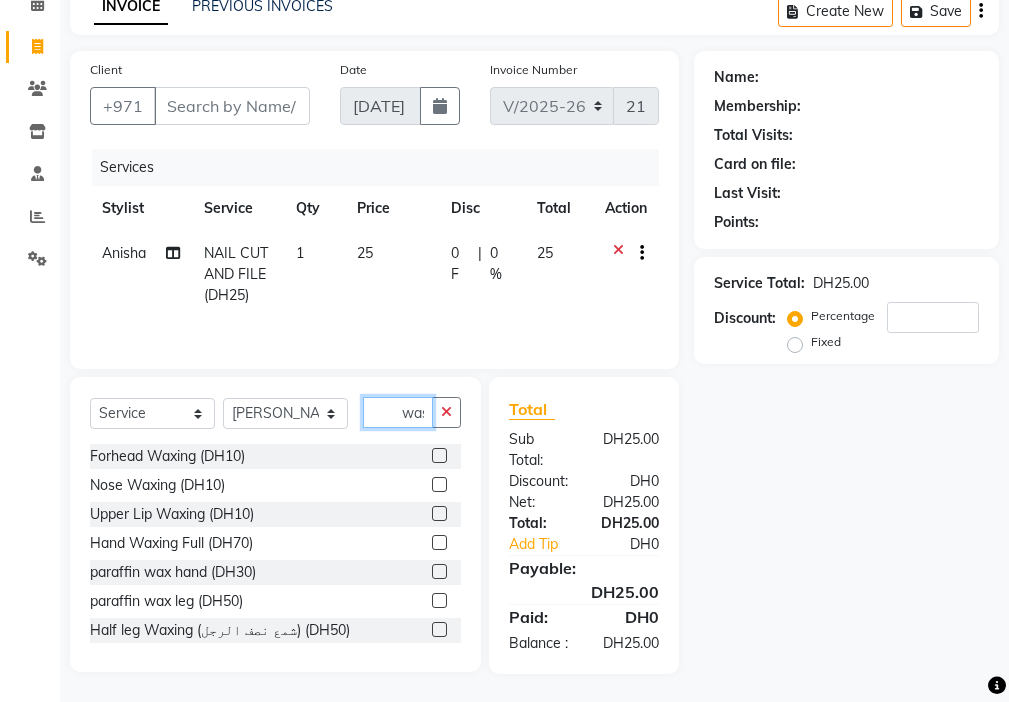 scroll, scrollTop: 0, scrollLeft: 4, axis: horizontal 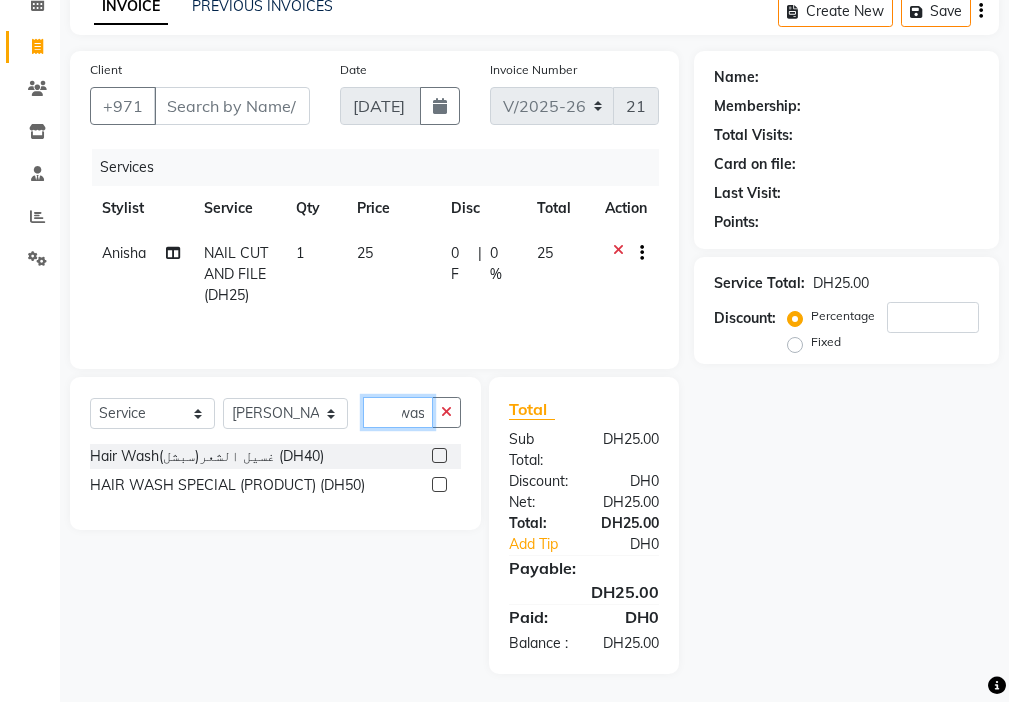 type on "was" 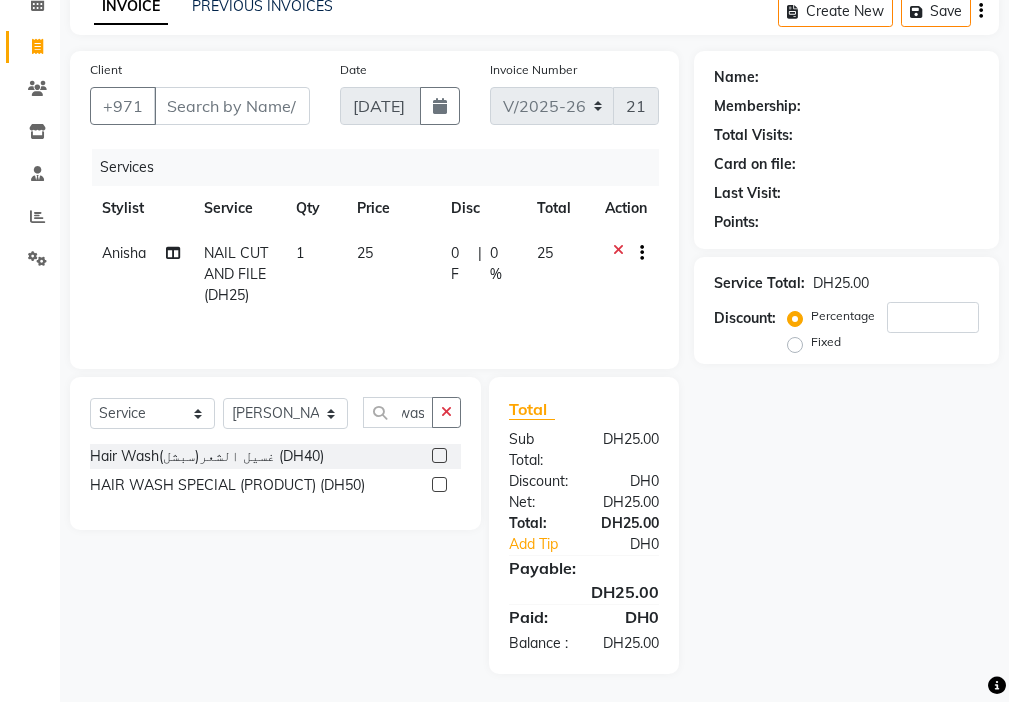 click 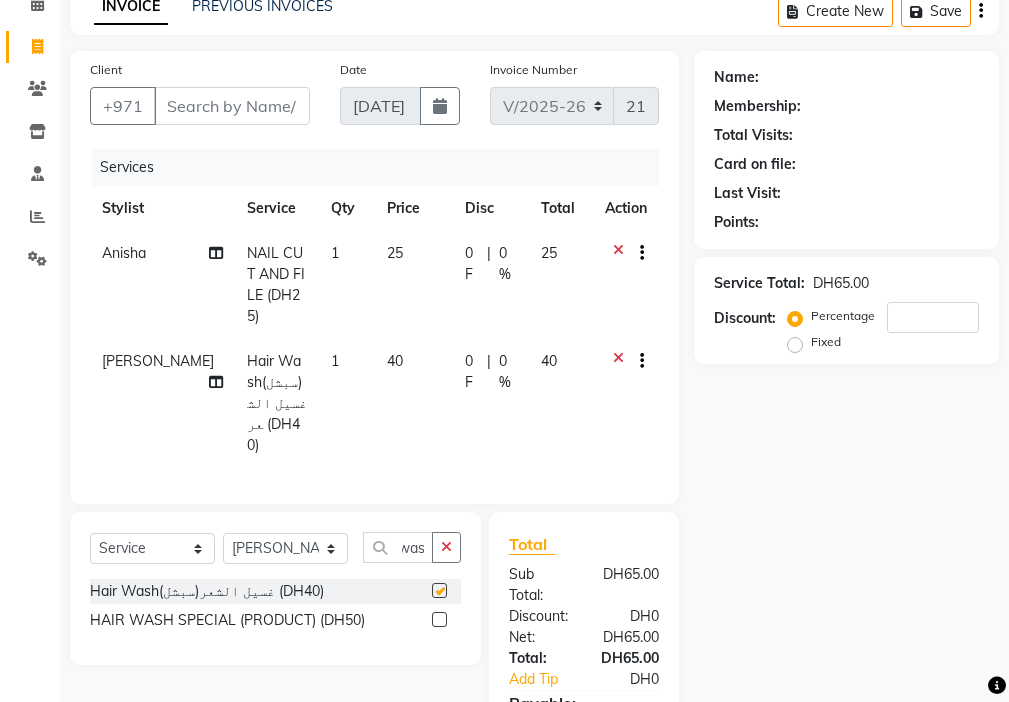scroll, scrollTop: 0, scrollLeft: 0, axis: both 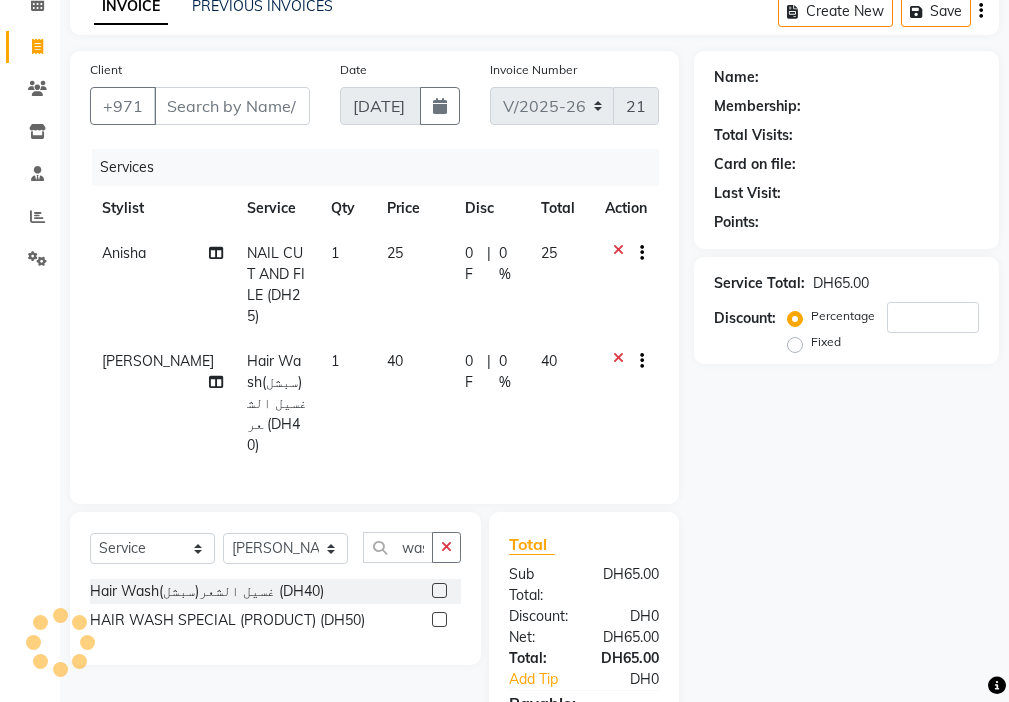 checkbox on "false" 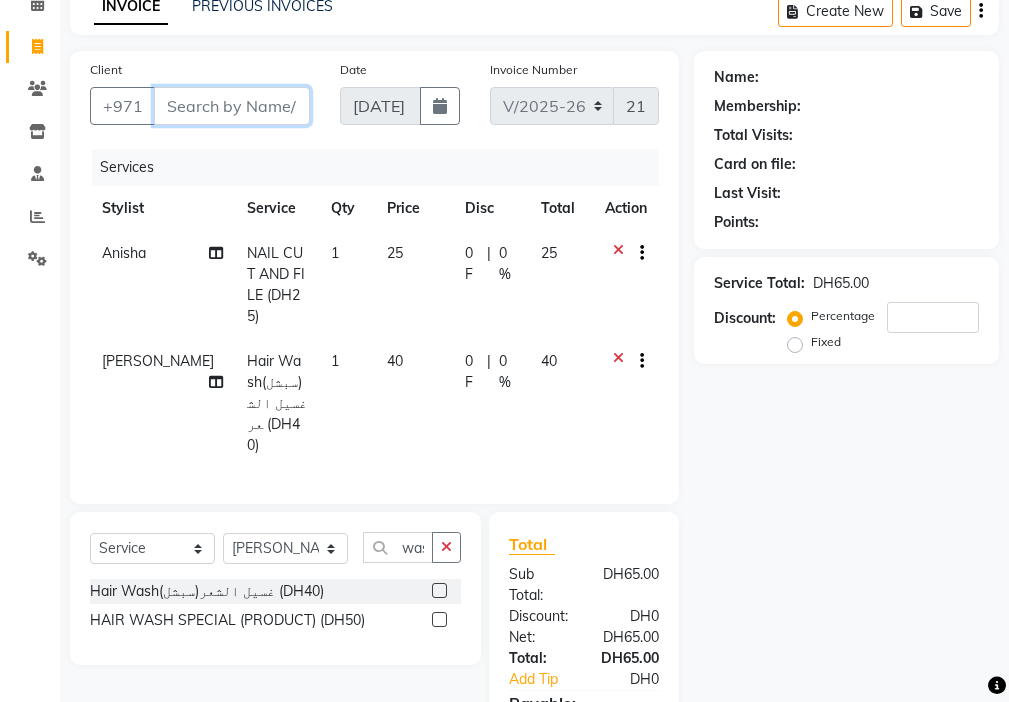 click on "Client" at bounding box center (232, 106) 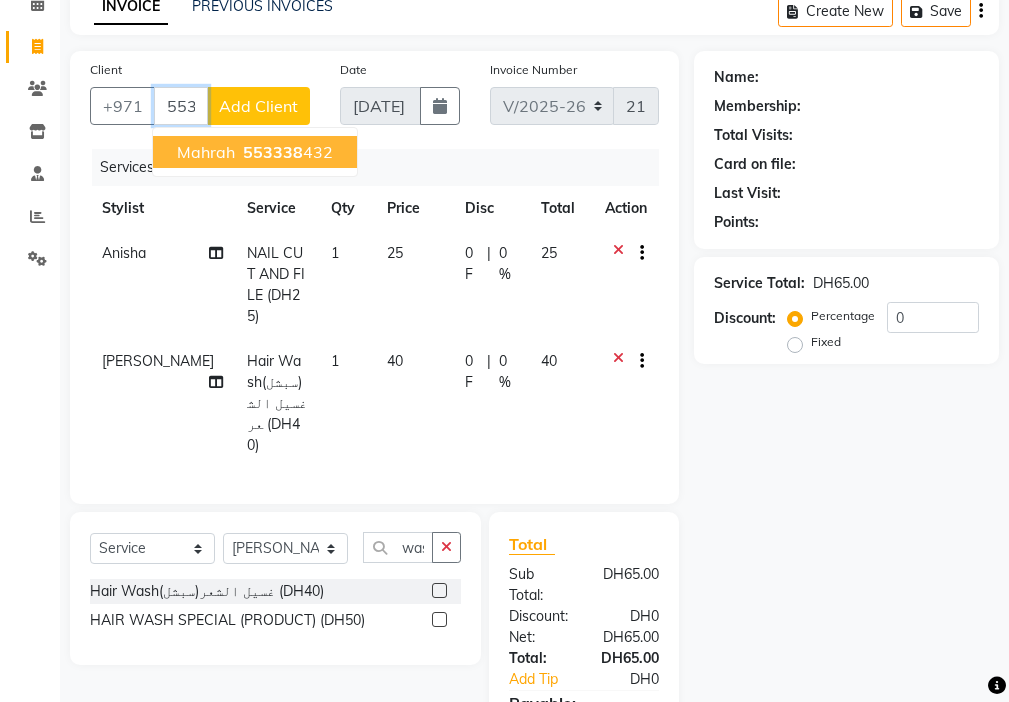 click on "553338" at bounding box center [273, 152] 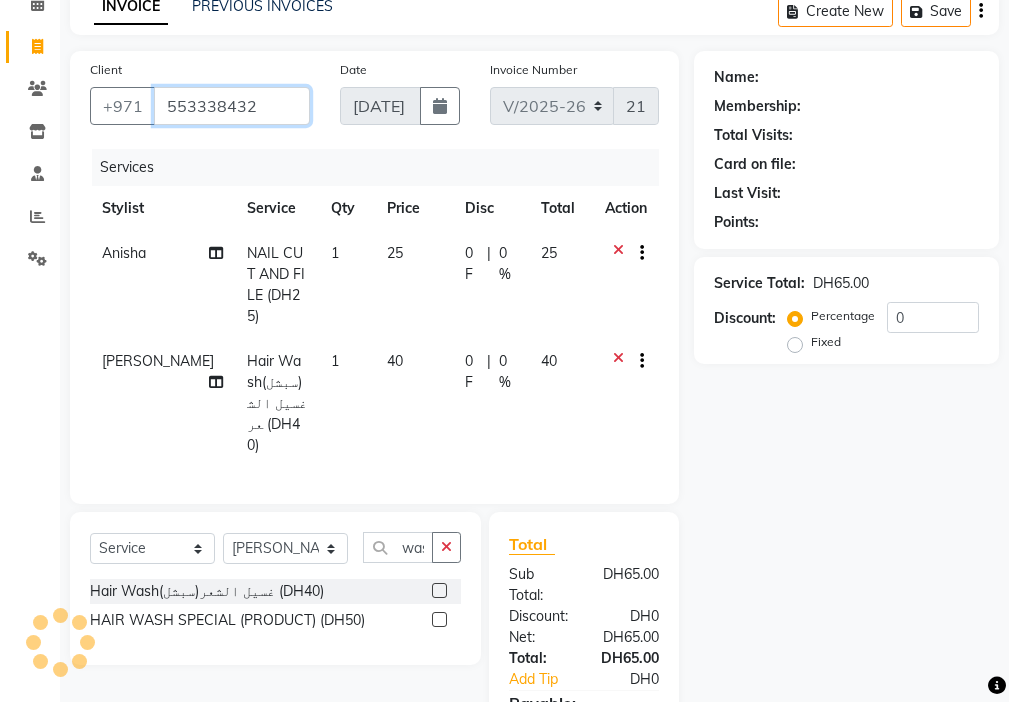 type on "553338432" 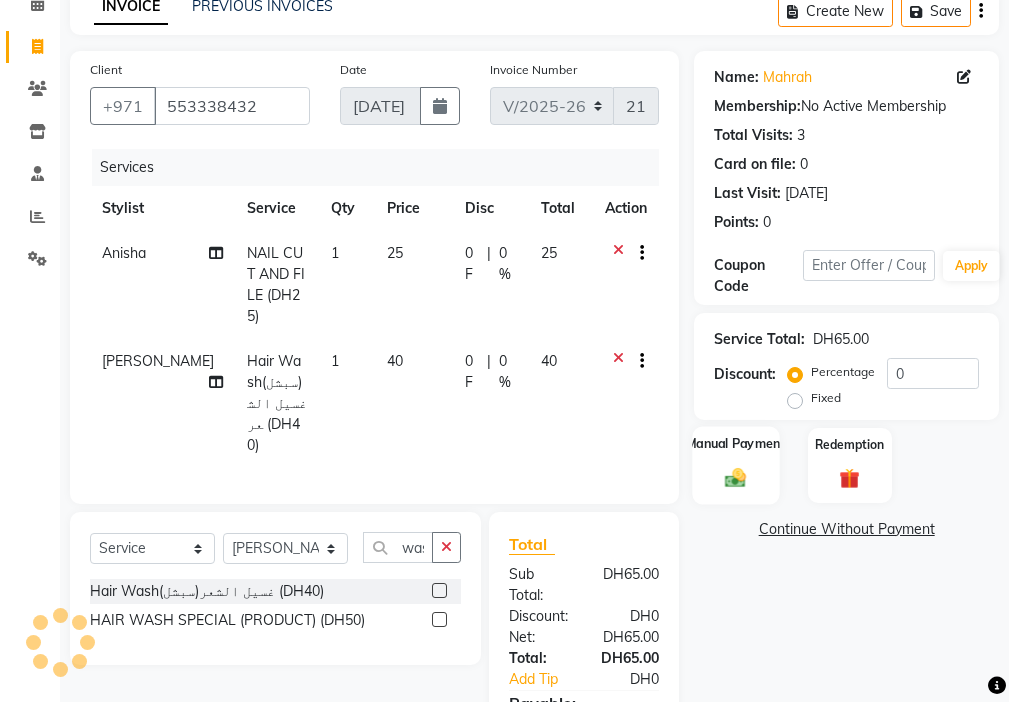click 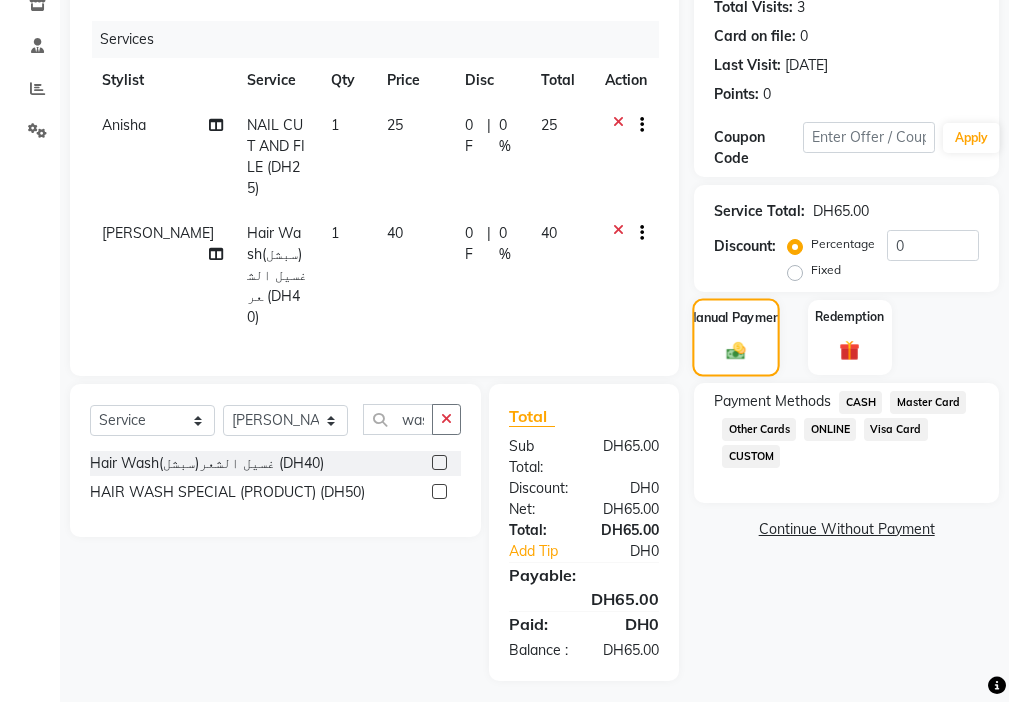 scroll, scrollTop: 257, scrollLeft: 0, axis: vertical 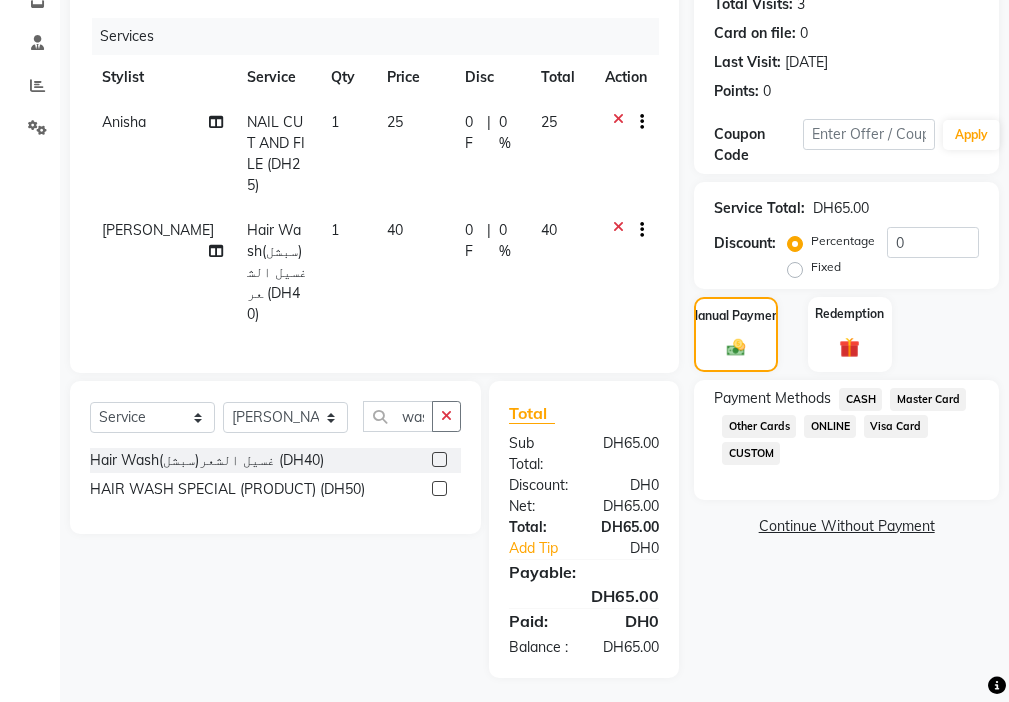 click on "Visa Card" 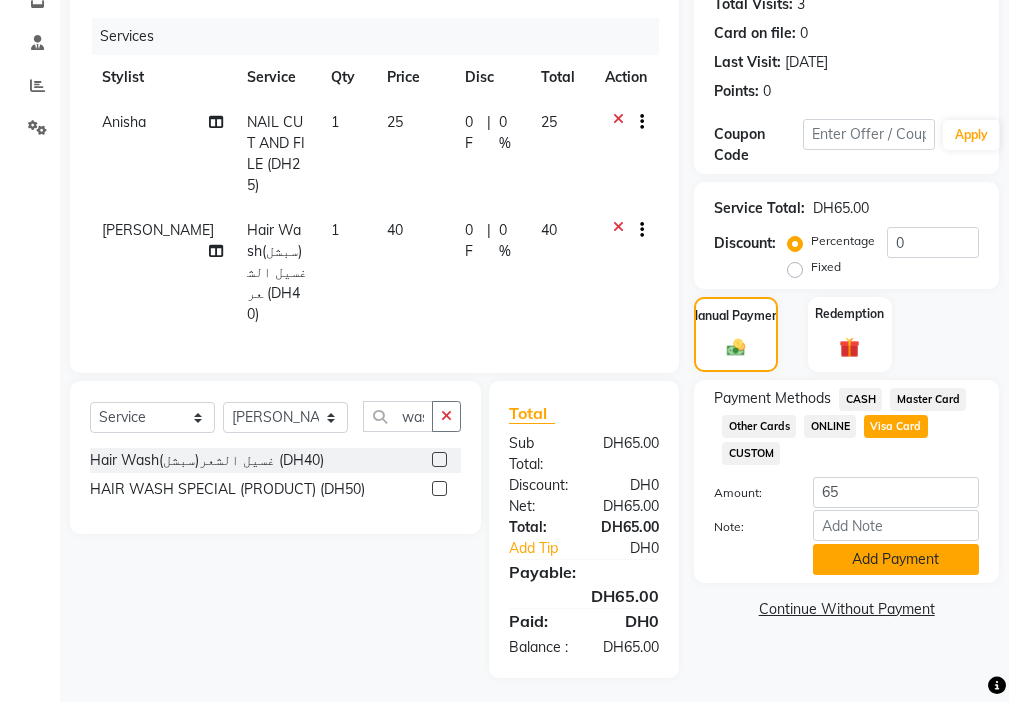 click on "Add Payment" 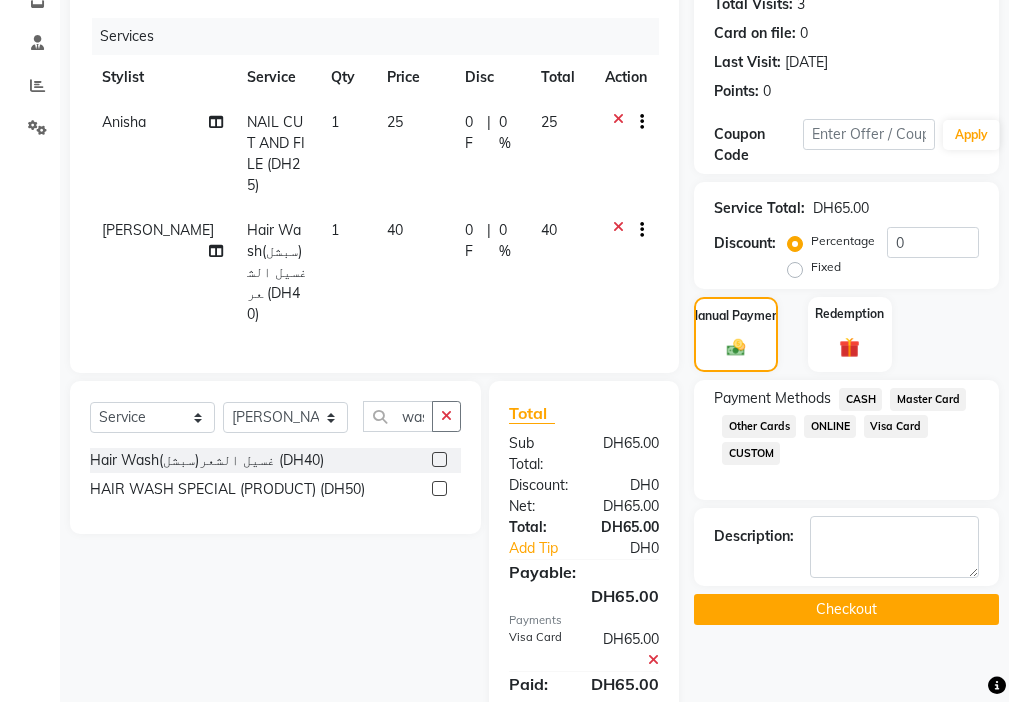 click on "Checkout" 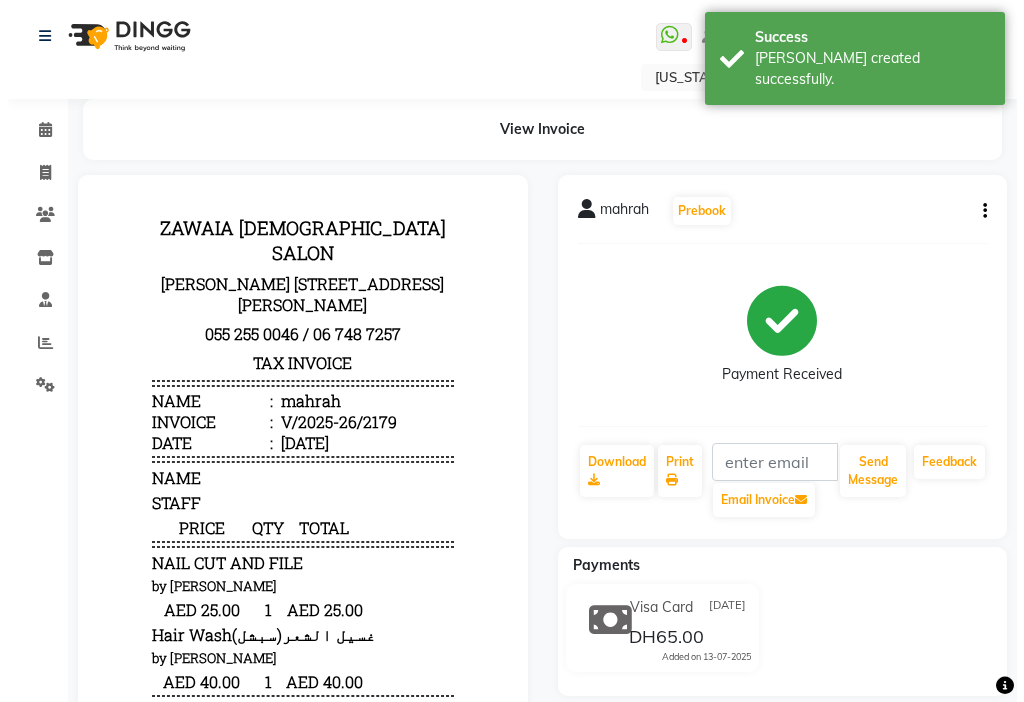 scroll, scrollTop: 0, scrollLeft: 0, axis: both 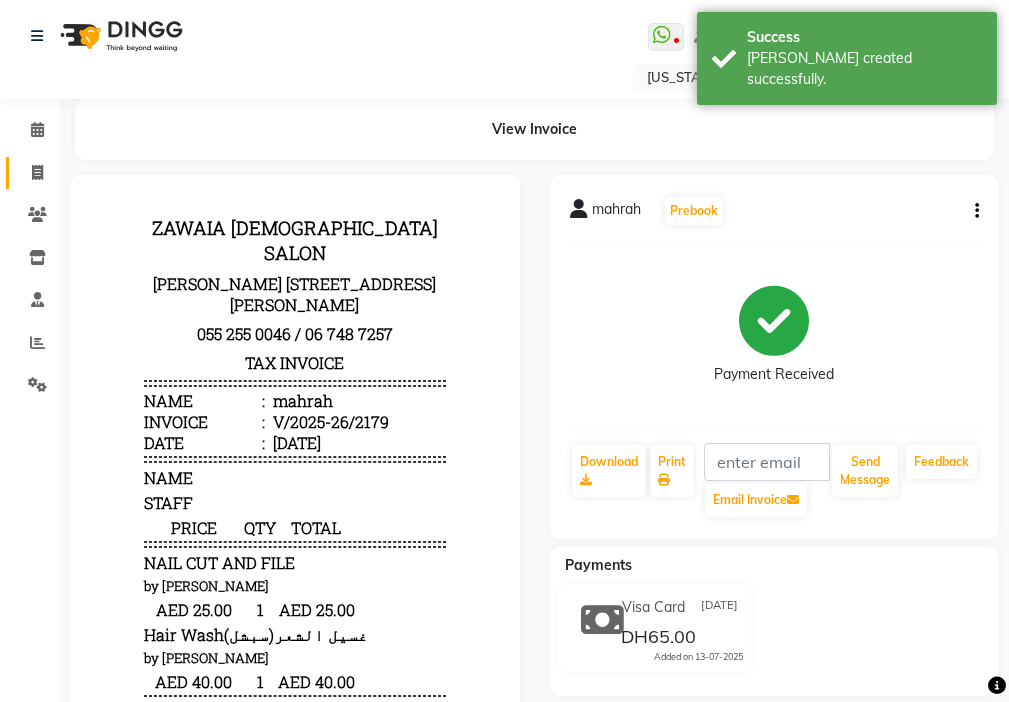 click 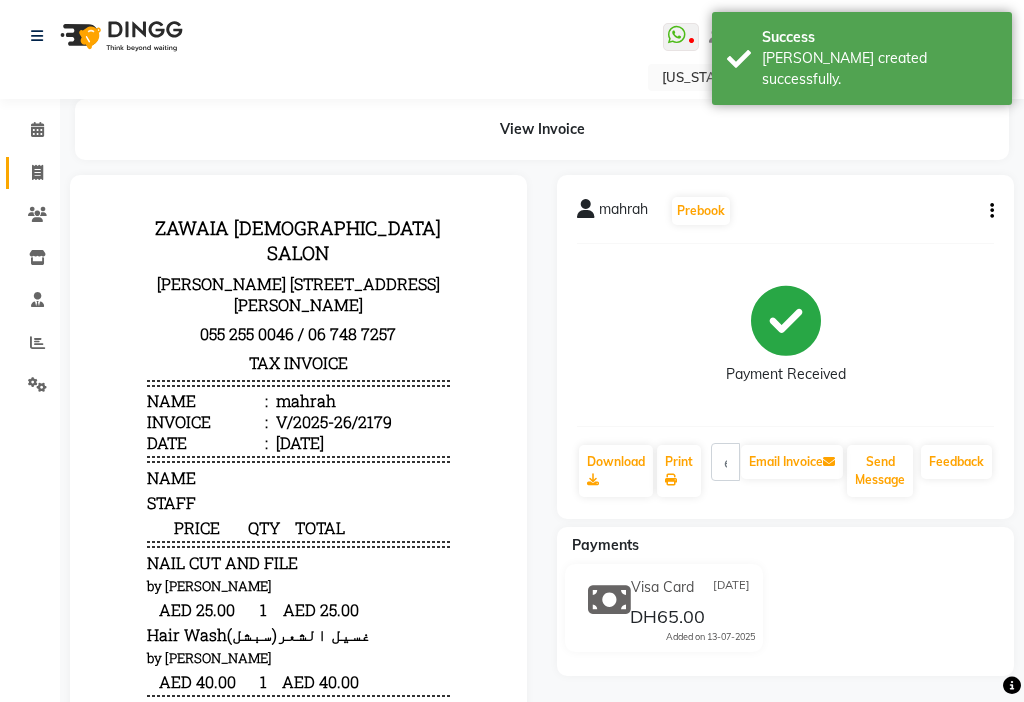 select on "service" 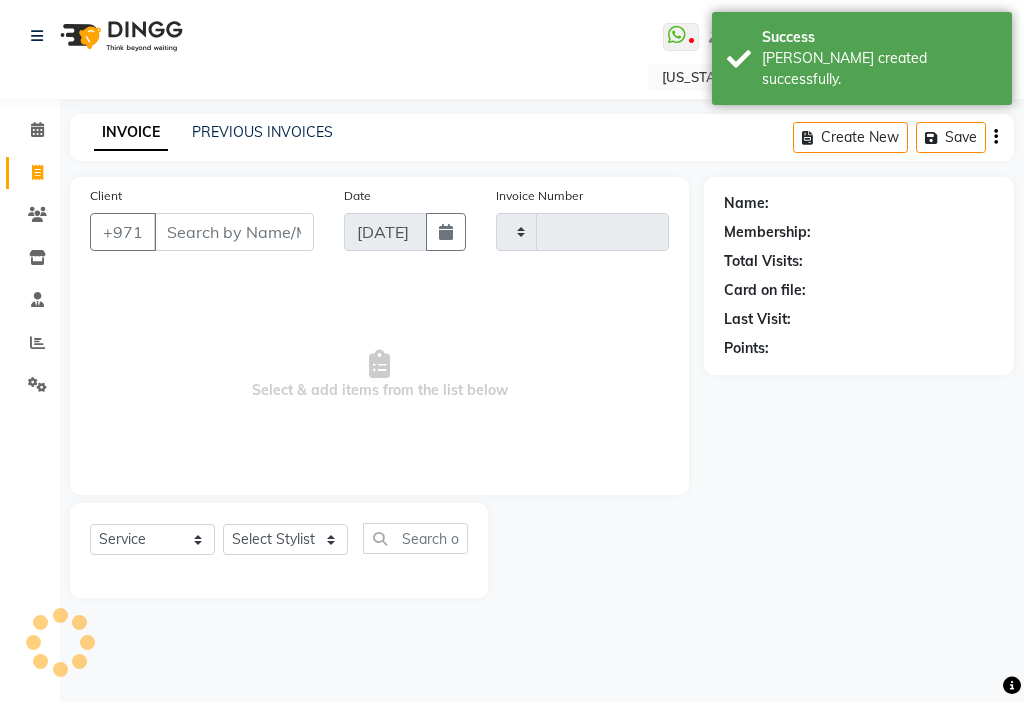 type on "2180" 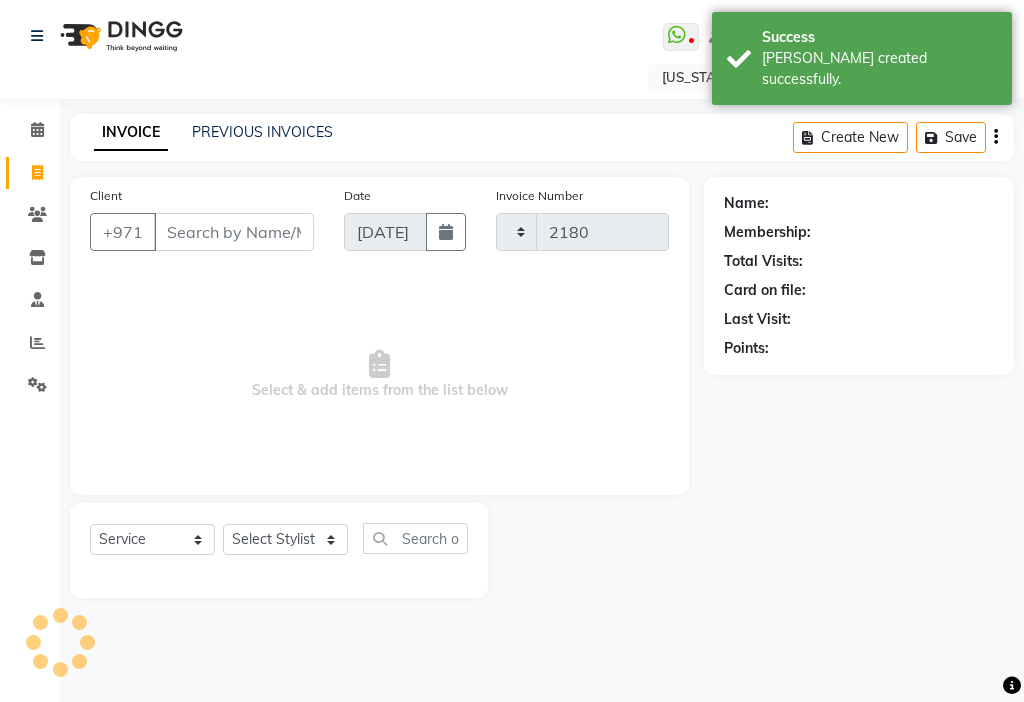 select on "637" 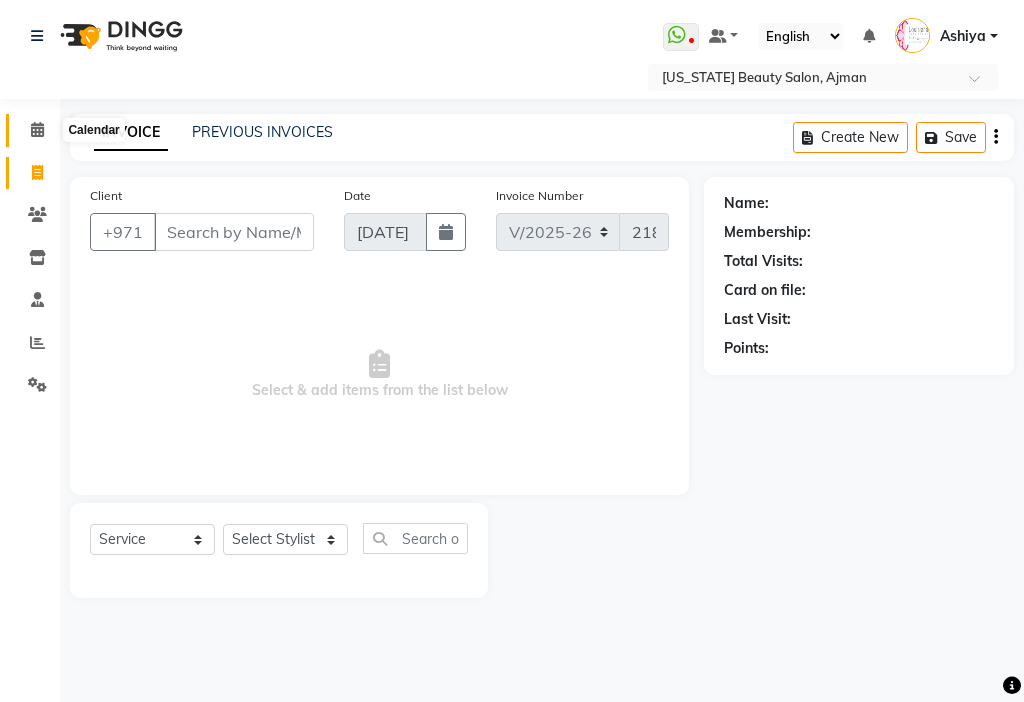 click 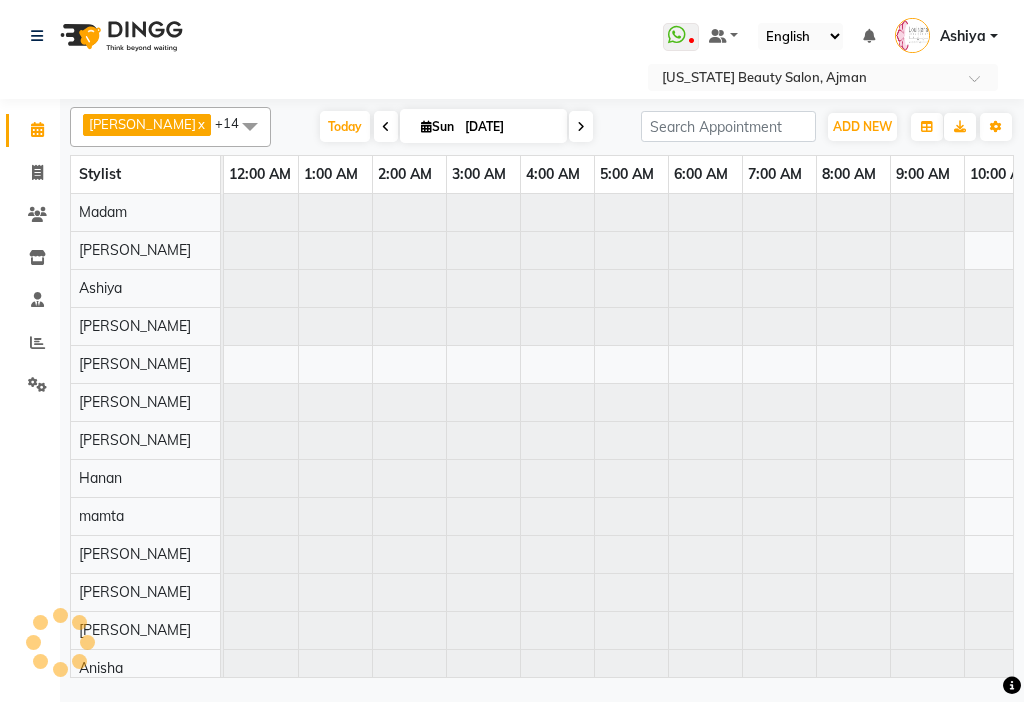 scroll, scrollTop: 0, scrollLeft: 987, axis: horizontal 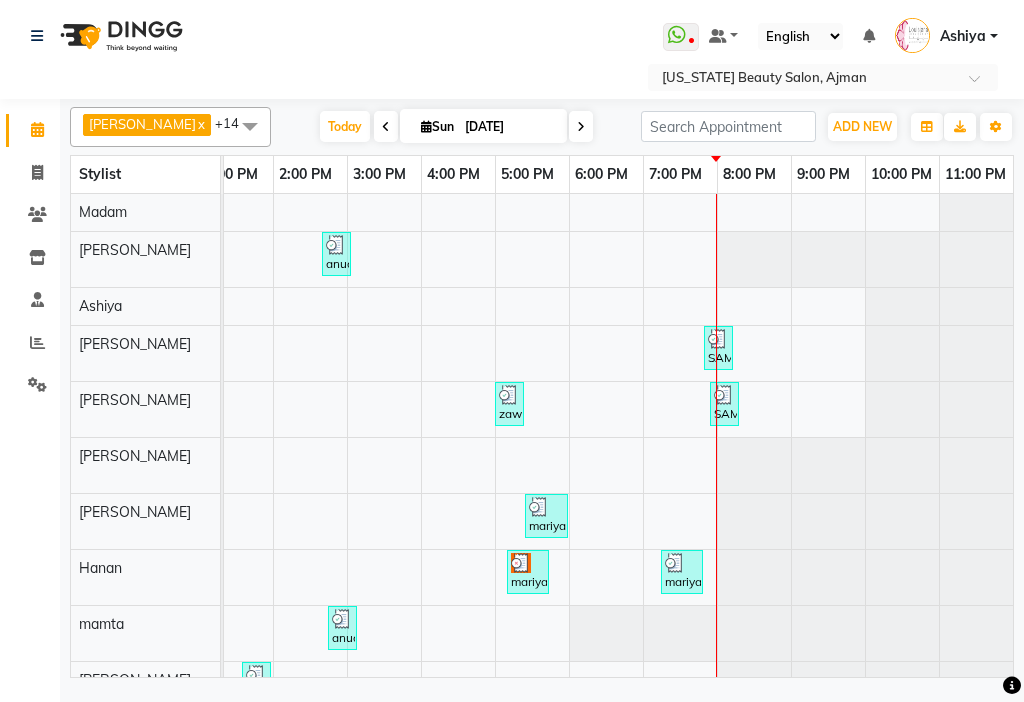 click on "mariyam, TK11, 07:15 PM-07:50 PM, Hairstyle (التسريحة) (DH350)" at bounding box center (682, 572) 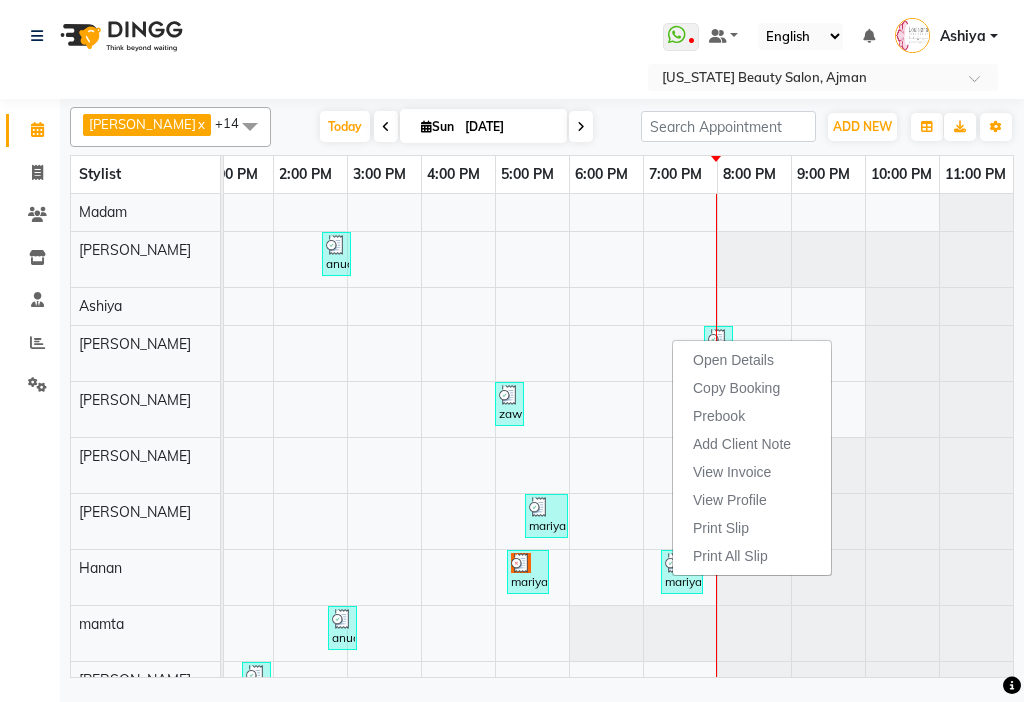 click on "View Invoice" at bounding box center (732, 472) 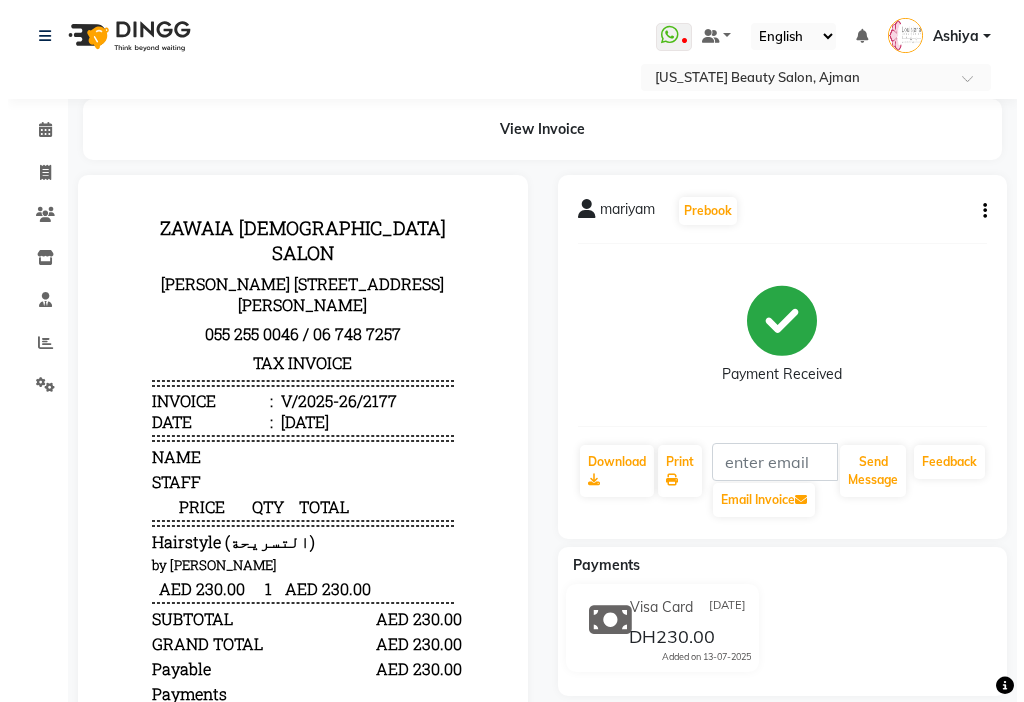 scroll, scrollTop: 0, scrollLeft: 0, axis: both 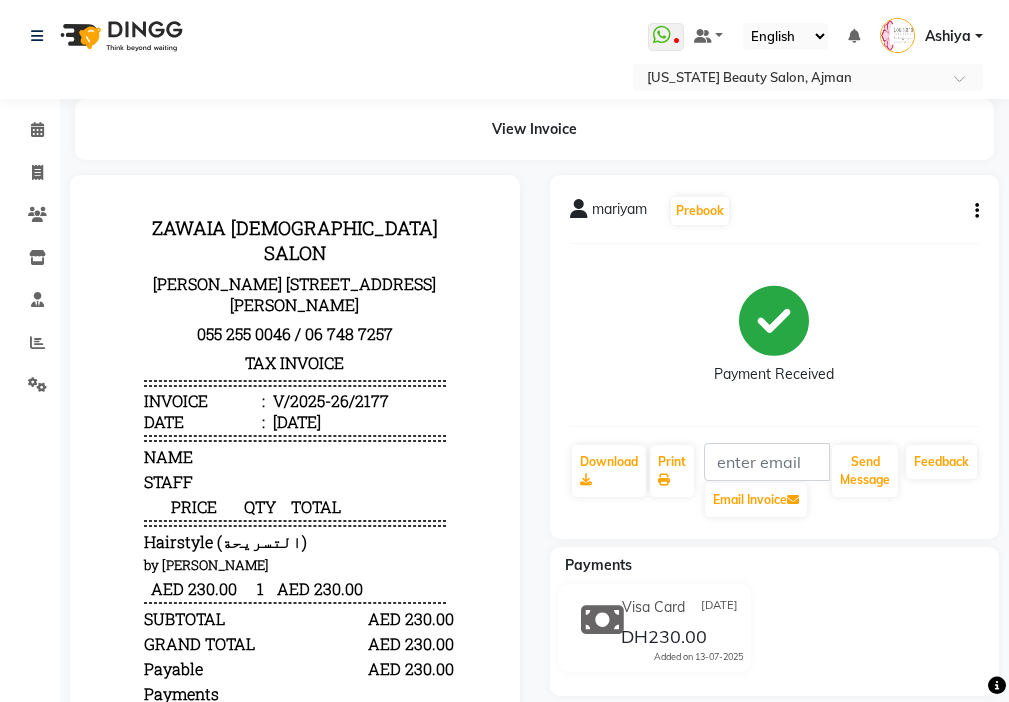 click 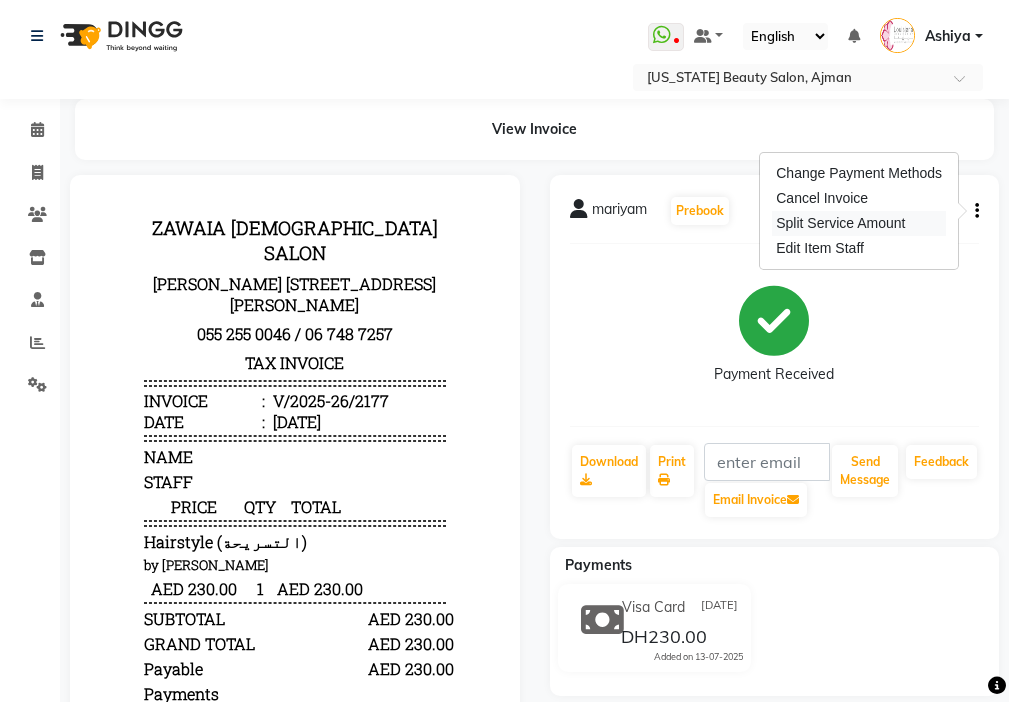 click on "Split Service Amount" at bounding box center [859, 223] 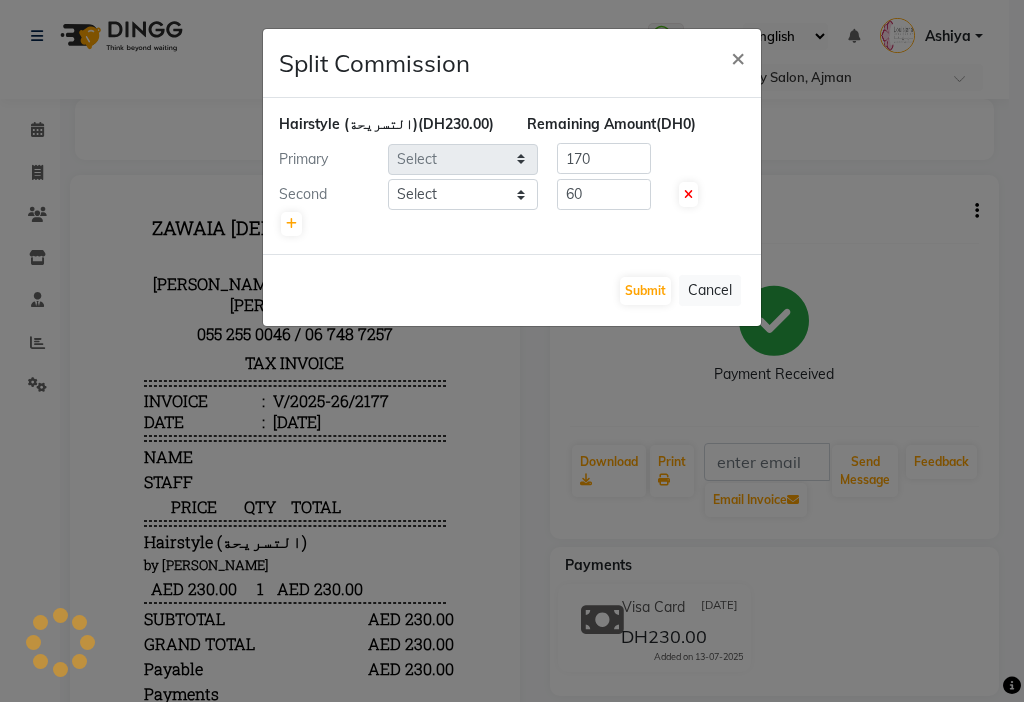 select on "33912" 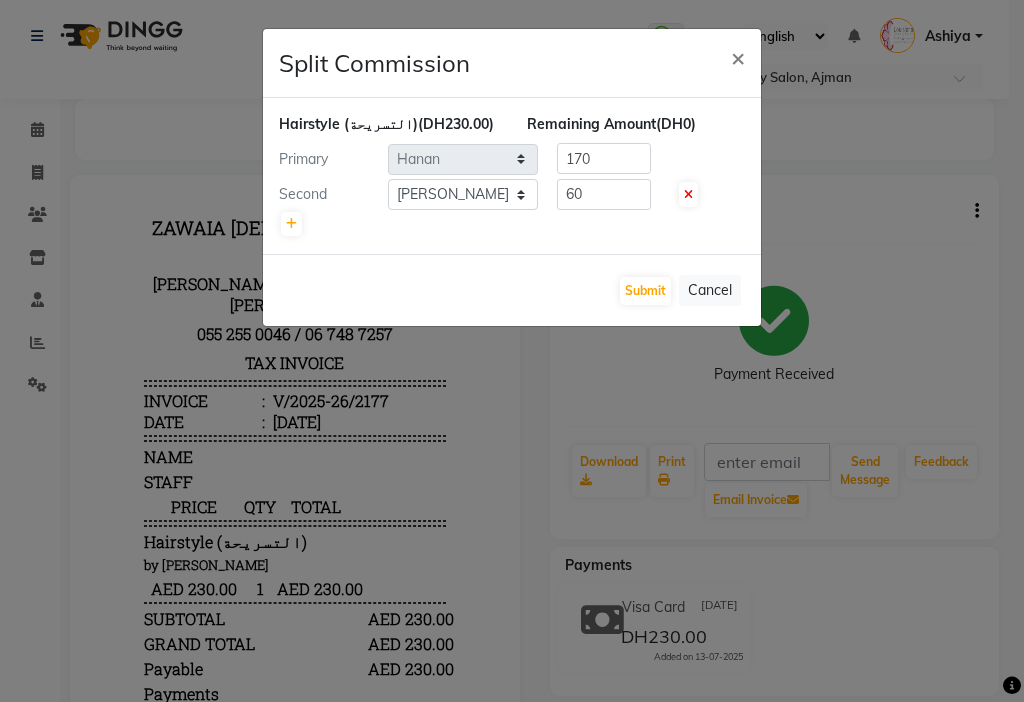 click on "Hairstyle (التسريحة)  (DH230.00) Remaining Amount  (DH0) Primary Select  [PERSON_NAME]   [PERSON_NAME]   [PERSON_NAME]   [PERSON_NAME]   Kbina   Madam   mamta   [PERSON_NAME]   [PERSON_NAME]   [PERSON_NAME]  170 Second Select  [PERSON_NAME]   [PERSON_NAME]   [PERSON_NAME]   [PERSON_NAME]   Kbina   Madam   mamta   [PERSON_NAME]   [PERSON_NAME]   [PERSON_NAME]  60" 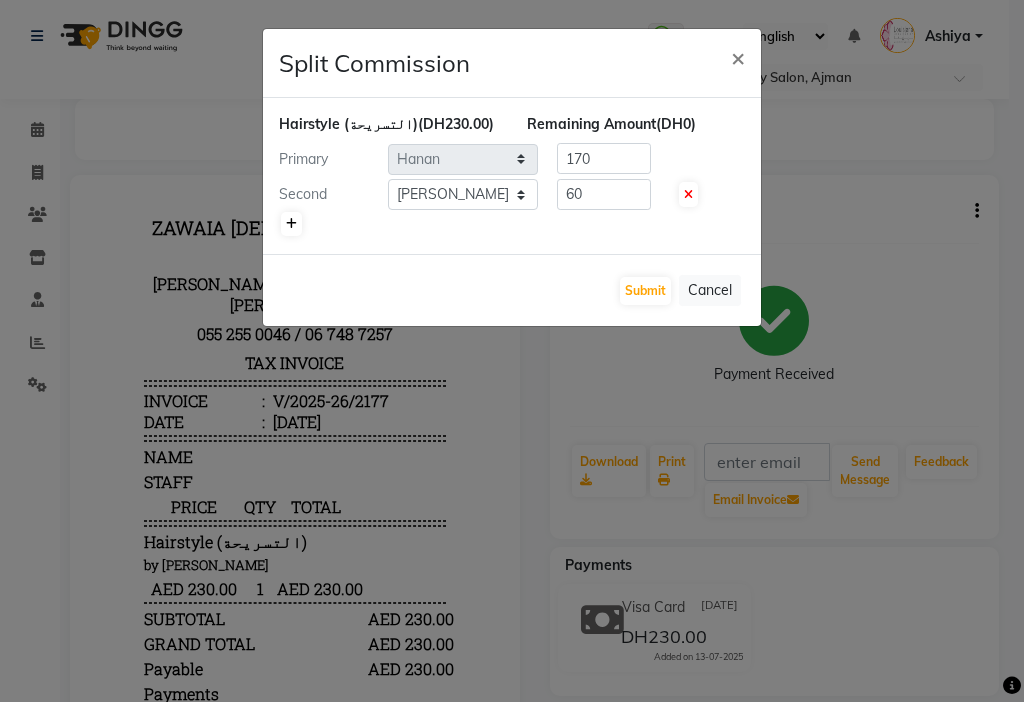 click 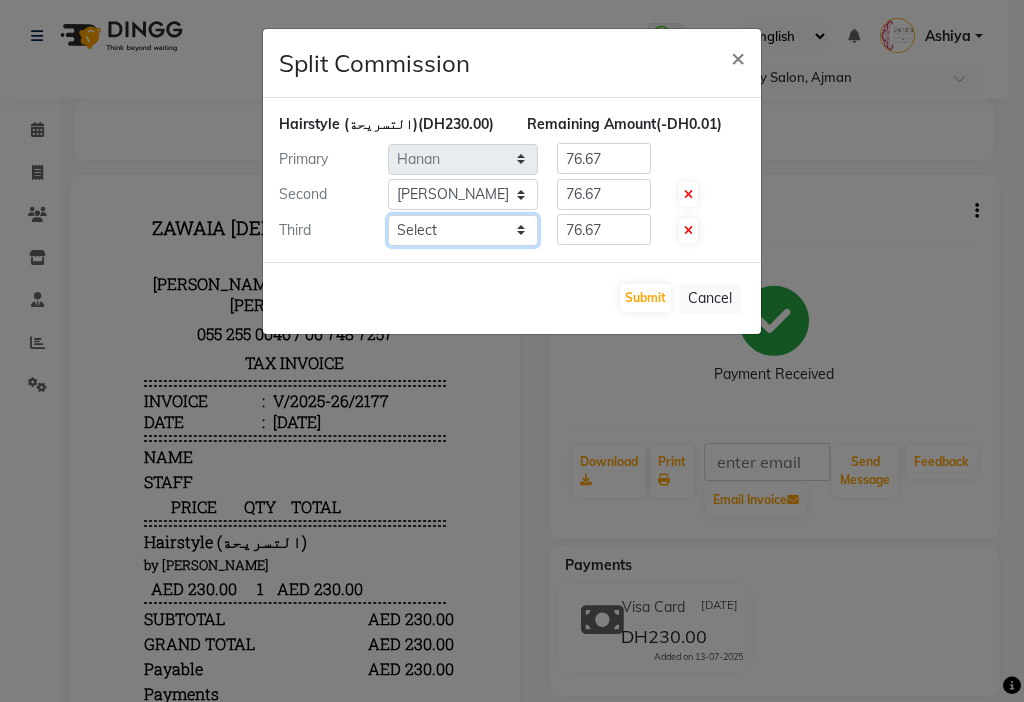 click on "Select  [PERSON_NAME]   [PERSON_NAME]   [PERSON_NAME]   [PERSON_NAME]   Kbina   Madam   mamta   [PERSON_NAME]   [PERSON_NAME]   [PERSON_NAME]" 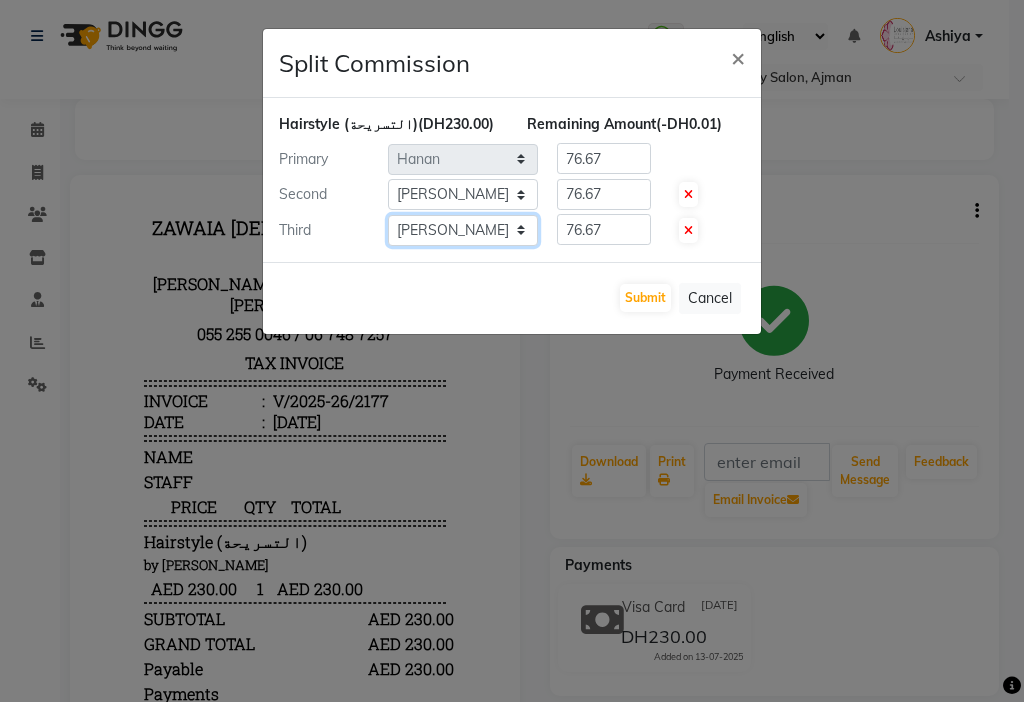 click on "Select  [PERSON_NAME]   [PERSON_NAME]   [PERSON_NAME]   [PERSON_NAME]   Kbina   Madam   mamta   [PERSON_NAME]   [PERSON_NAME]   [PERSON_NAME]" 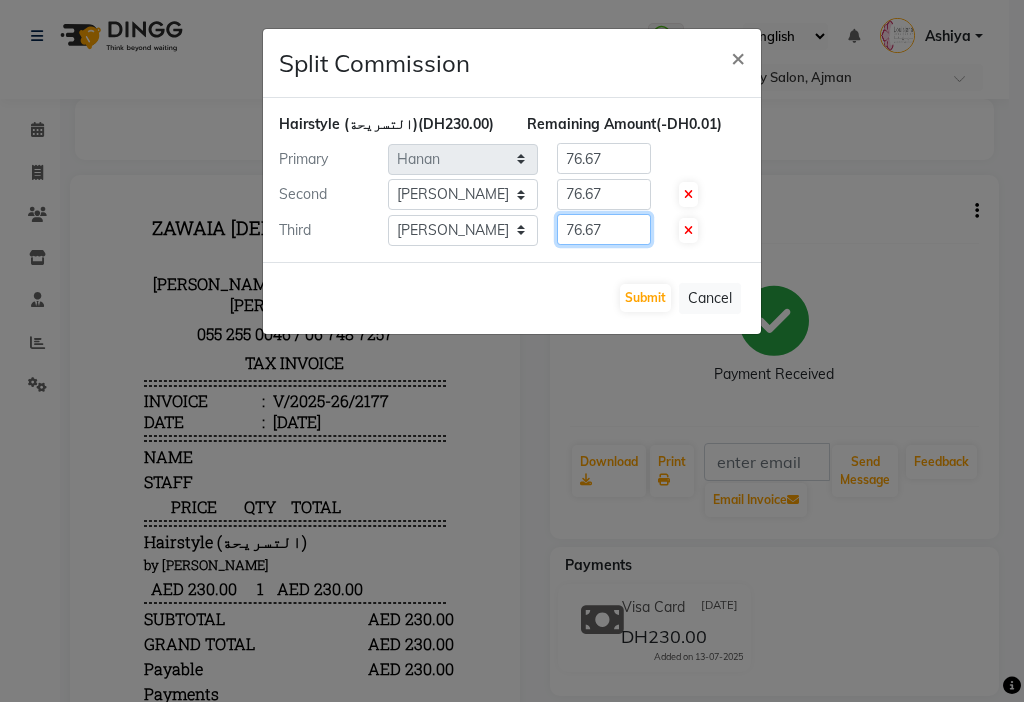 click on "76.67" 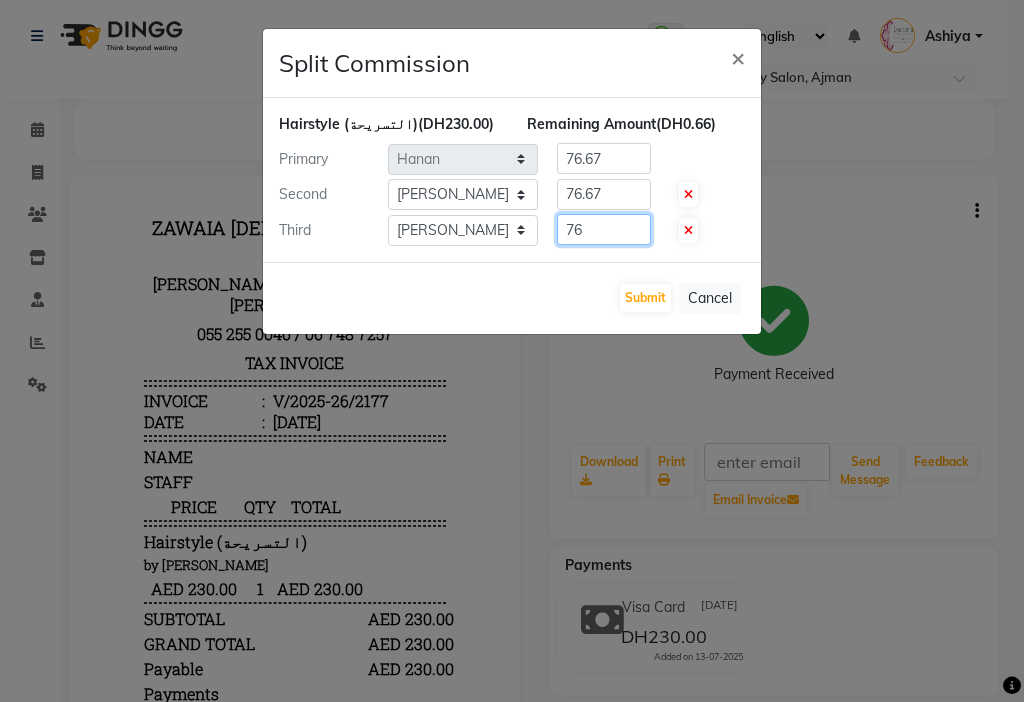 type on "7" 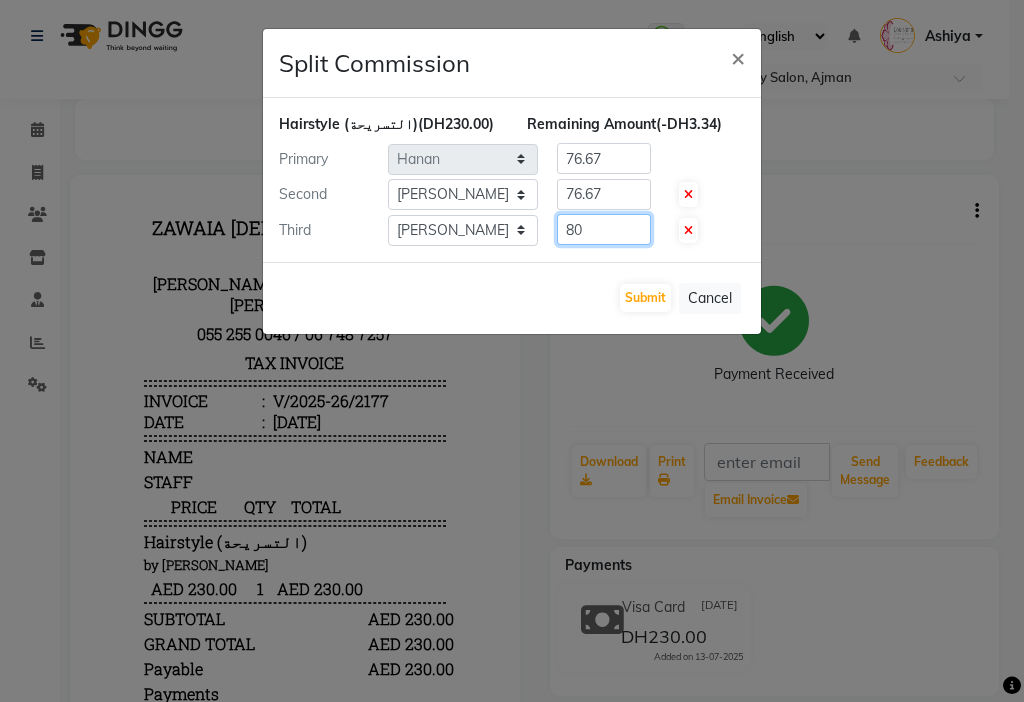 type on "80" 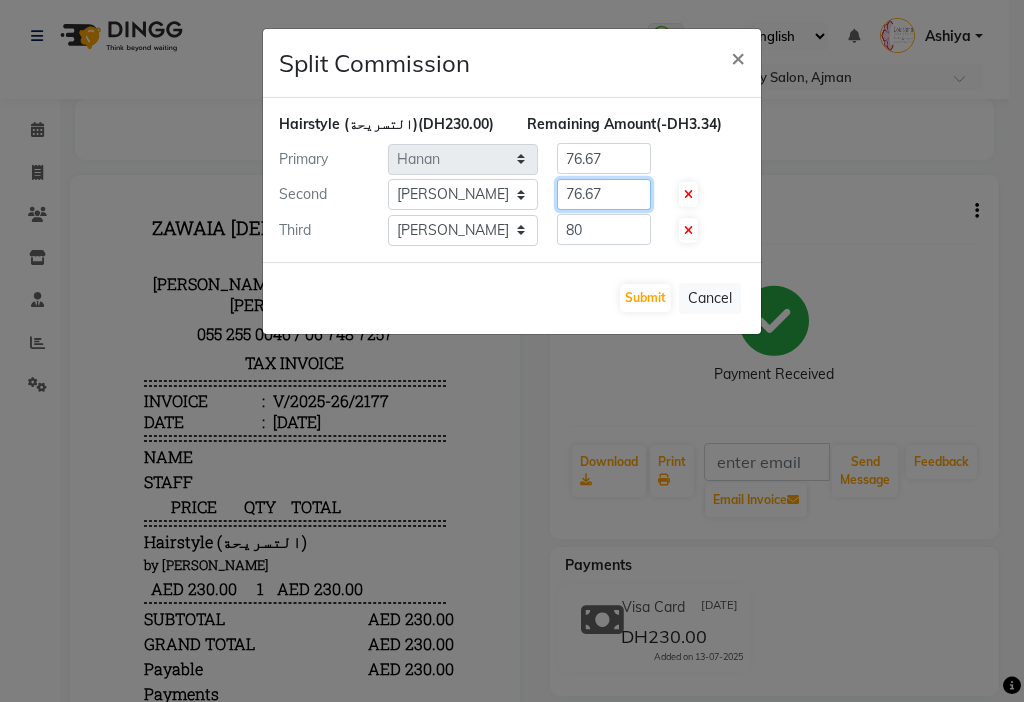 click on "76.67" 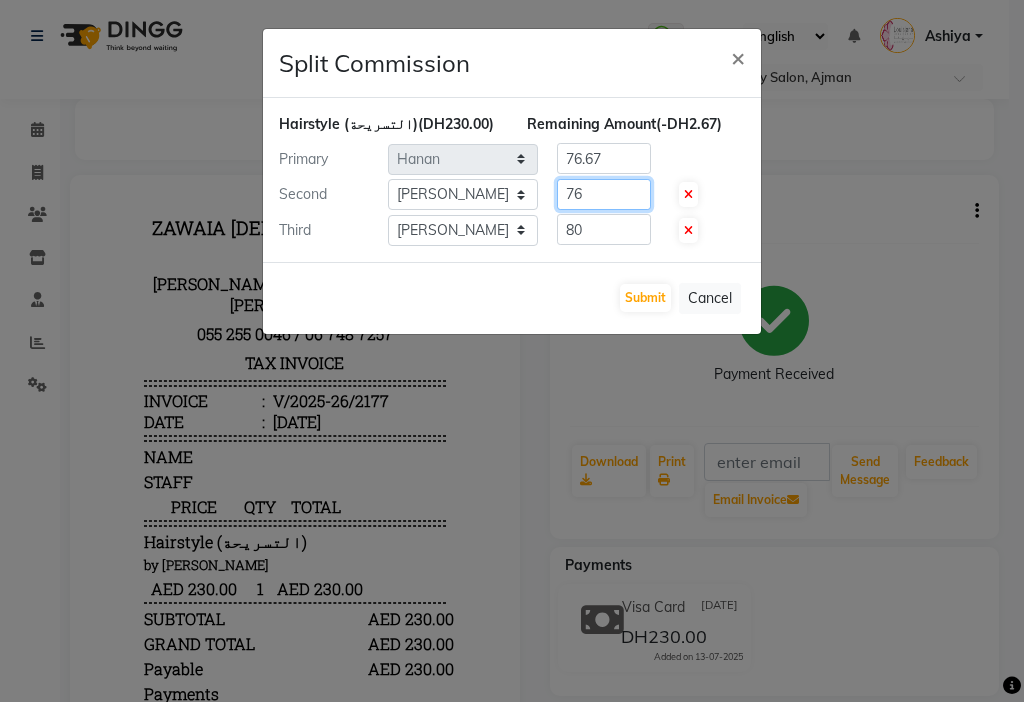 type on "7" 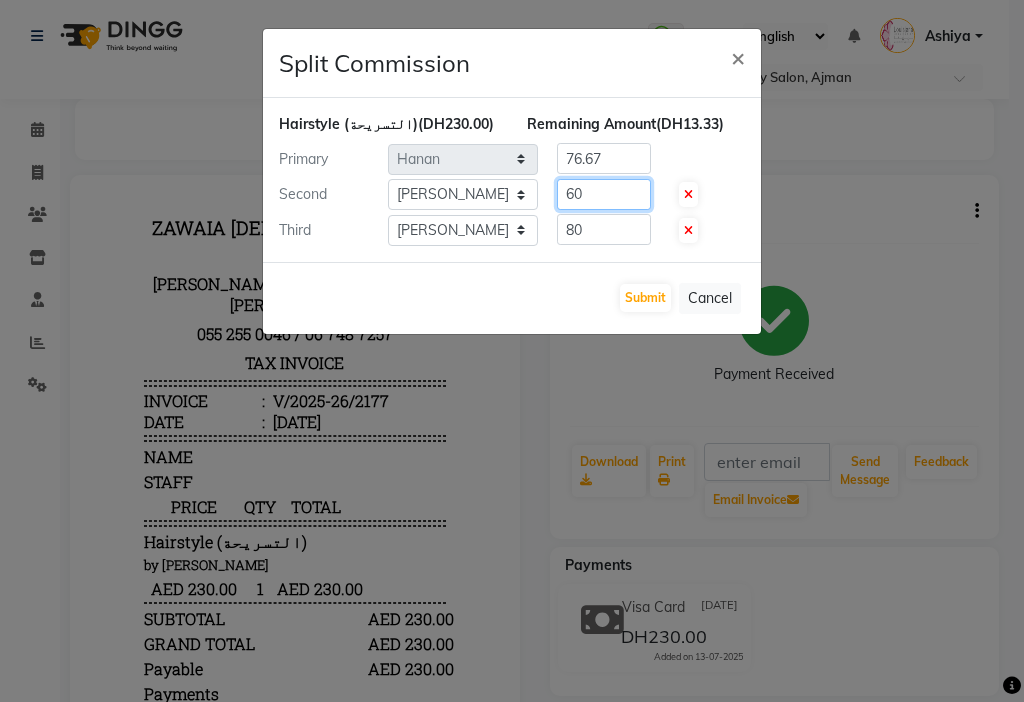 type on "60" 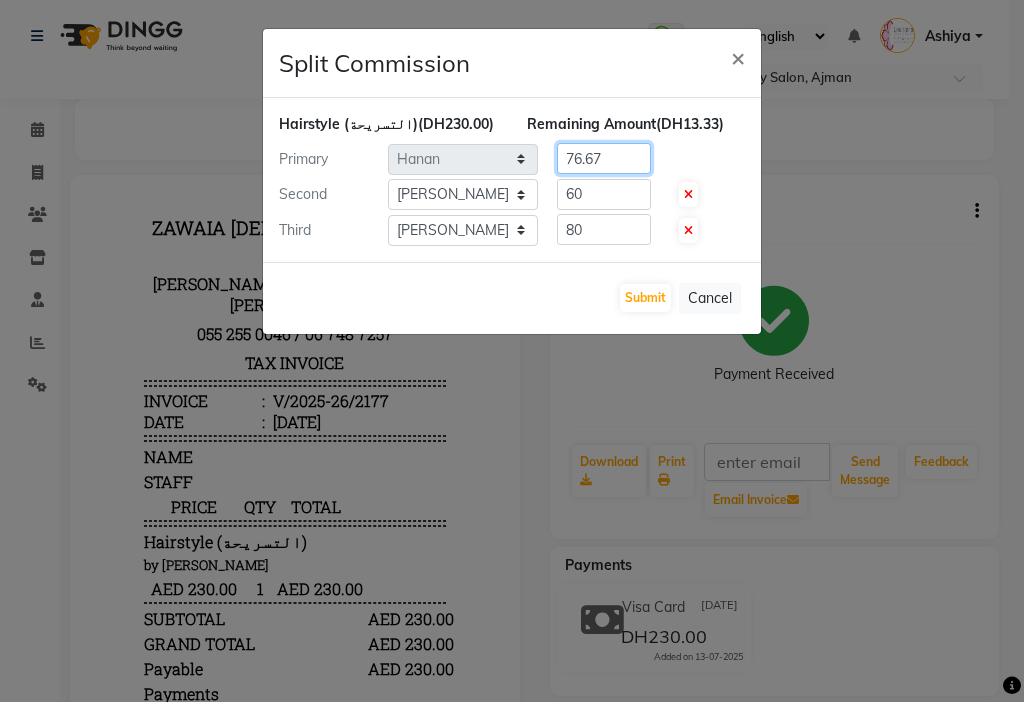 click on "76.67" 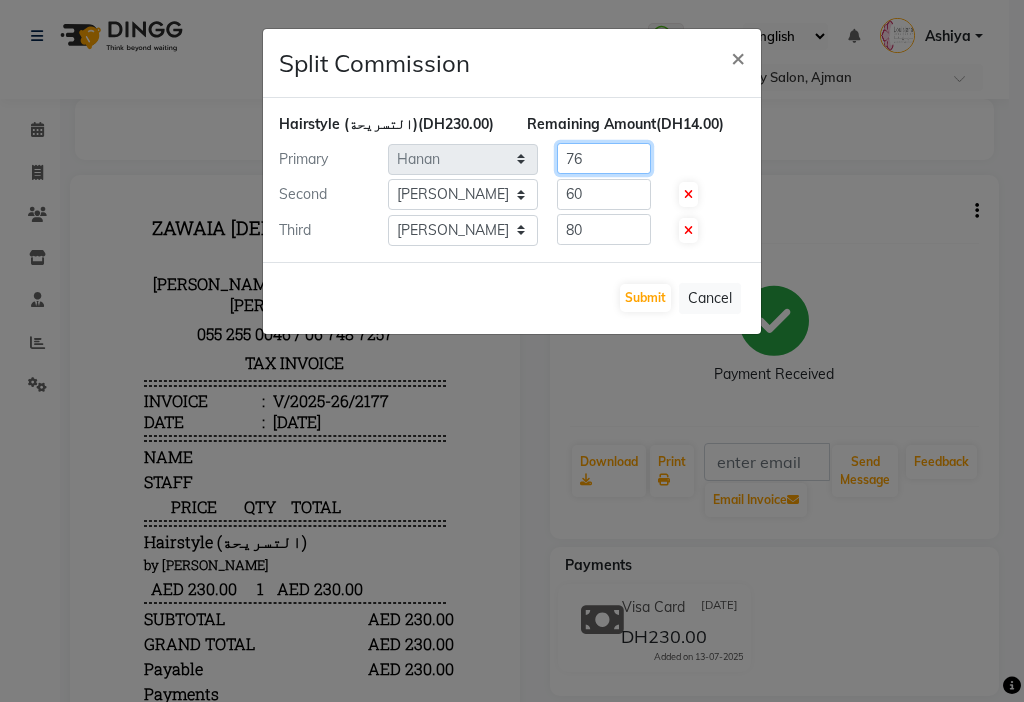 type on "7" 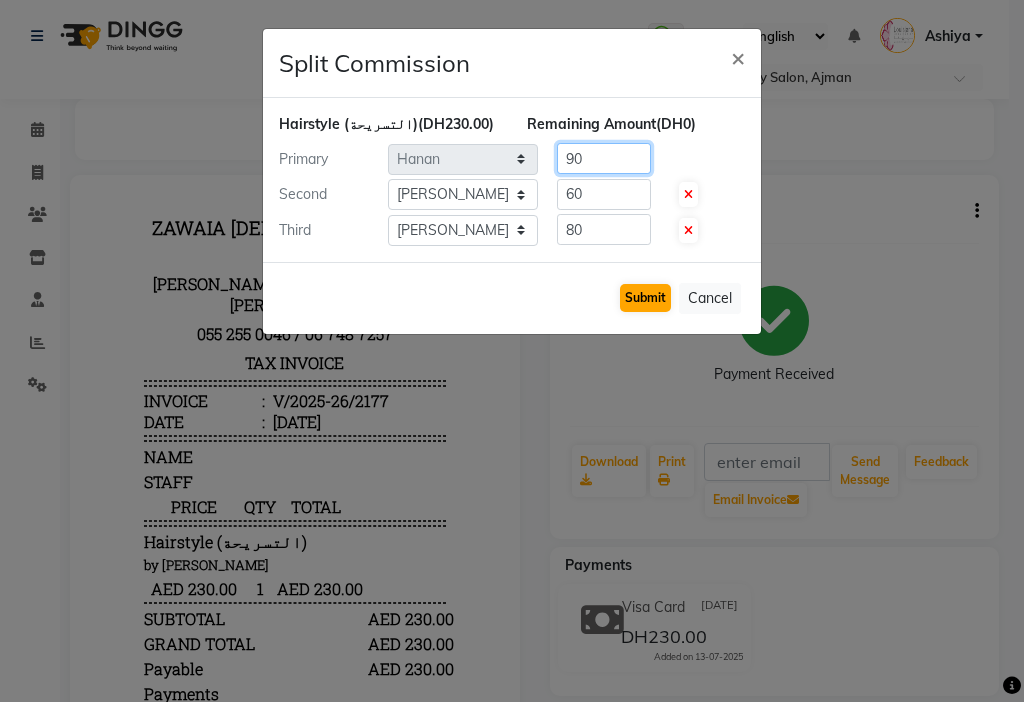 type on "90" 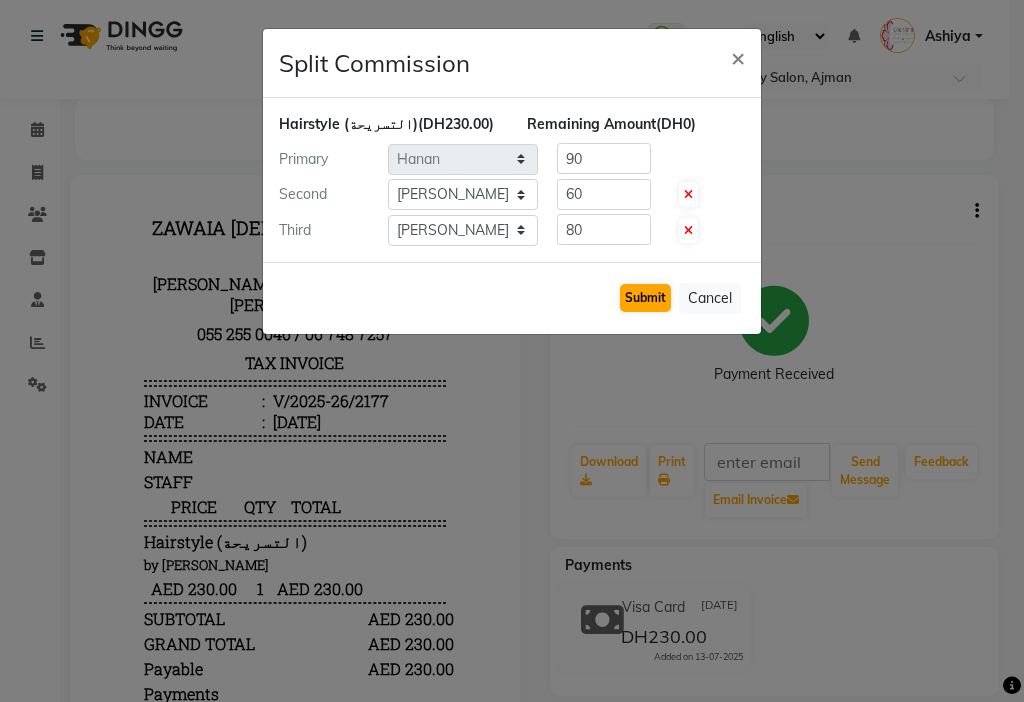 click on "Submit" 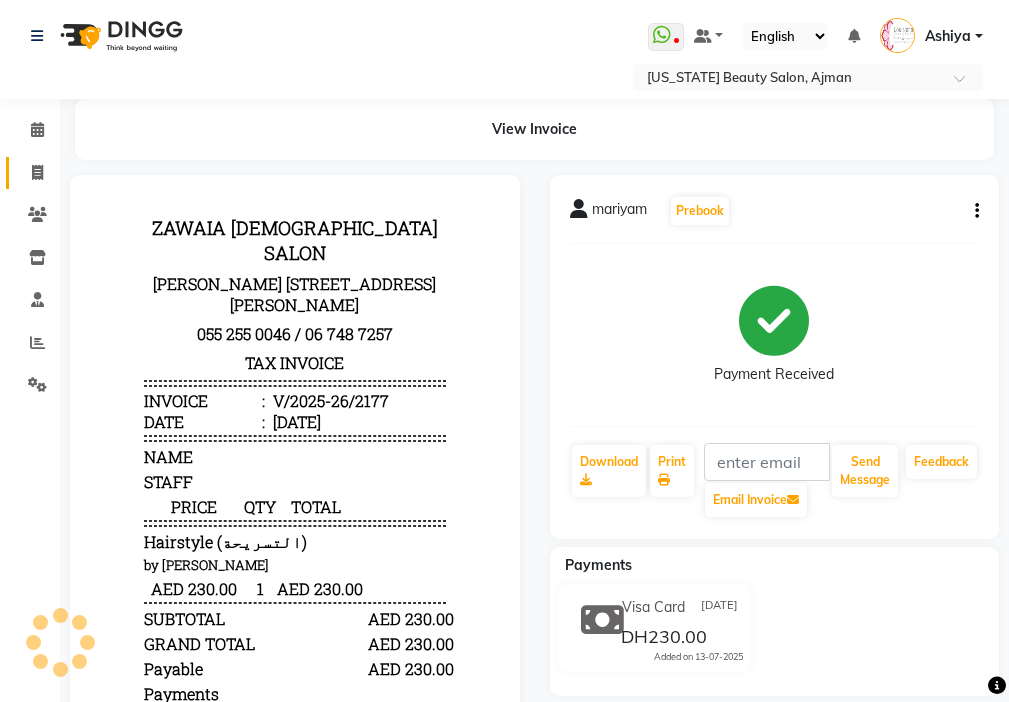 click 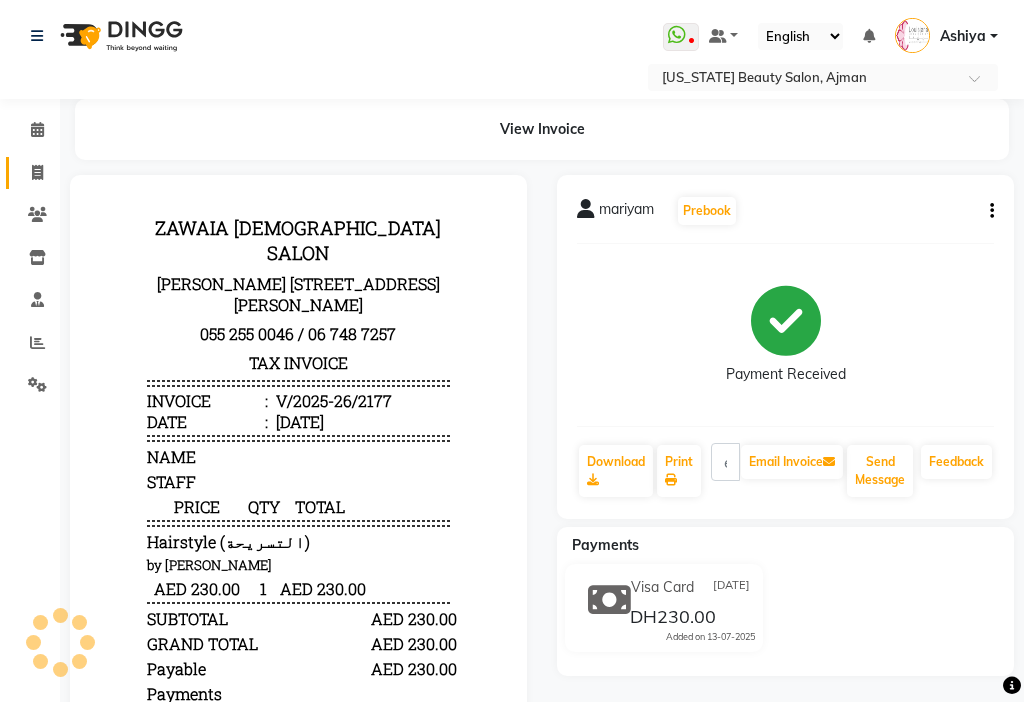 select on "service" 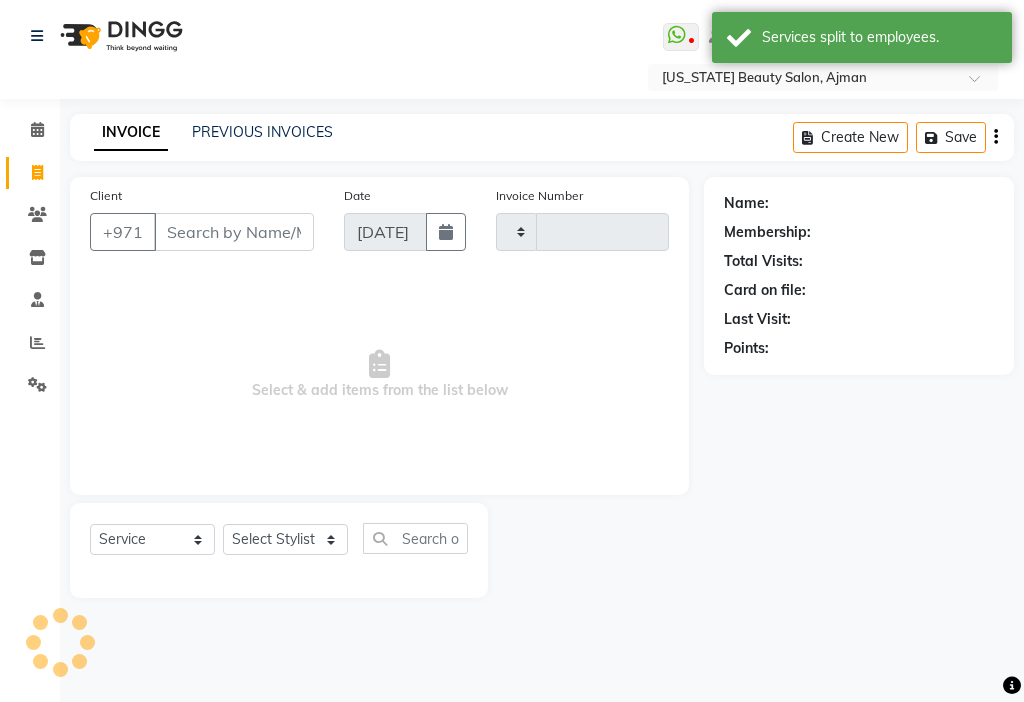type on "2180" 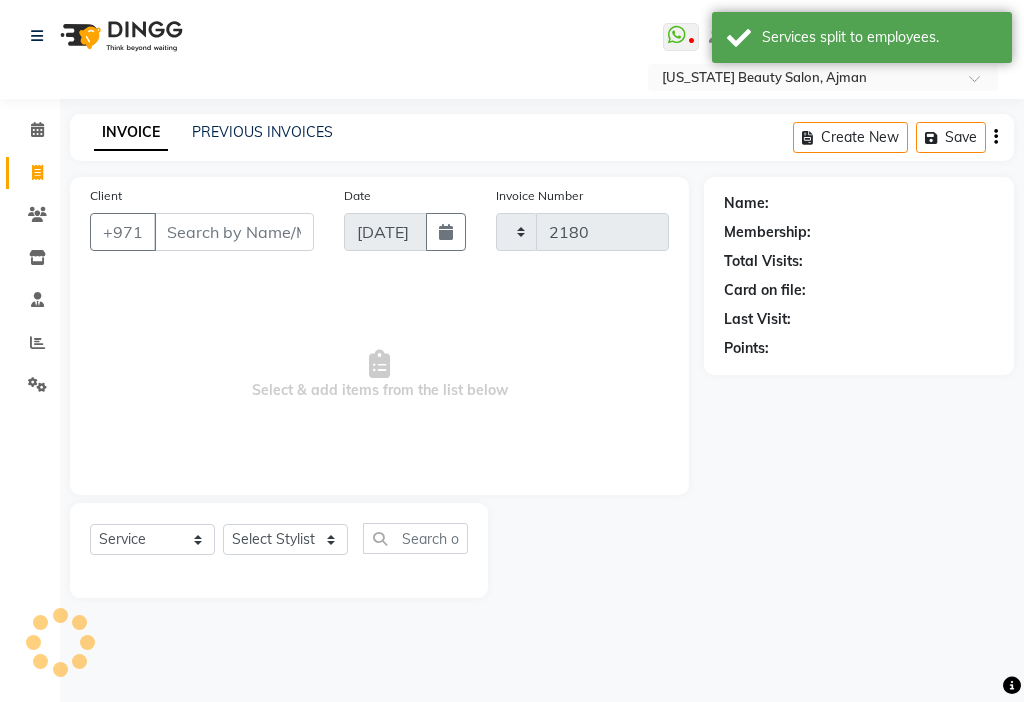 select on "637" 